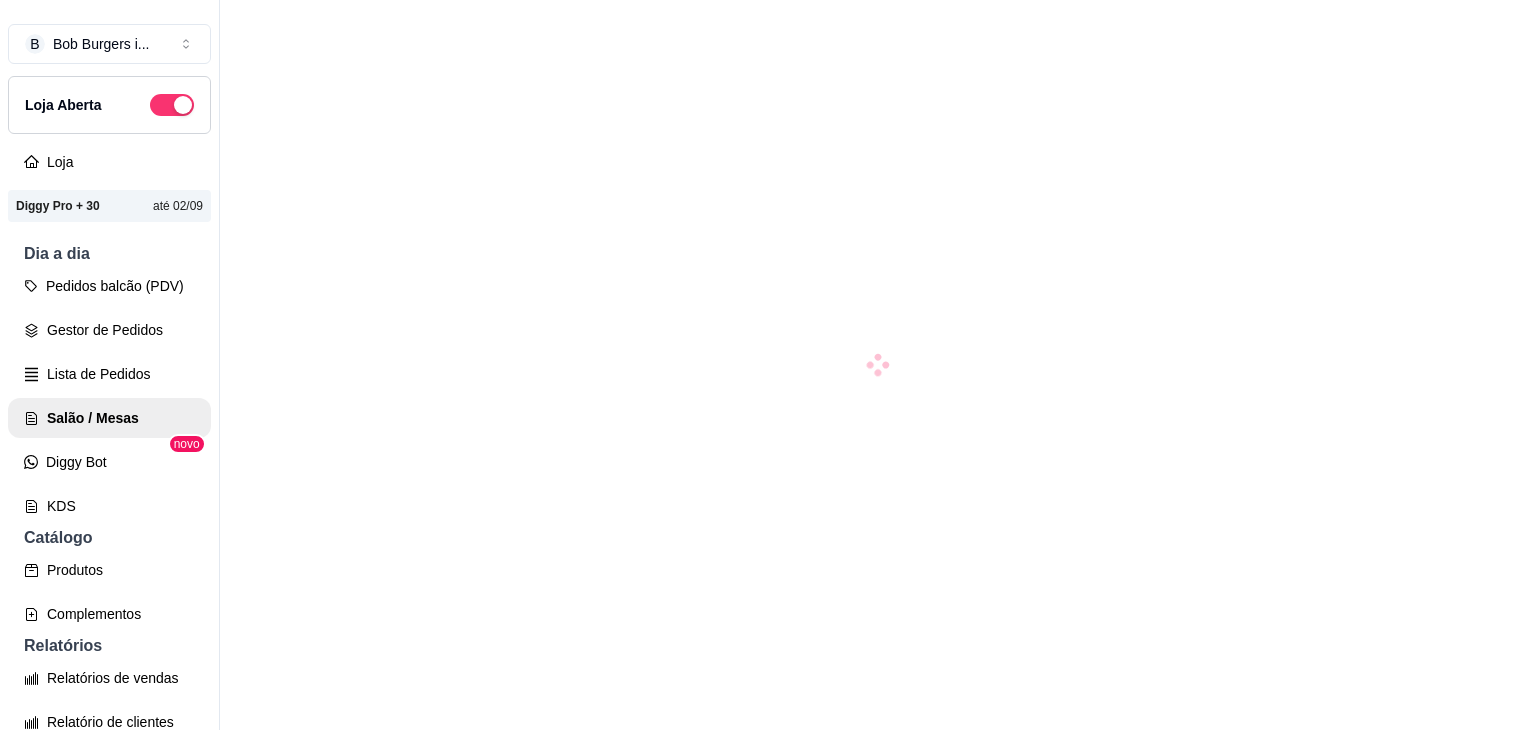 scroll, scrollTop: 0, scrollLeft: 0, axis: both 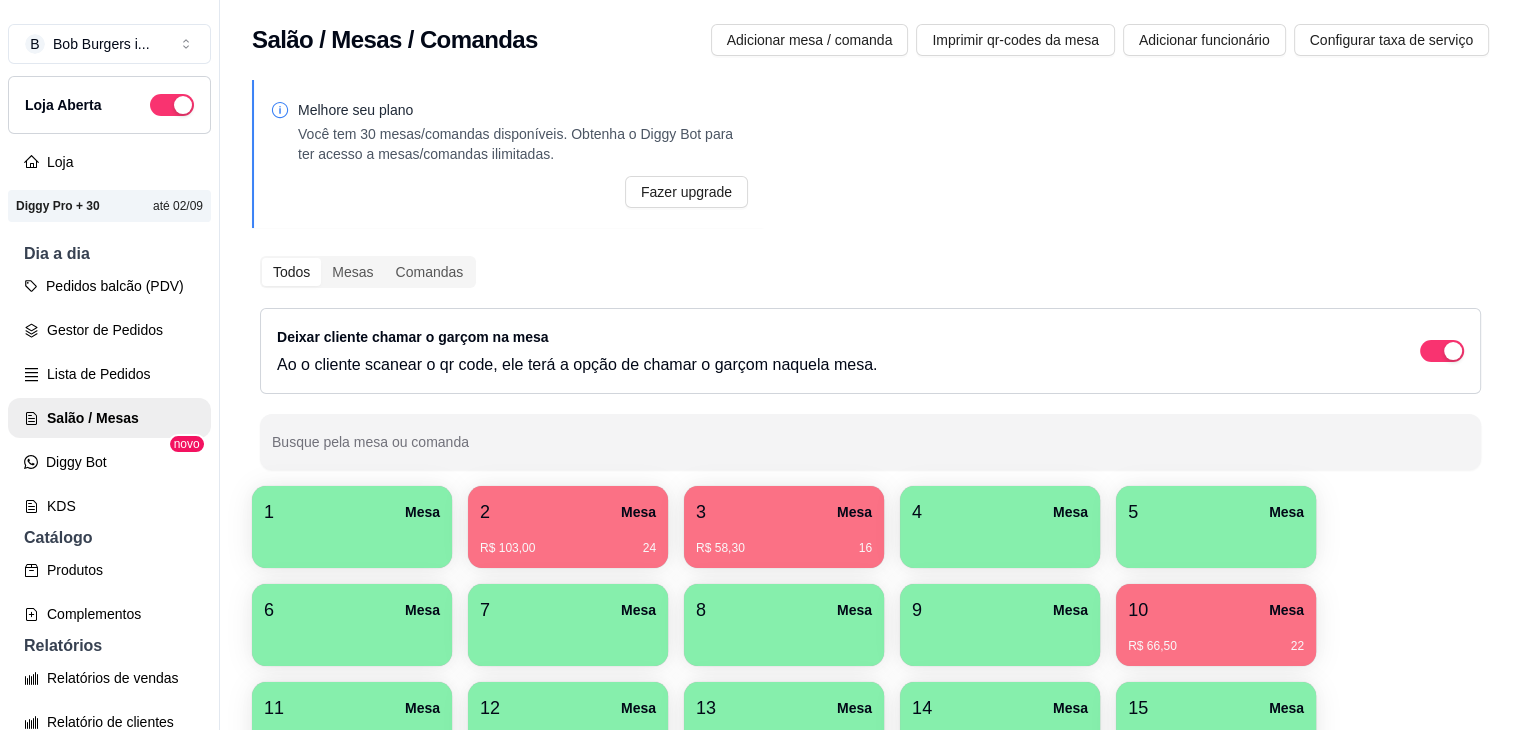 click on "1 Mesa 2 Mesa R$ 103,00 24 3 Mesa R$ 58,30 16 4 Mesa 5 Mesa 6 Mesa 7 Mesa 8 Mesa 9 Mesa 10 Mesa R$ 66,50 22 11 Mesa 12 Mesa 13 Mesa 14 Mesa 15 Mesa 16 Mesa 17 Mesa 18 Mesa 19 Mesa 20 Mesa 21 Mesa 22 Mesa 23 Mesa 24 Mesa 25 Mesa 26 Mesa 27 Mesa 28 Mesa 29 Mesa 30 Mesa 31 Mesa 32 Mesa 50 Mesa" at bounding box center [870, 821] 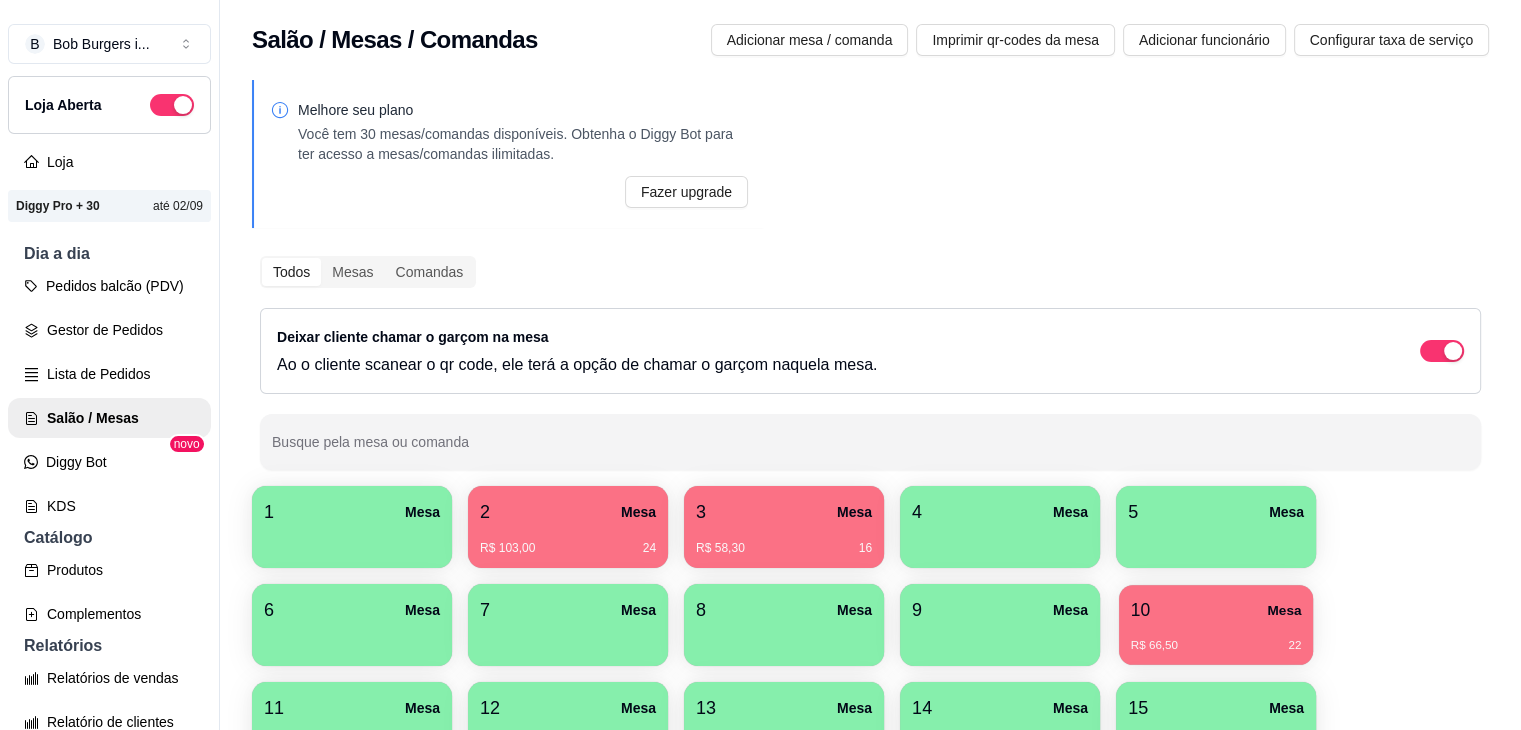 click on "R$ 66,50 22" at bounding box center (1216, 646) 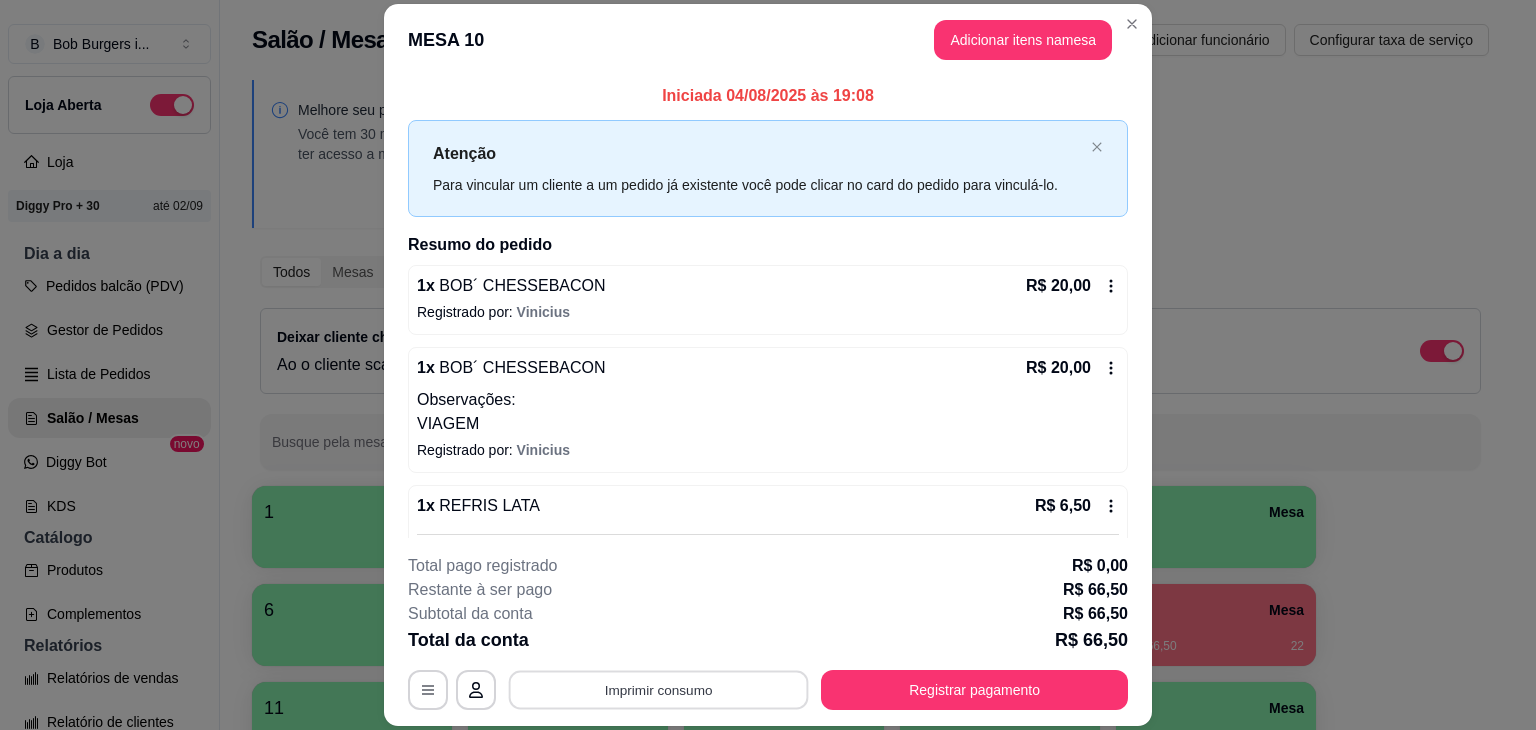 click on "Imprimir consumo" at bounding box center [659, 690] 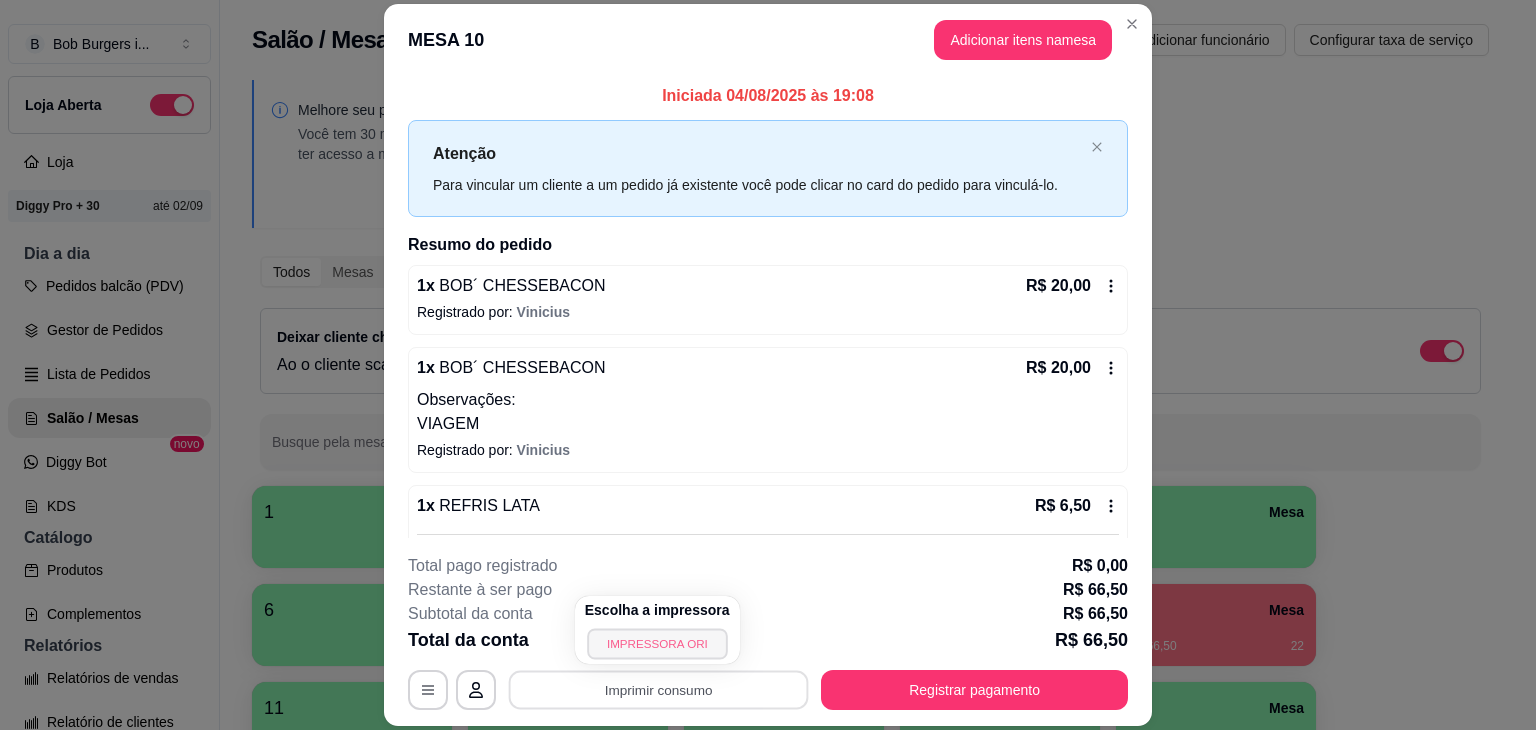 click on "IMPRESSORA ORI" at bounding box center [657, 643] 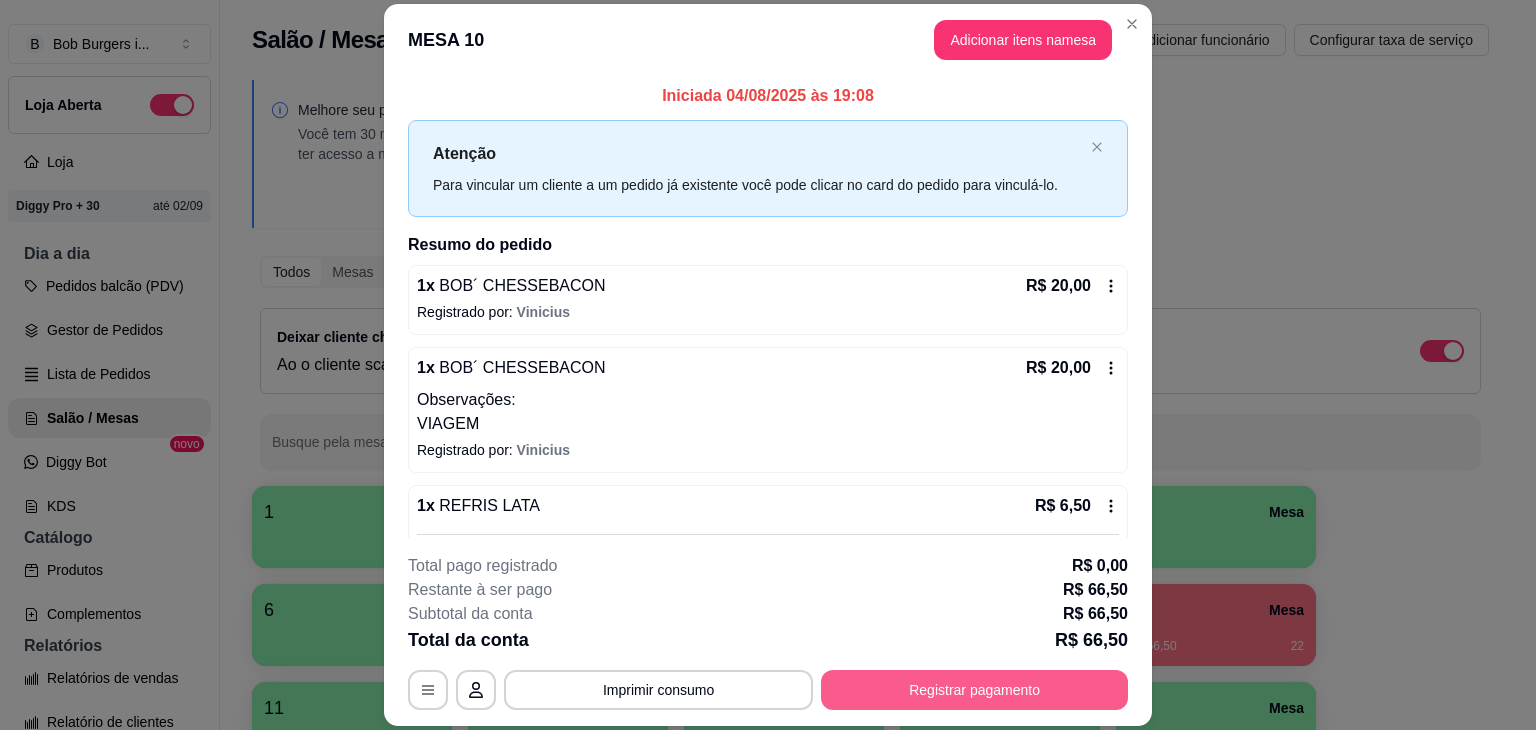 click on "Registrar pagamento" at bounding box center [974, 690] 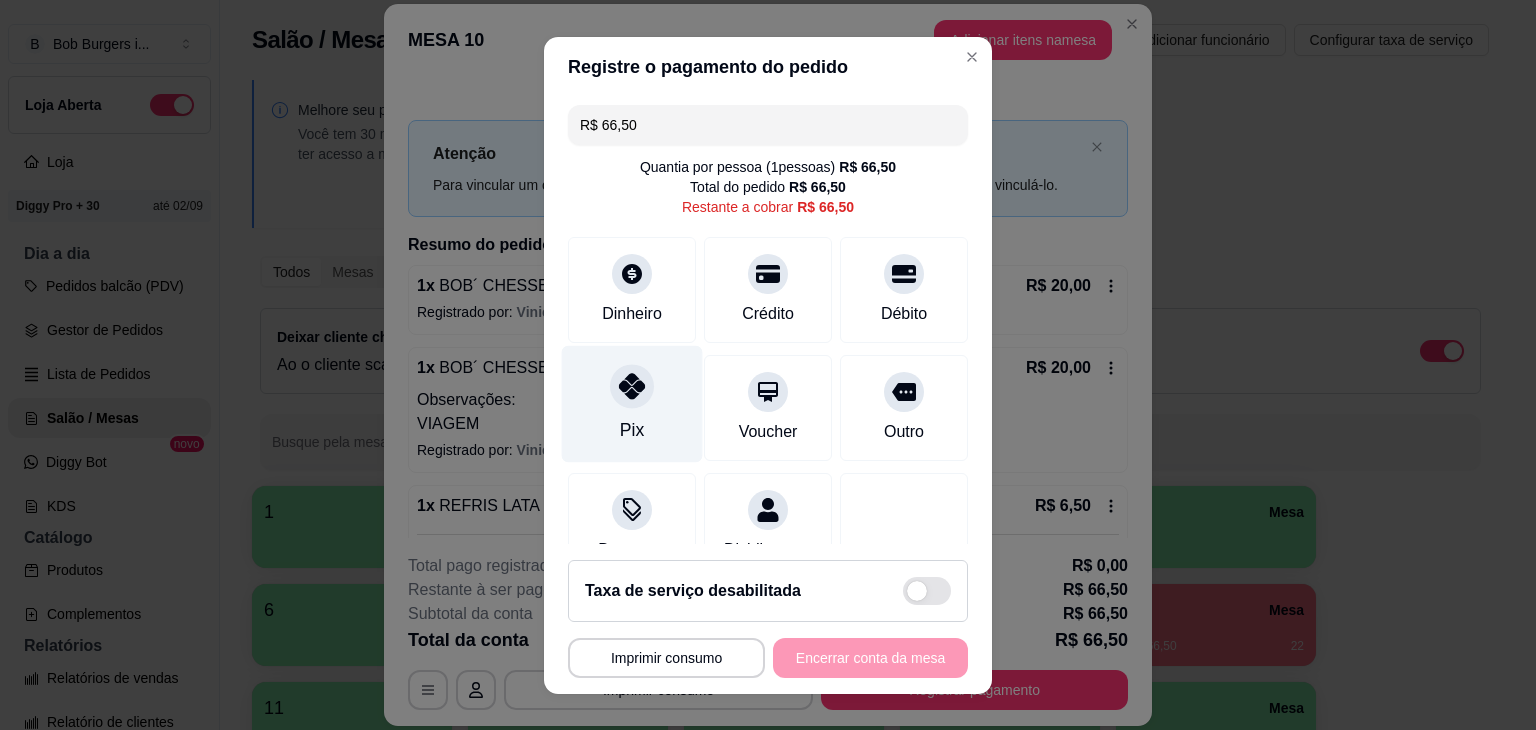 click on "Pix" at bounding box center (632, 403) 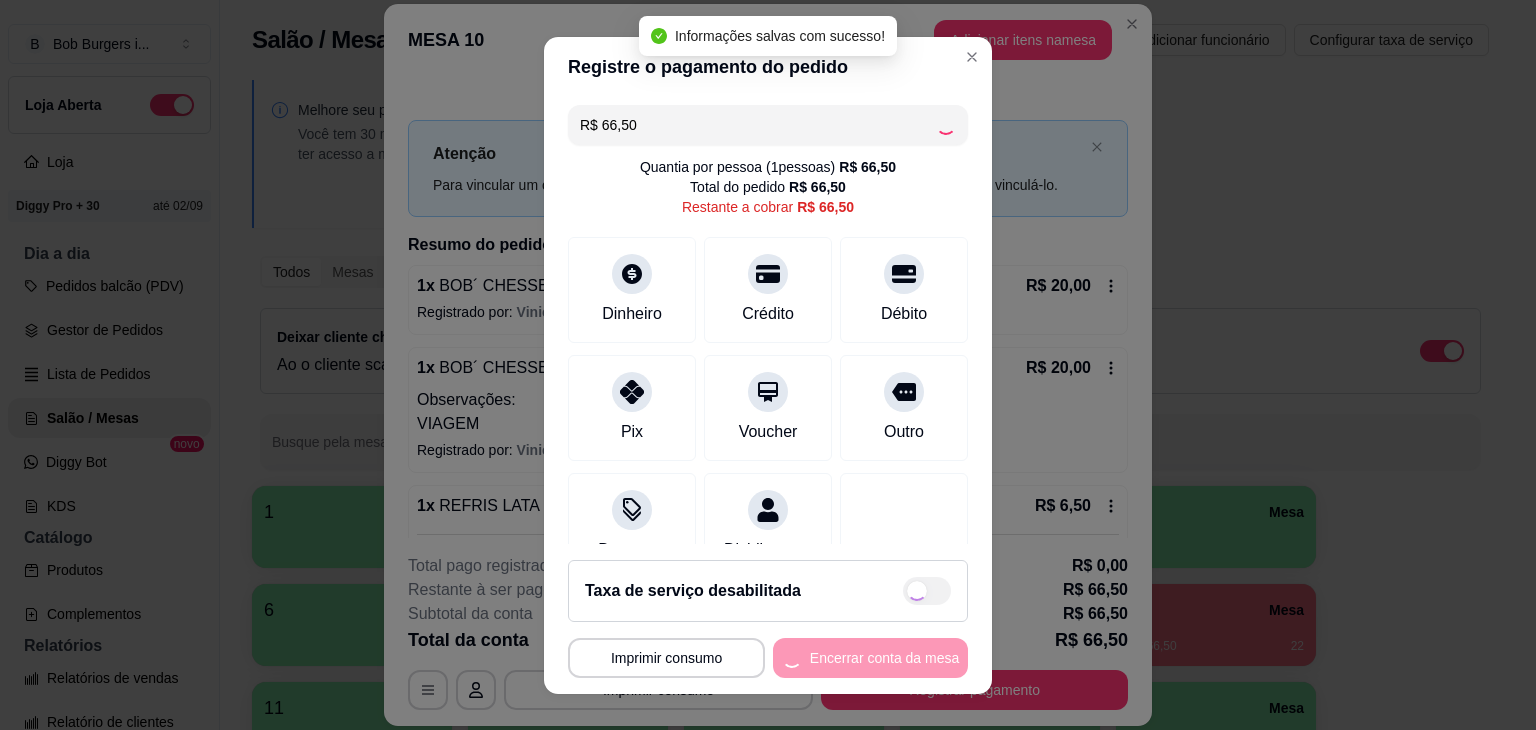 type on "R$ 0,00" 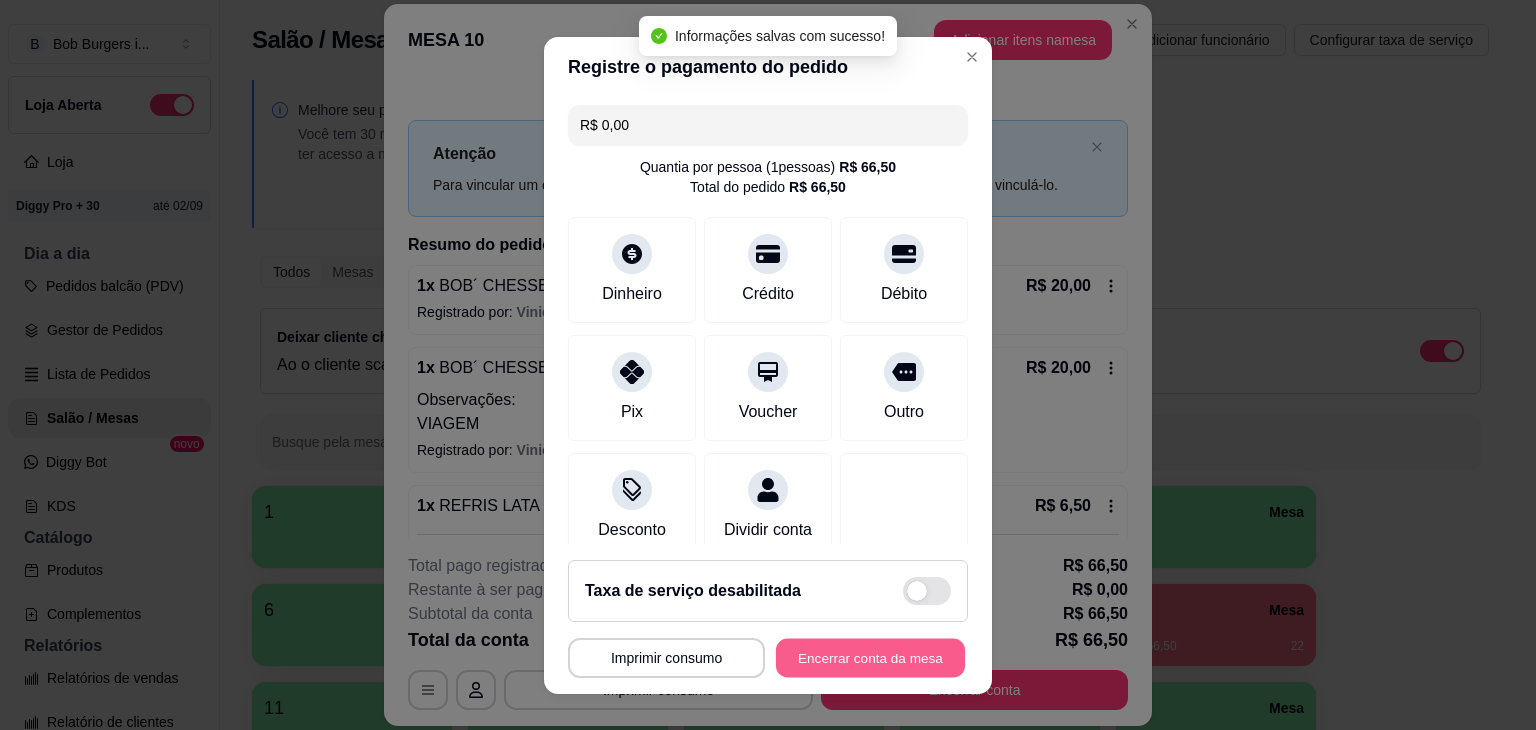 click on "Encerrar conta da mesa" at bounding box center [870, 657] 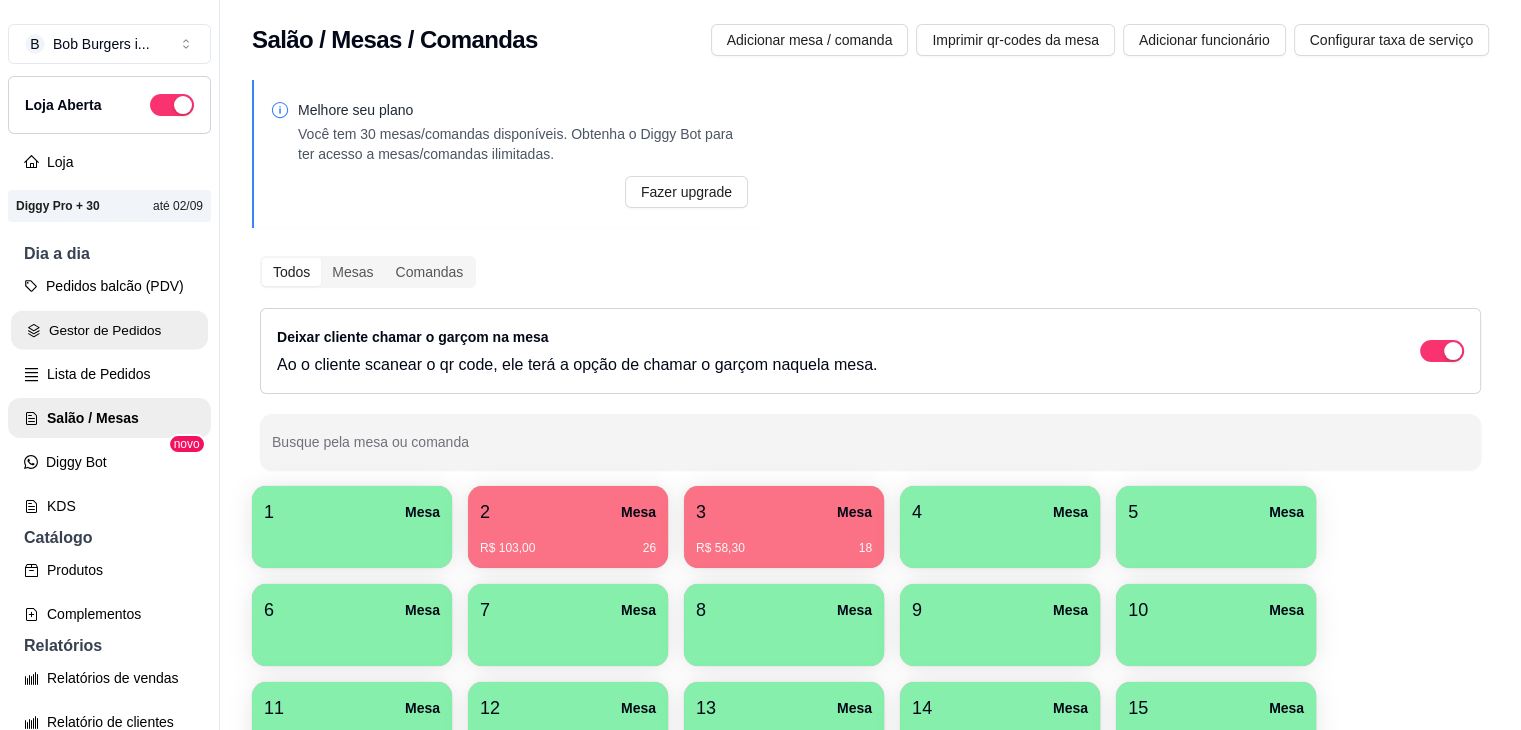click on "Gestor de Pedidos" at bounding box center (109, 330) 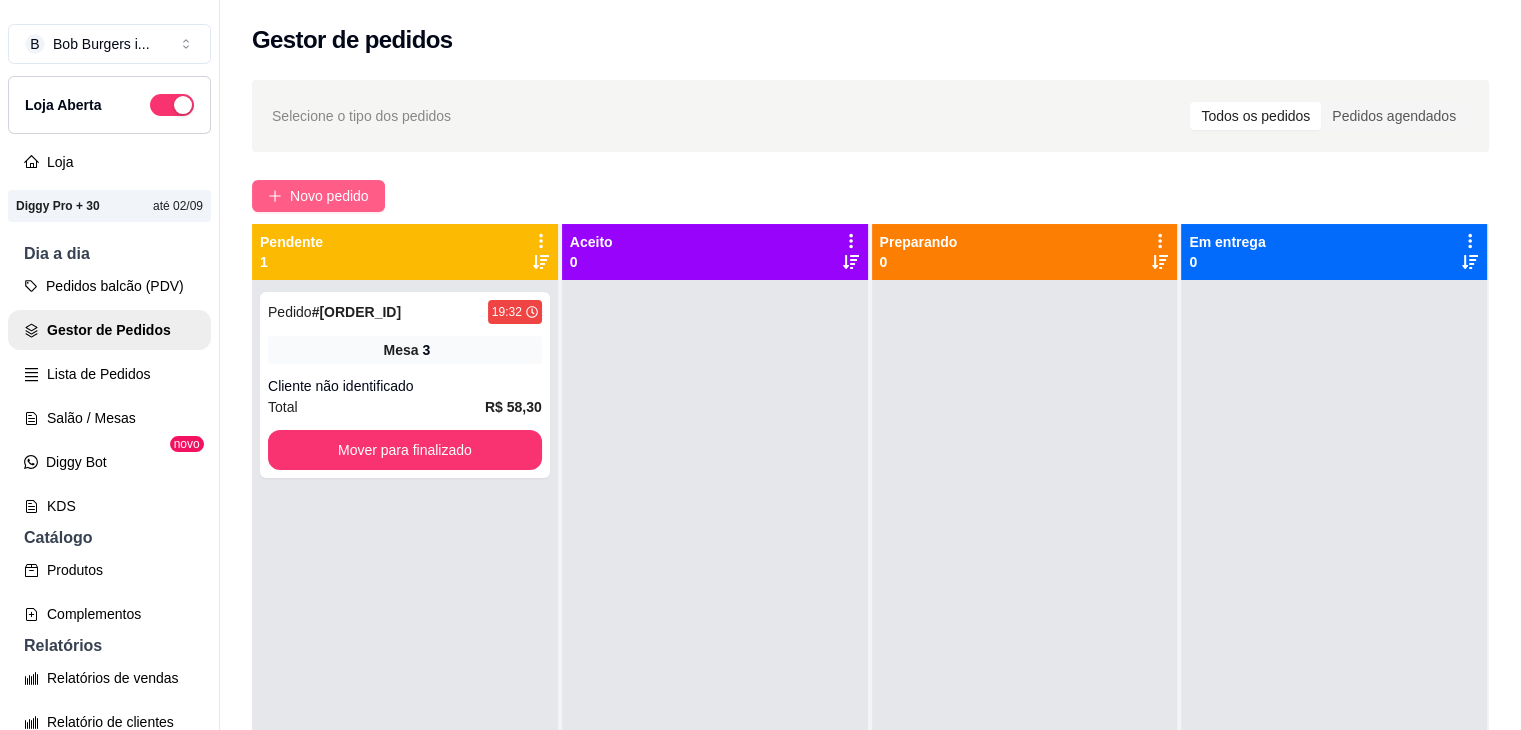 click on "Novo pedido" at bounding box center [329, 196] 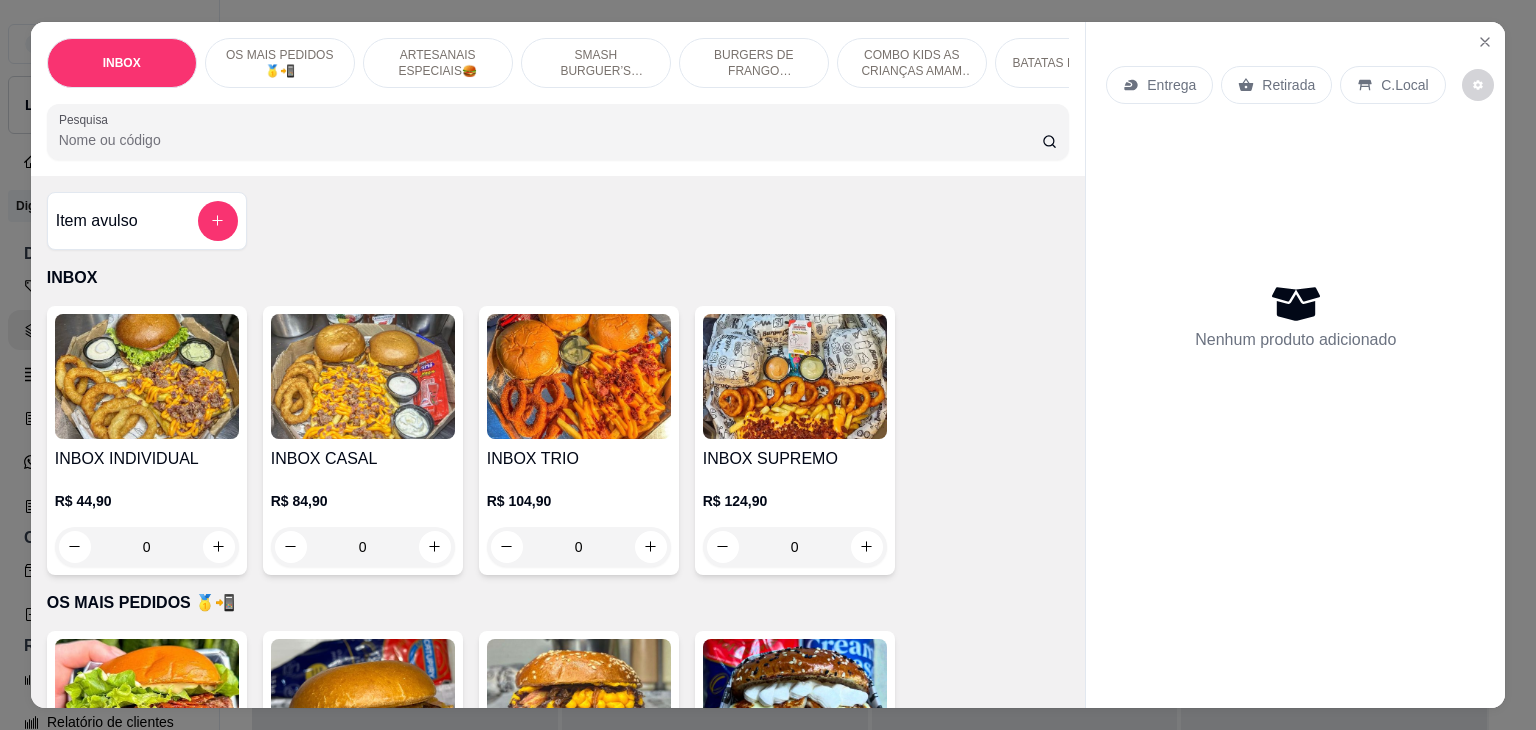 scroll, scrollTop: 500, scrollLeft: 0, axis: vertical 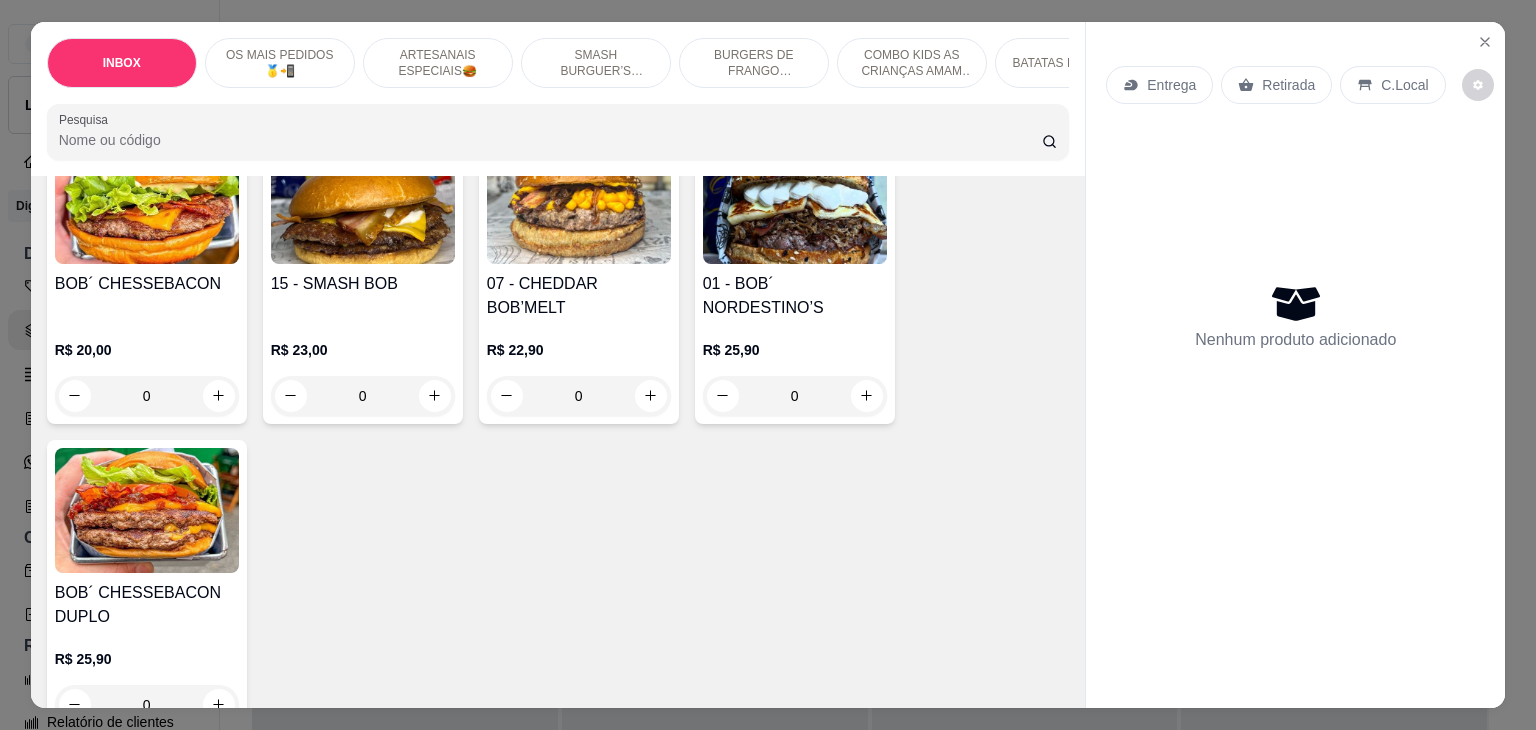 click at bounding box center (147, 201) 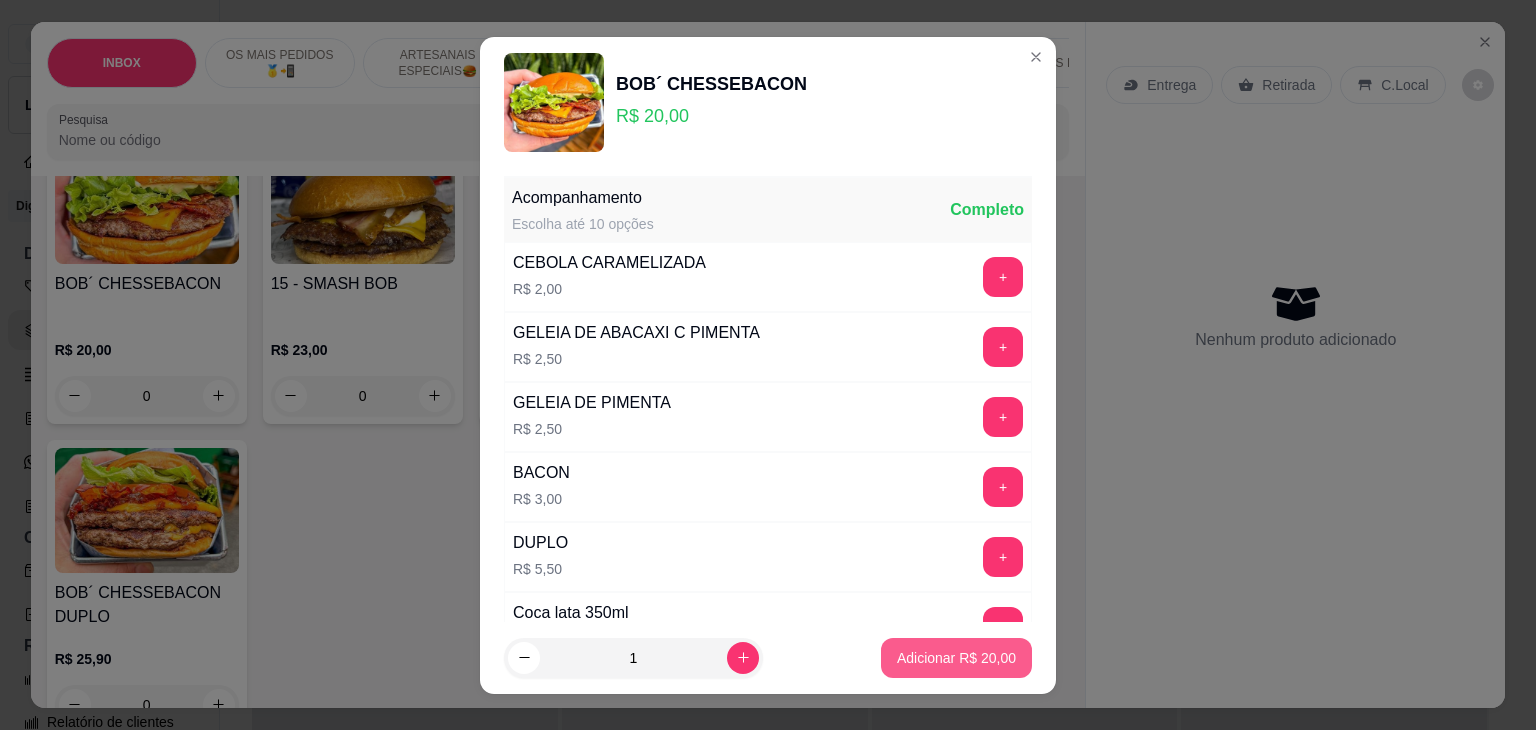 click on "Adicionar   R$ 20,00" at bounding box center [956, 658] 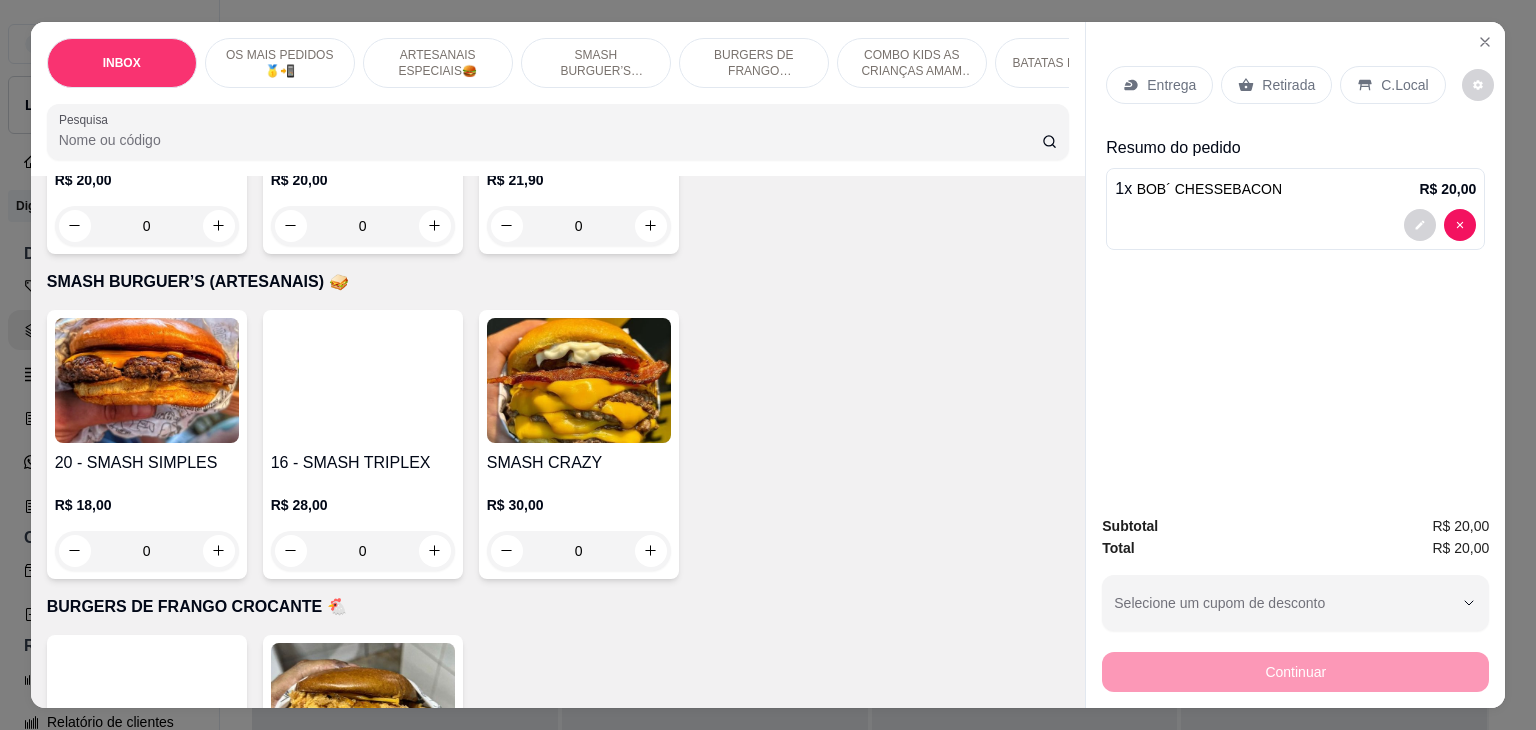 scroll, scrollTop: 2100, scrollLeft: 0, axis: vertical 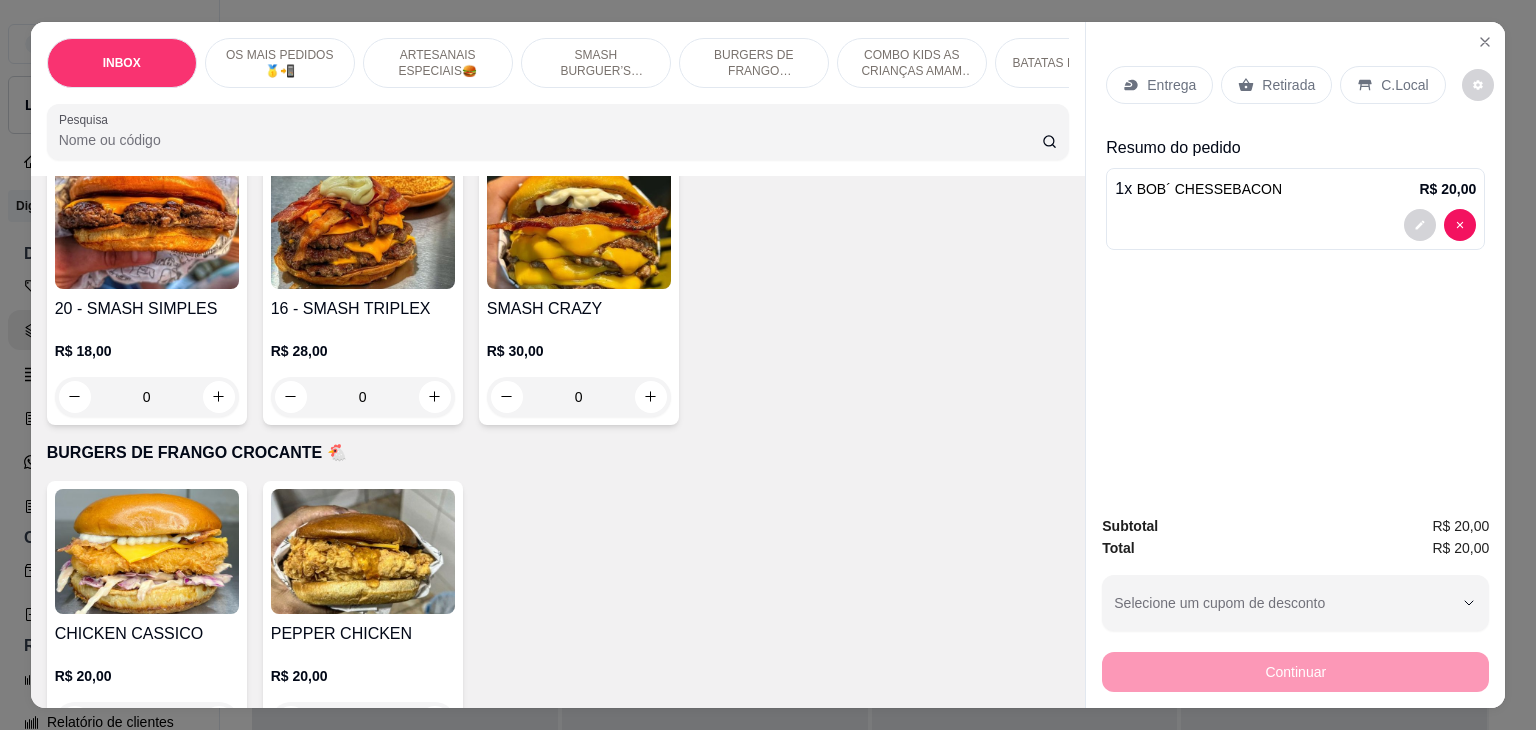 click on "R$ 18,00" at bounding box center (147, 351) 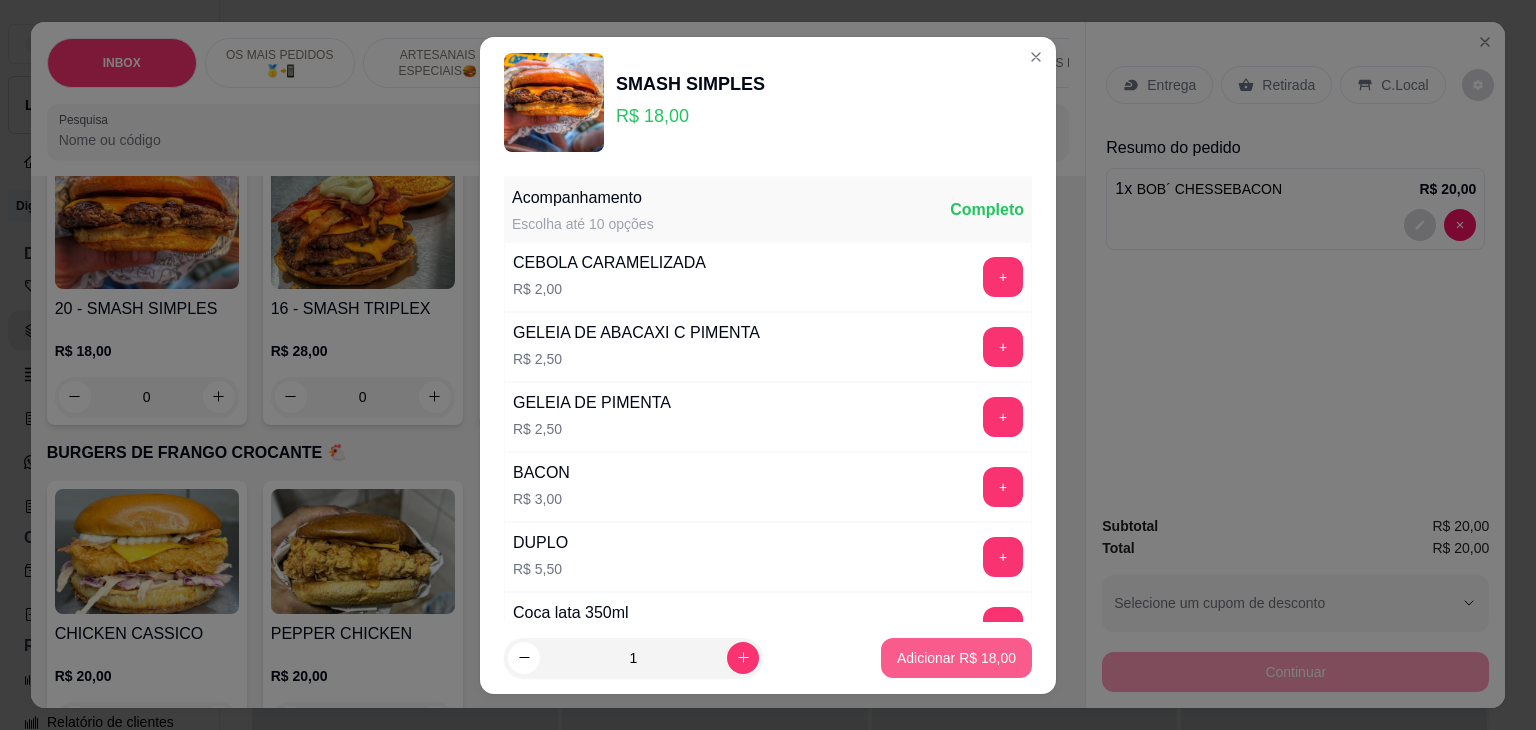 click on "Adicionar   R$ 18,00" at bounding box center [956, 658] 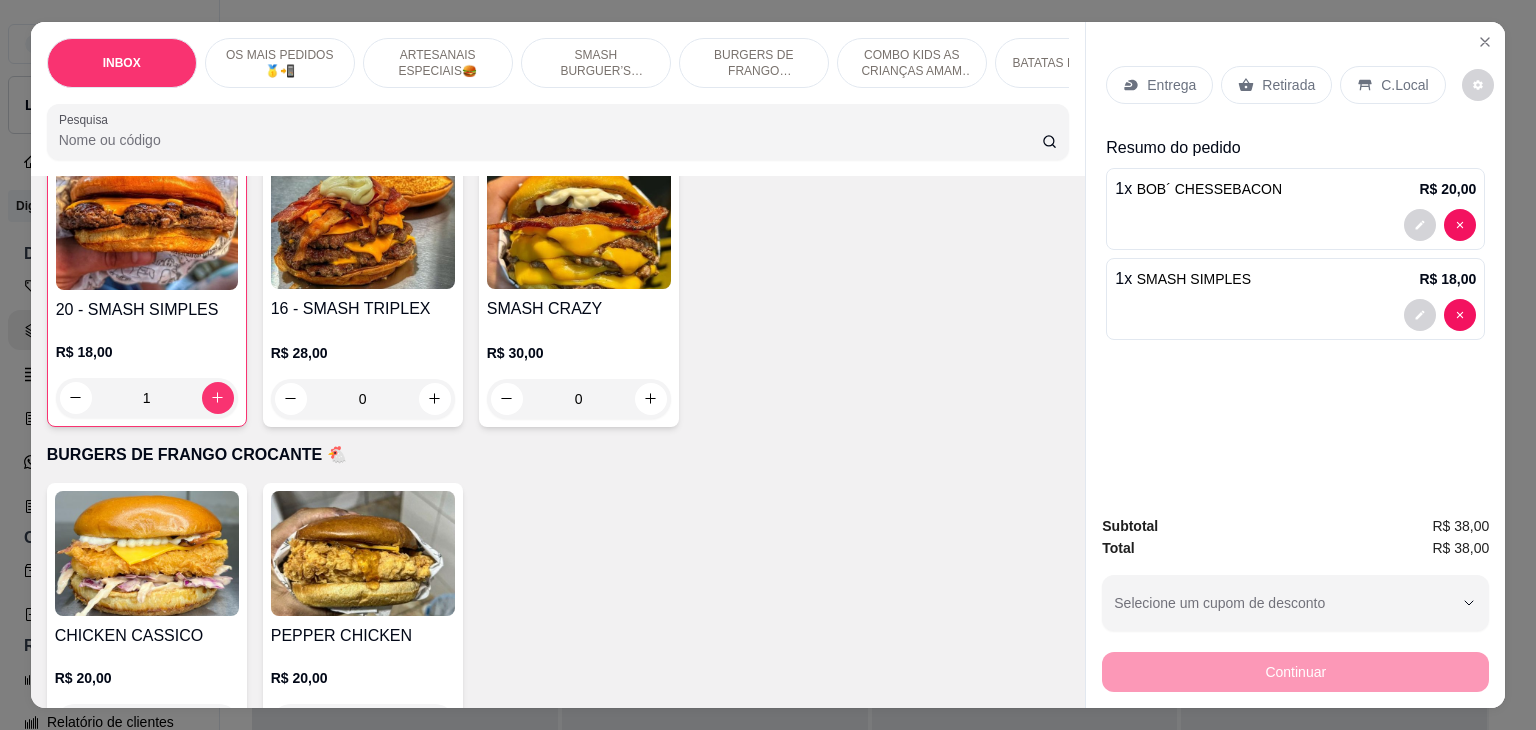 scroll, scrollTop: 2101, scrollLeft: 0, axis: vertical 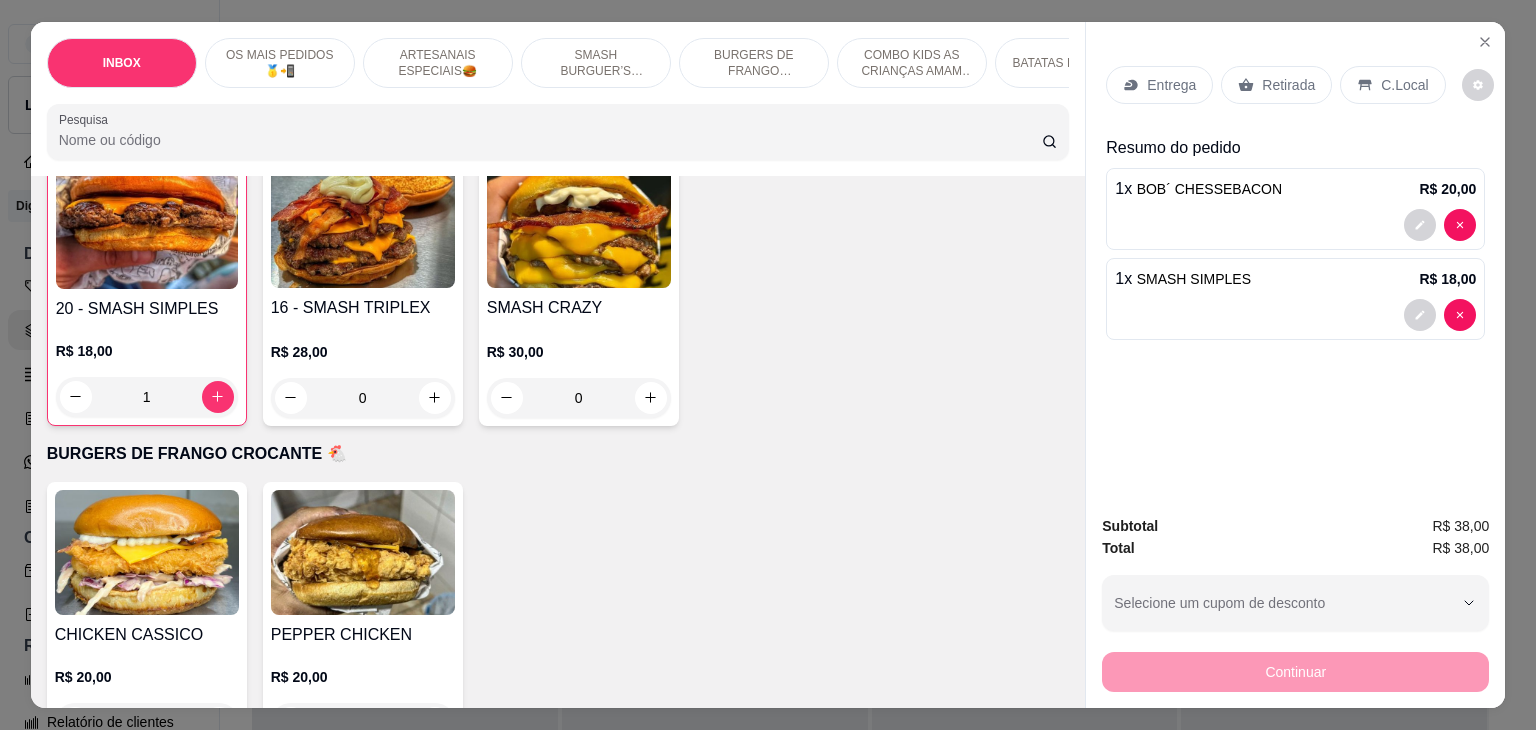click on "Retirada" at bounding box center (1288, 85) 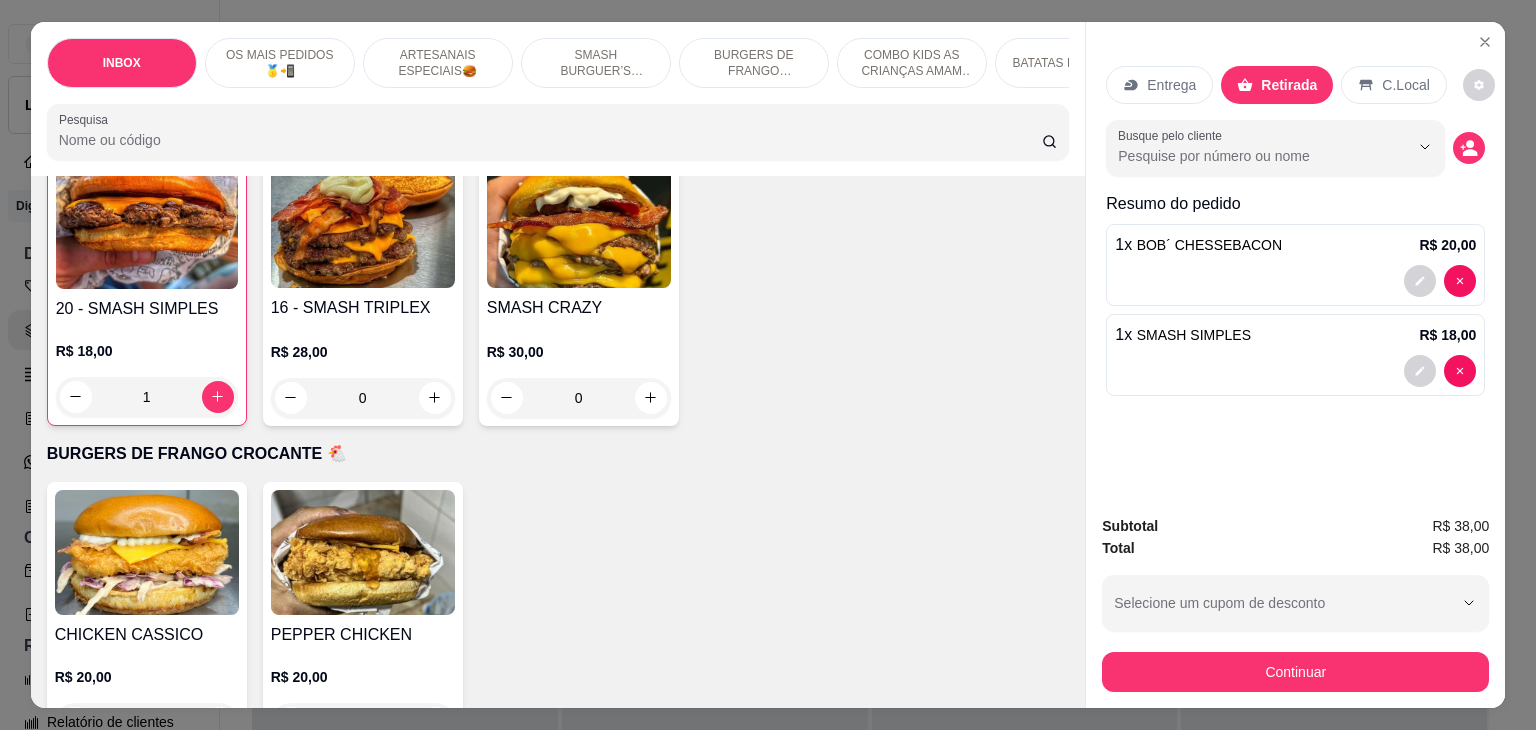 click on "Subtotal R$ 38,00 Total R$ 38,00 Selecione um cupom de desconto Selecione um cupom de desconto Continuar" at bounding box center (1295, 603) 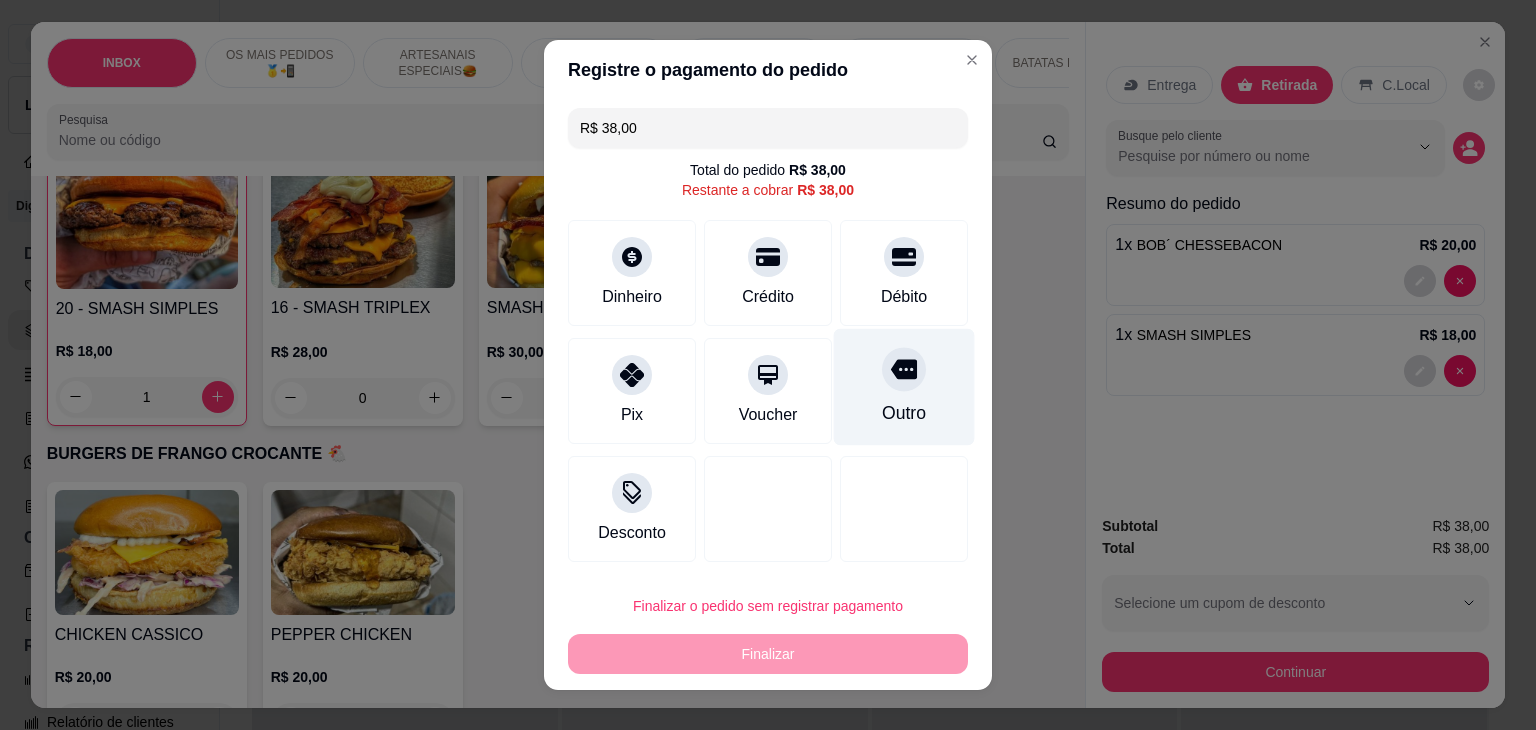 click on "Outro" at bounding box center [904, 387] 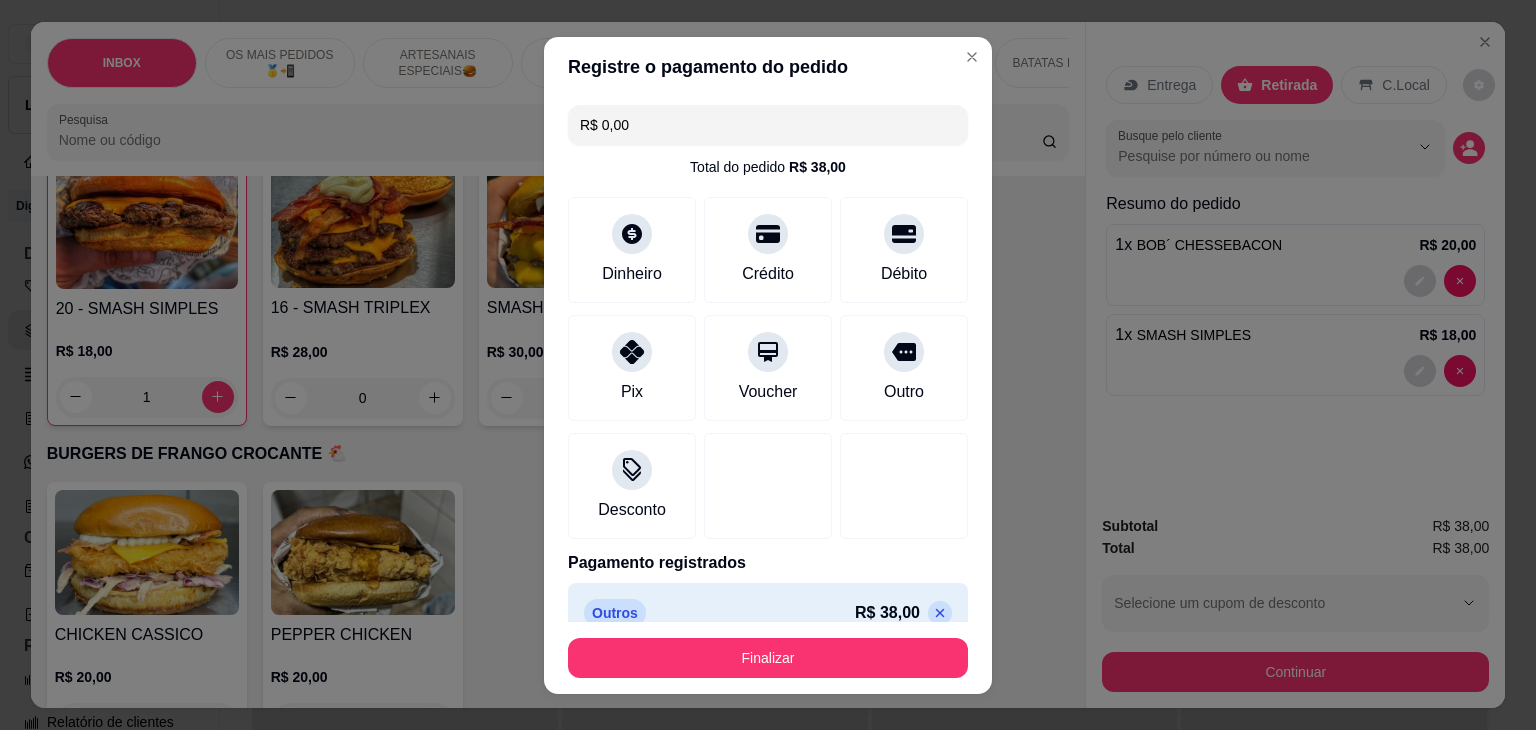 type on "R$ 0,00" 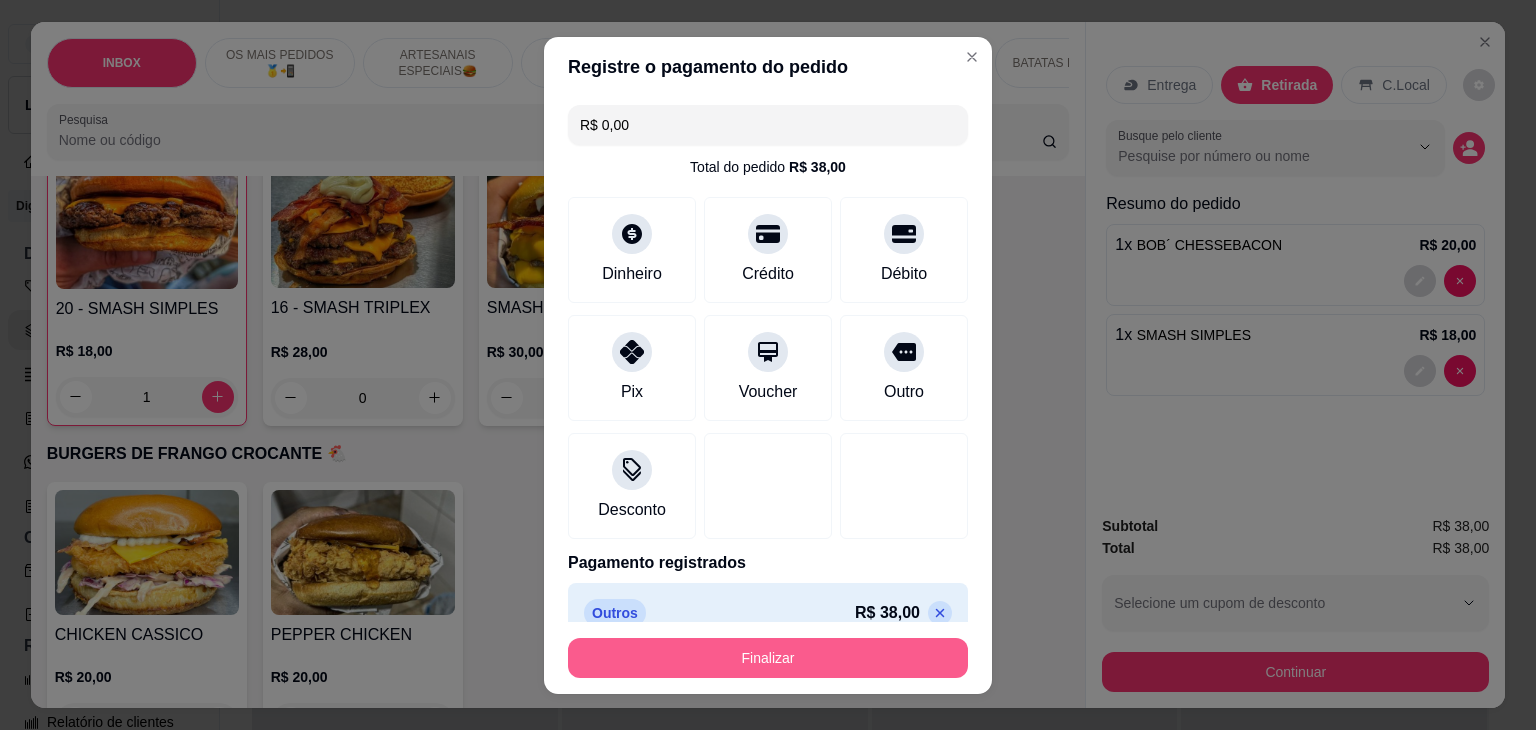 click on "Finalizar" at bounding box center (768, 658) 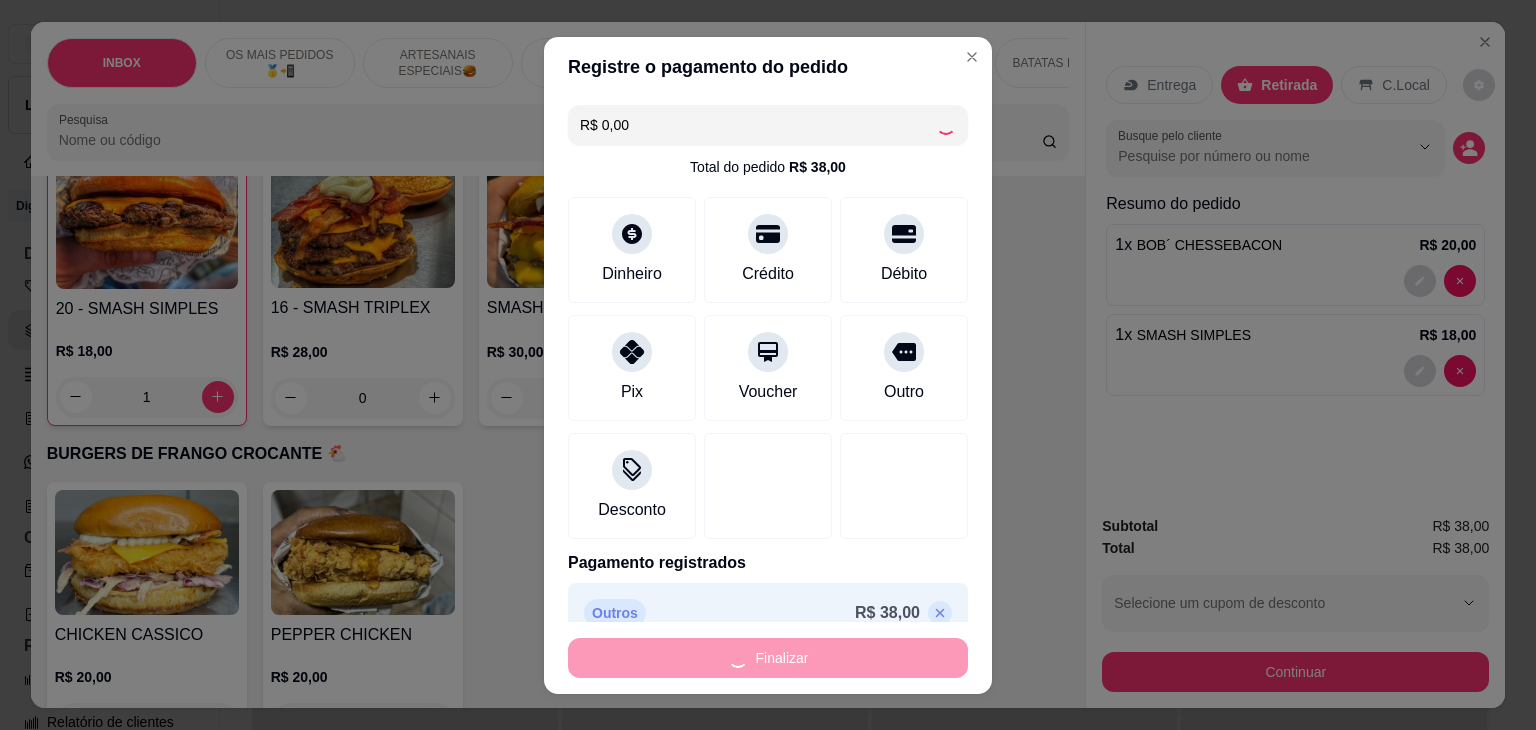 type on "0" 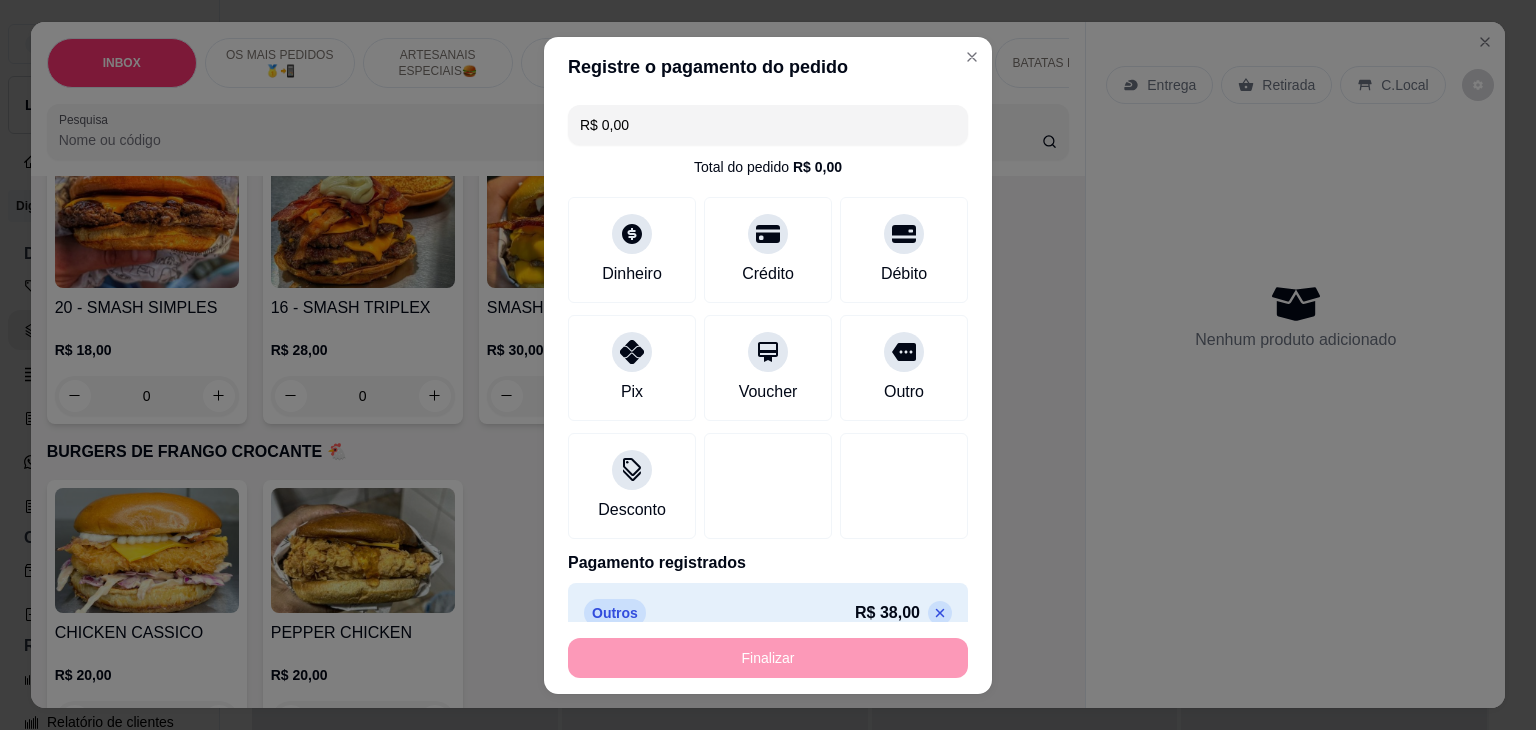 type on "-R$ 38,00" 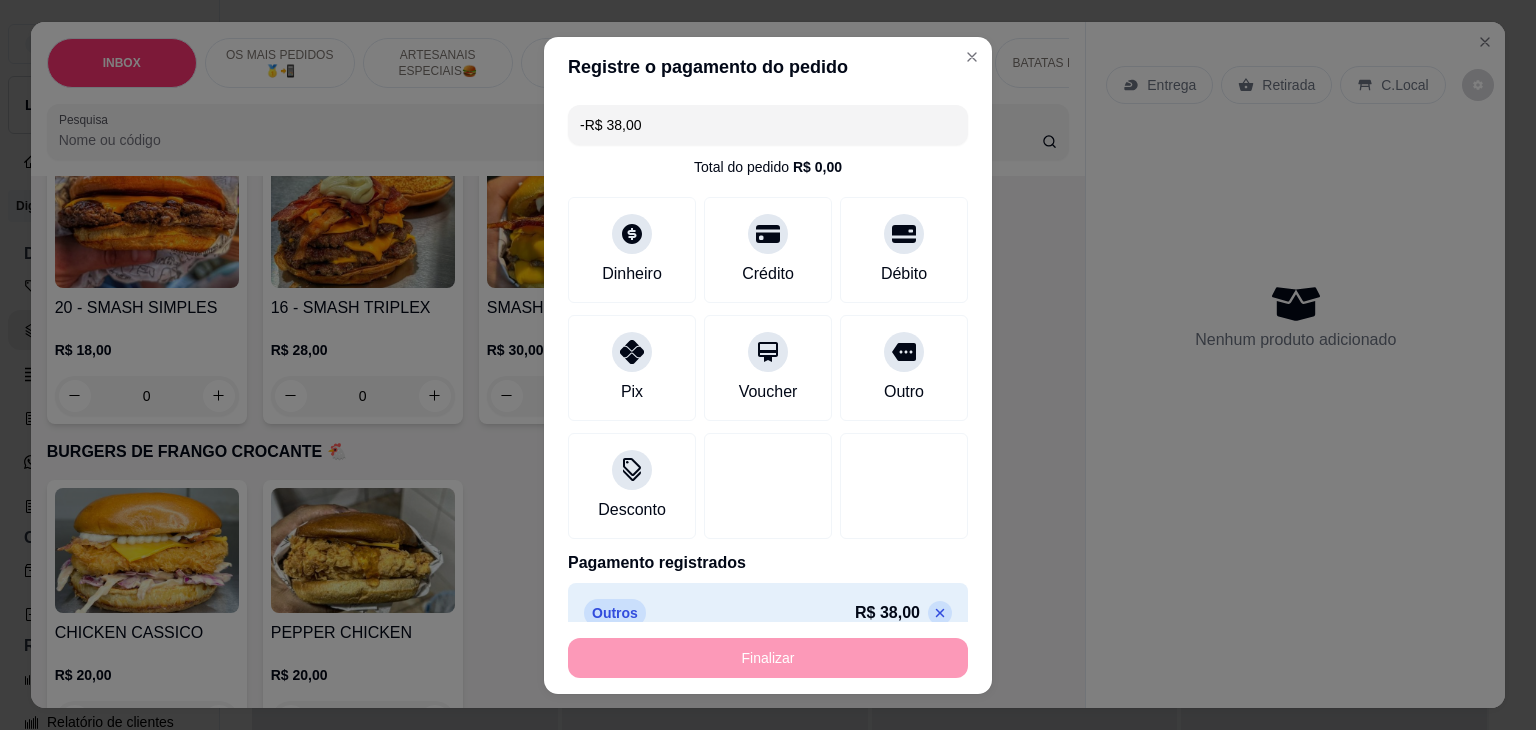 scroll, scrollTop: 2099, scrollLeft: 0, axis: vertical 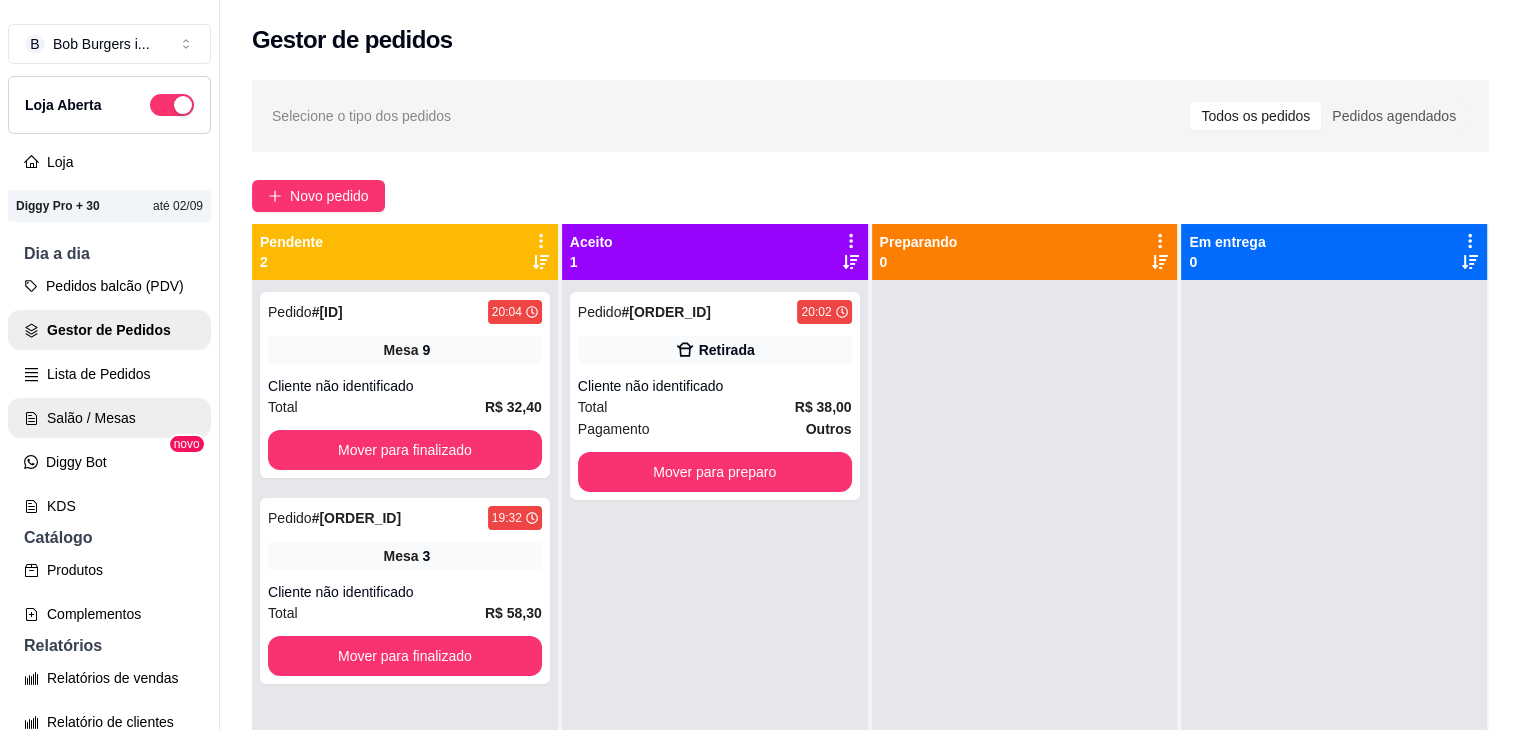 click on "Salão / Mesas" at bounding box center (109, 418) 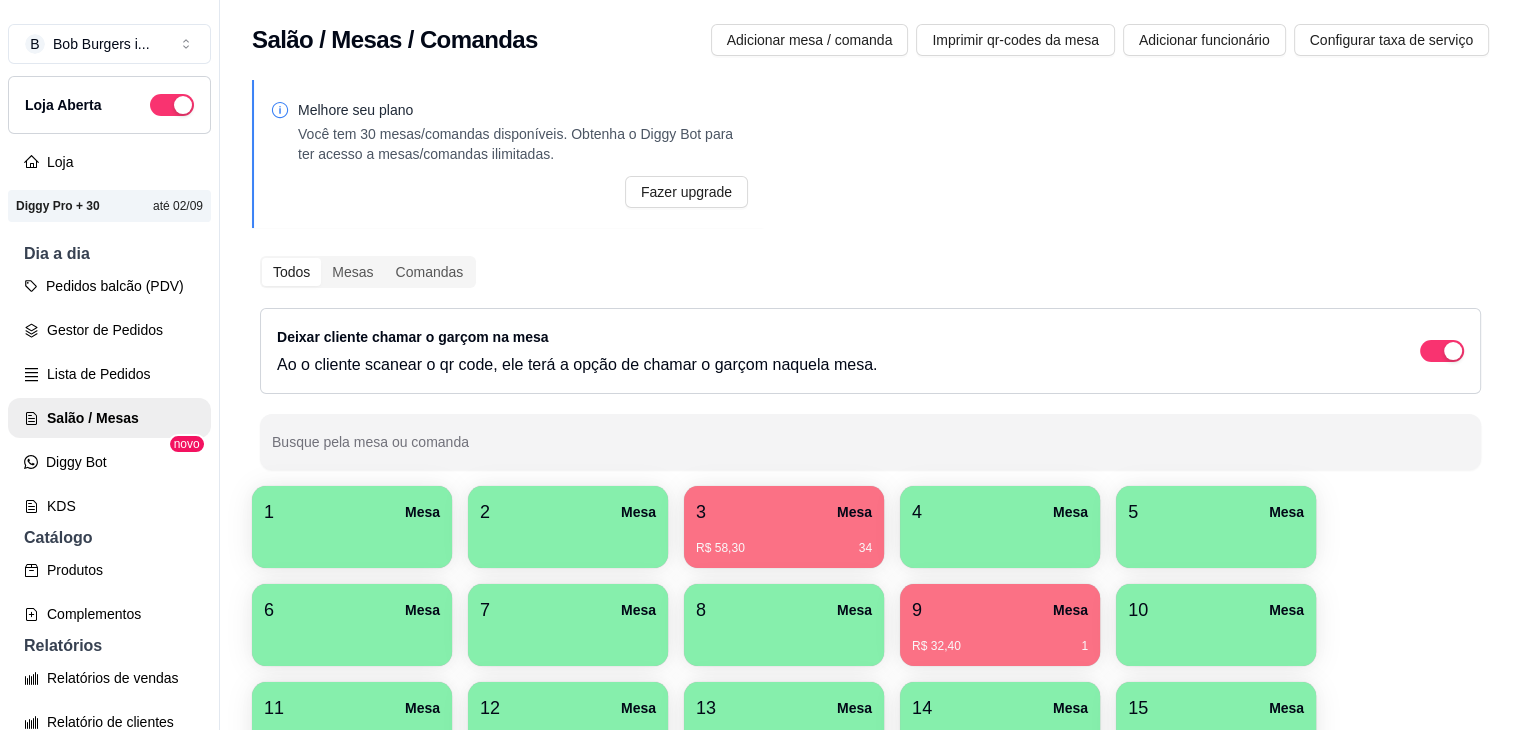 click on "Pedidos balcão (PDV) Gestor de Pedidos Lista de Pedidos Salão / Mesas Diggy Bot novo KDS" at bounding box center (109, 396) 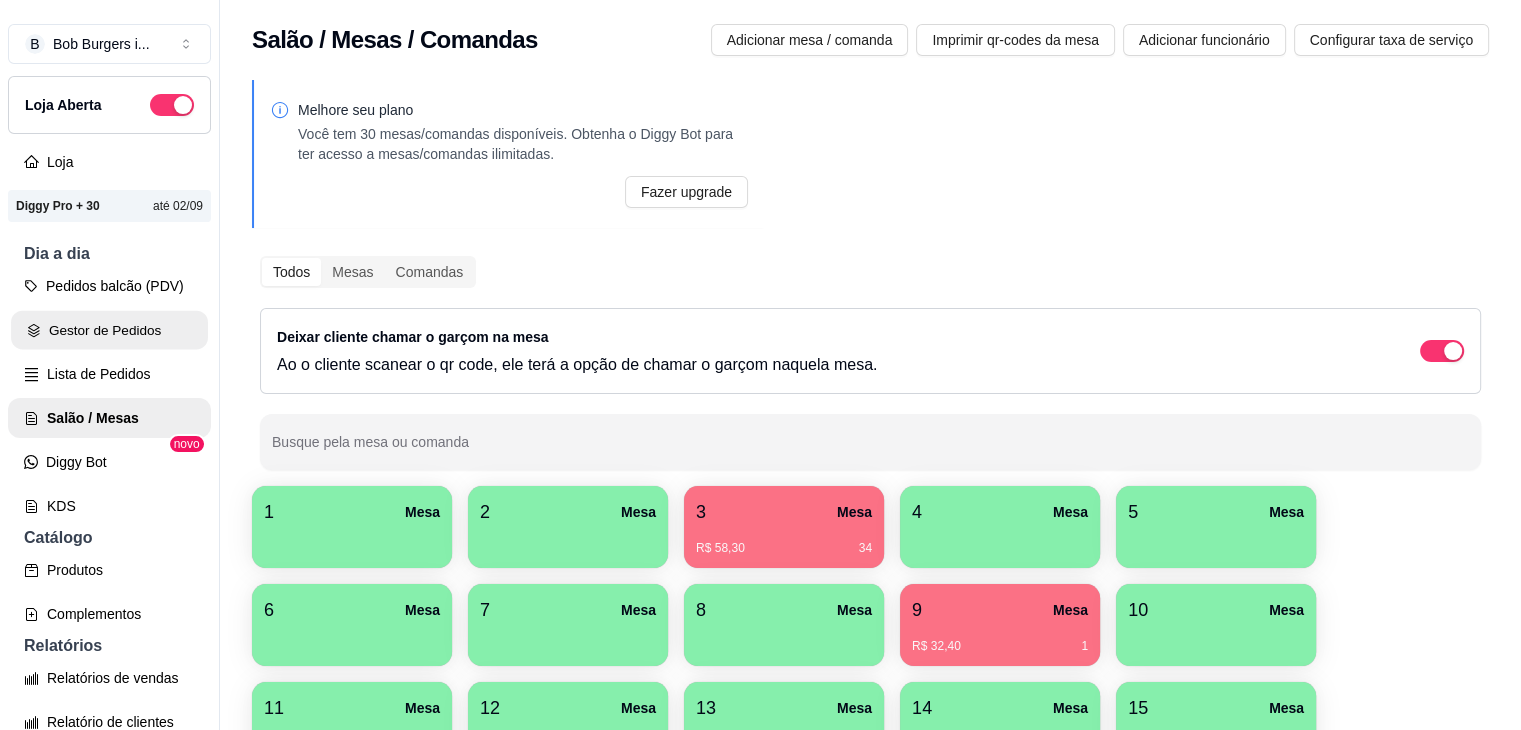 click on "Gestor de Pedidos" at bounding box center (109, 330) 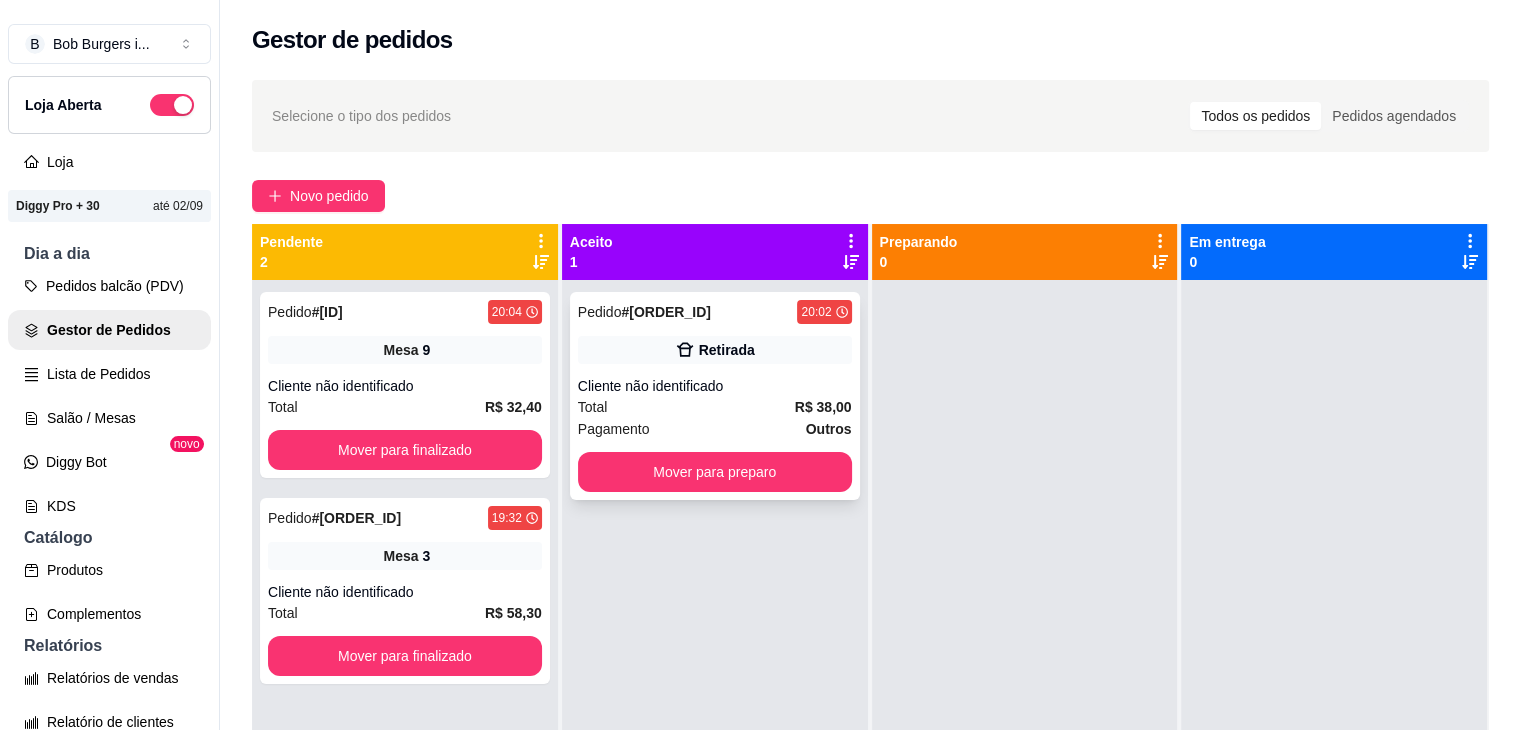 click on "Total R$ 38,00" at bounding box center [715, 407] 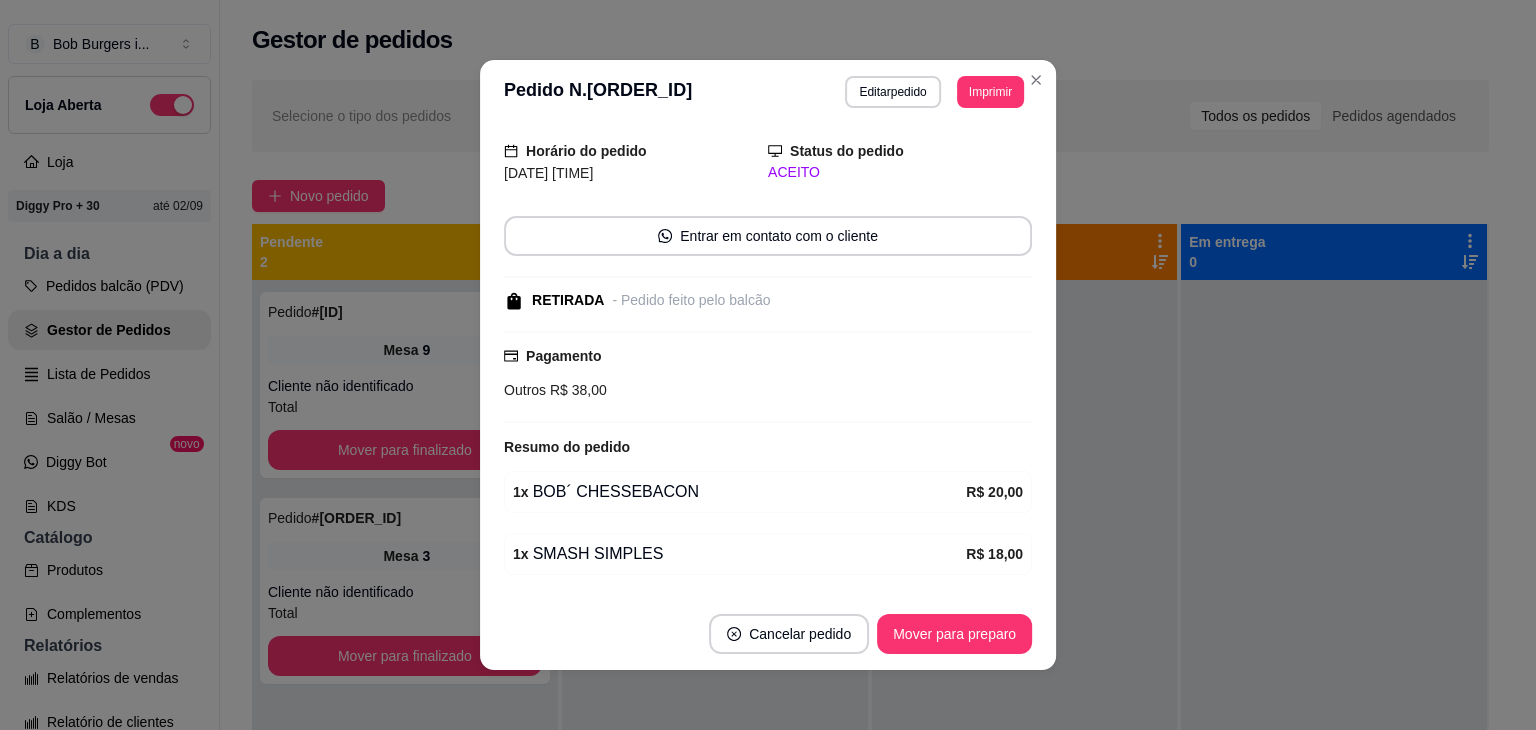 scroll, scrollTop: 118, scrollLeft: 0, axis: vertical 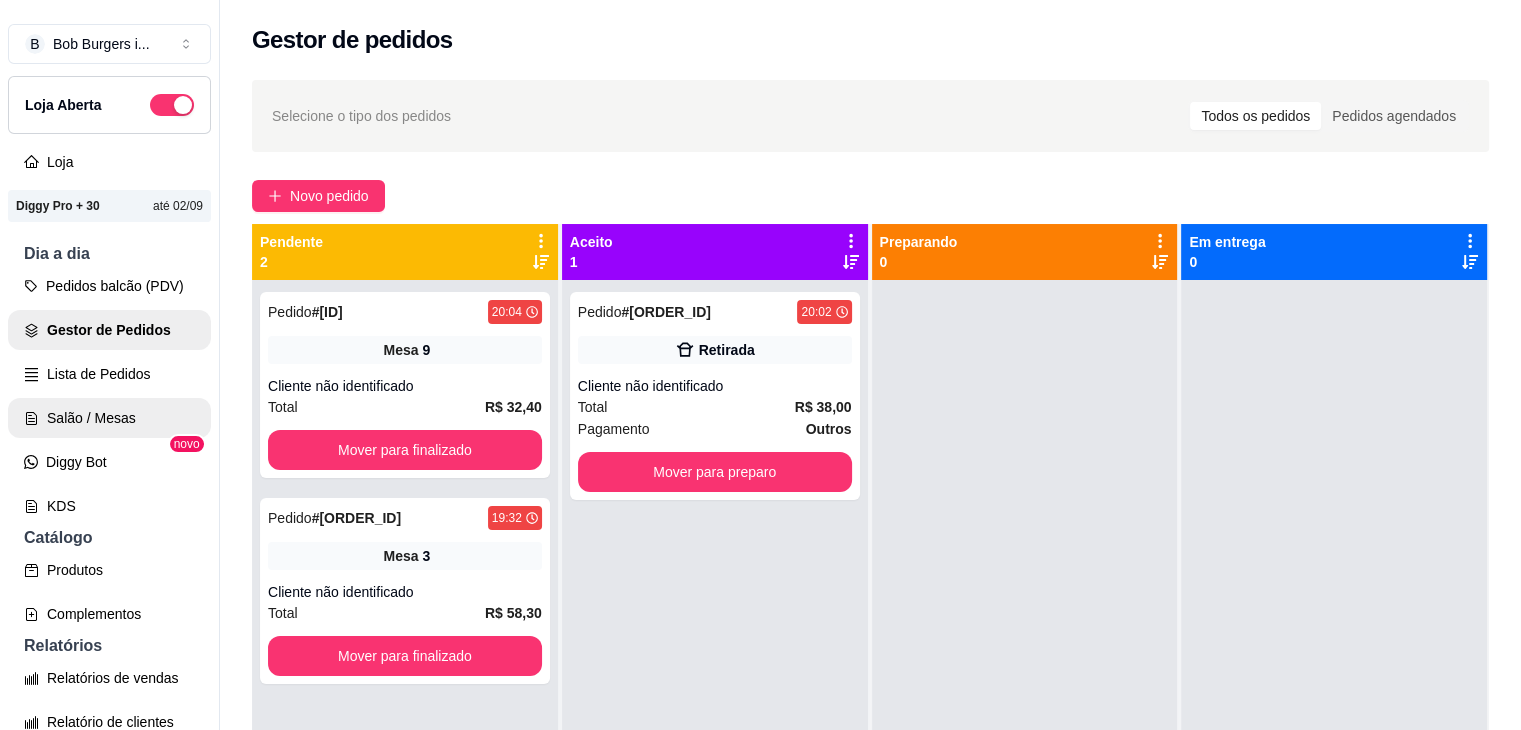 click on "Salão / Mesas" at bounding box center [109, 418] 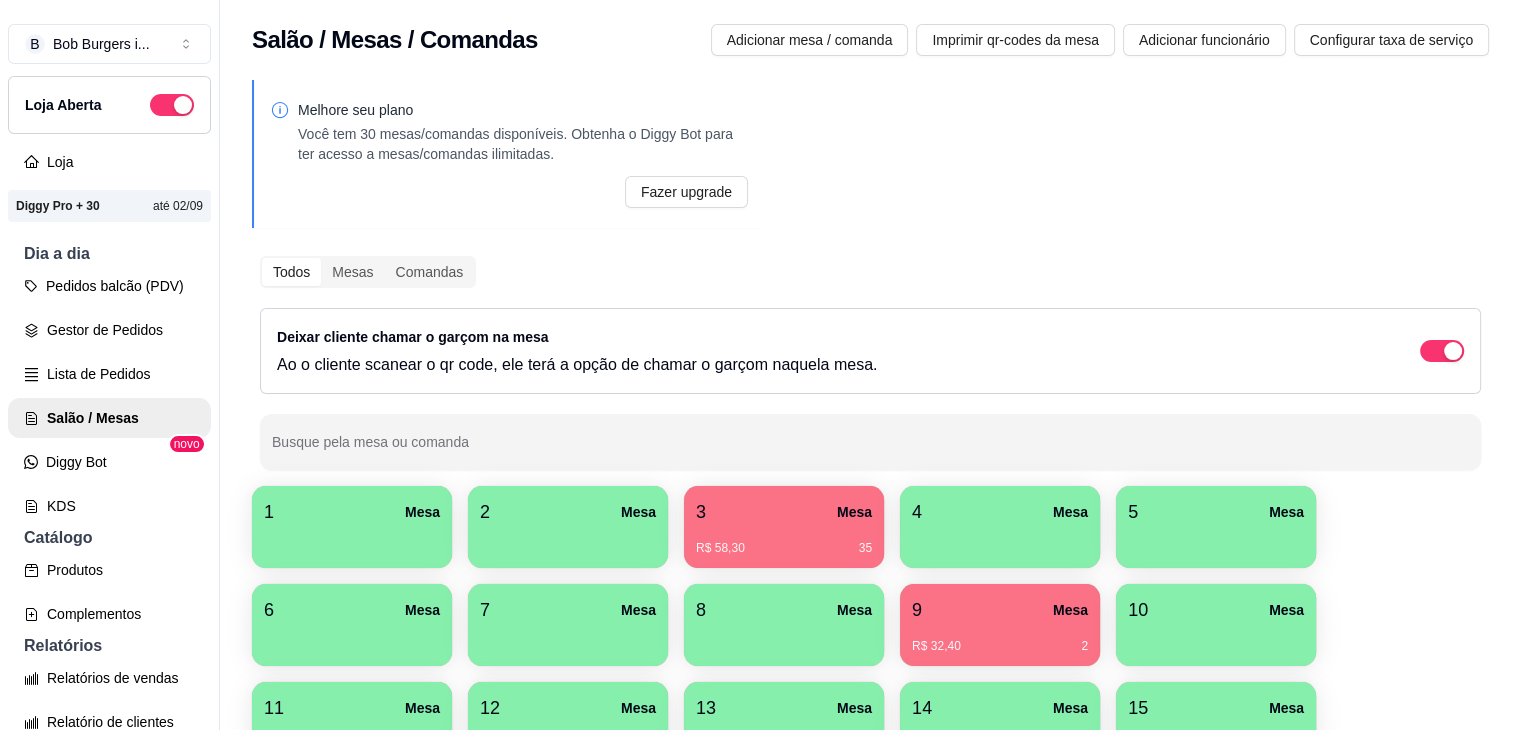 click on "3 Mesa" at bounding box center (784, 512) 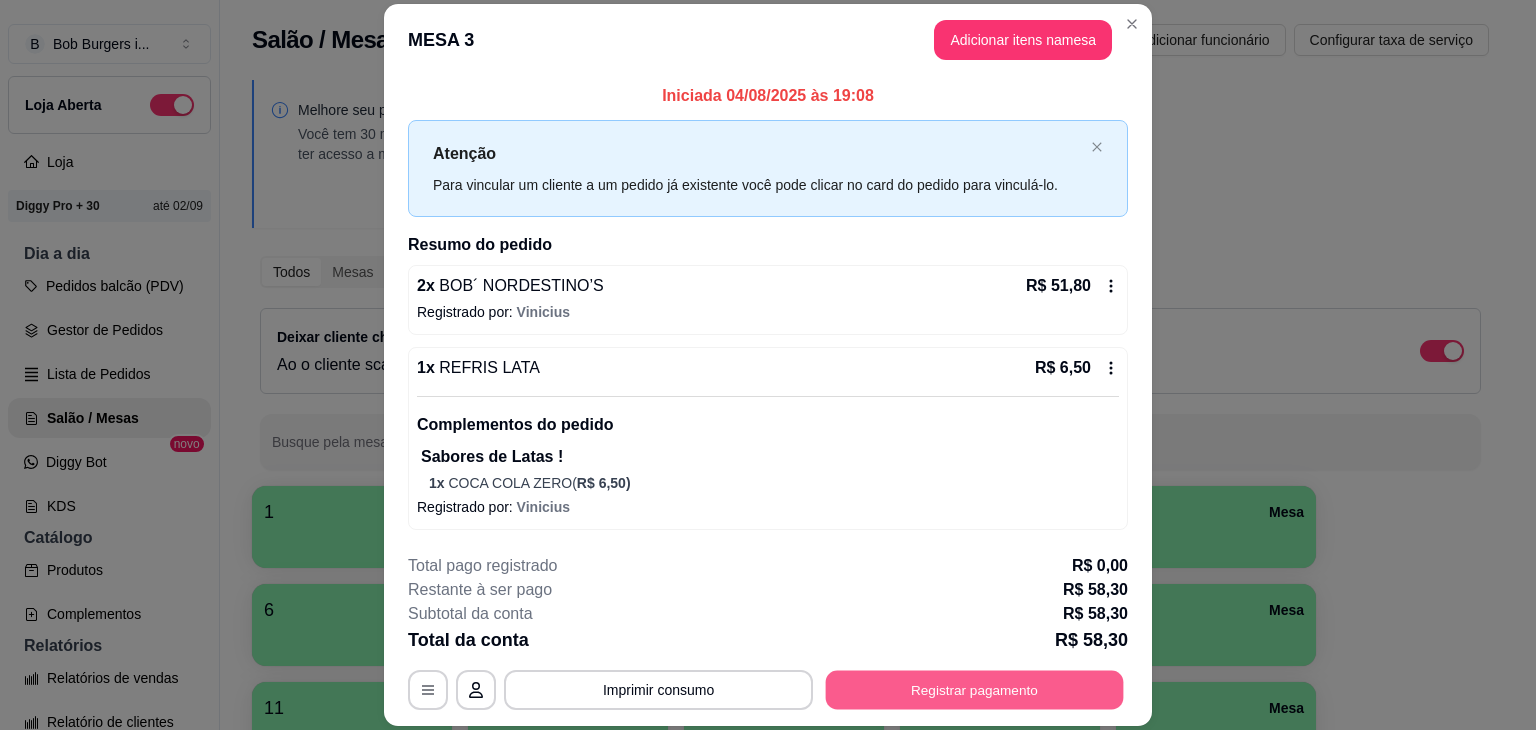 click on "Registrar pagamento" at bounding box center [975, 690] 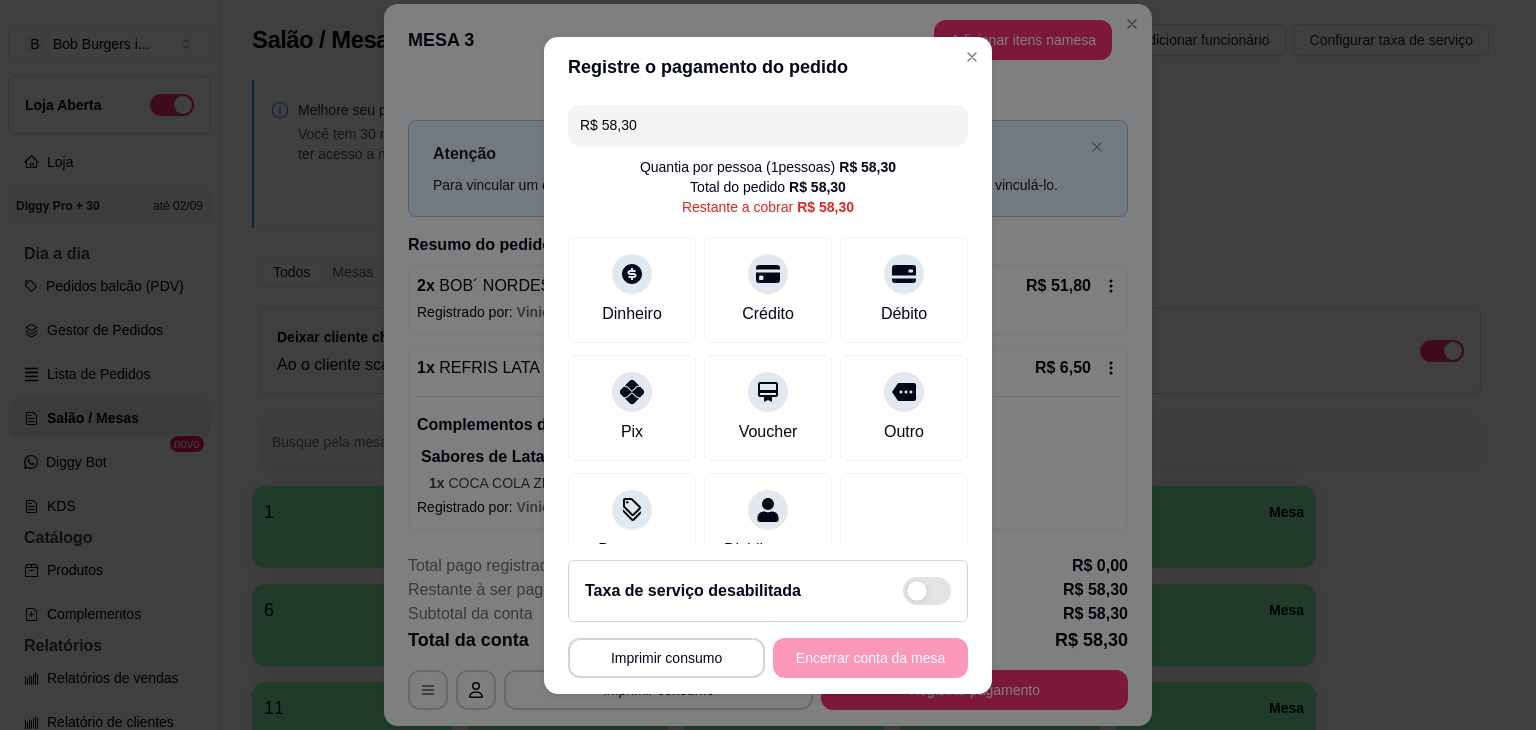 click on "R$ 58,30" at bounding box center [768, 125] 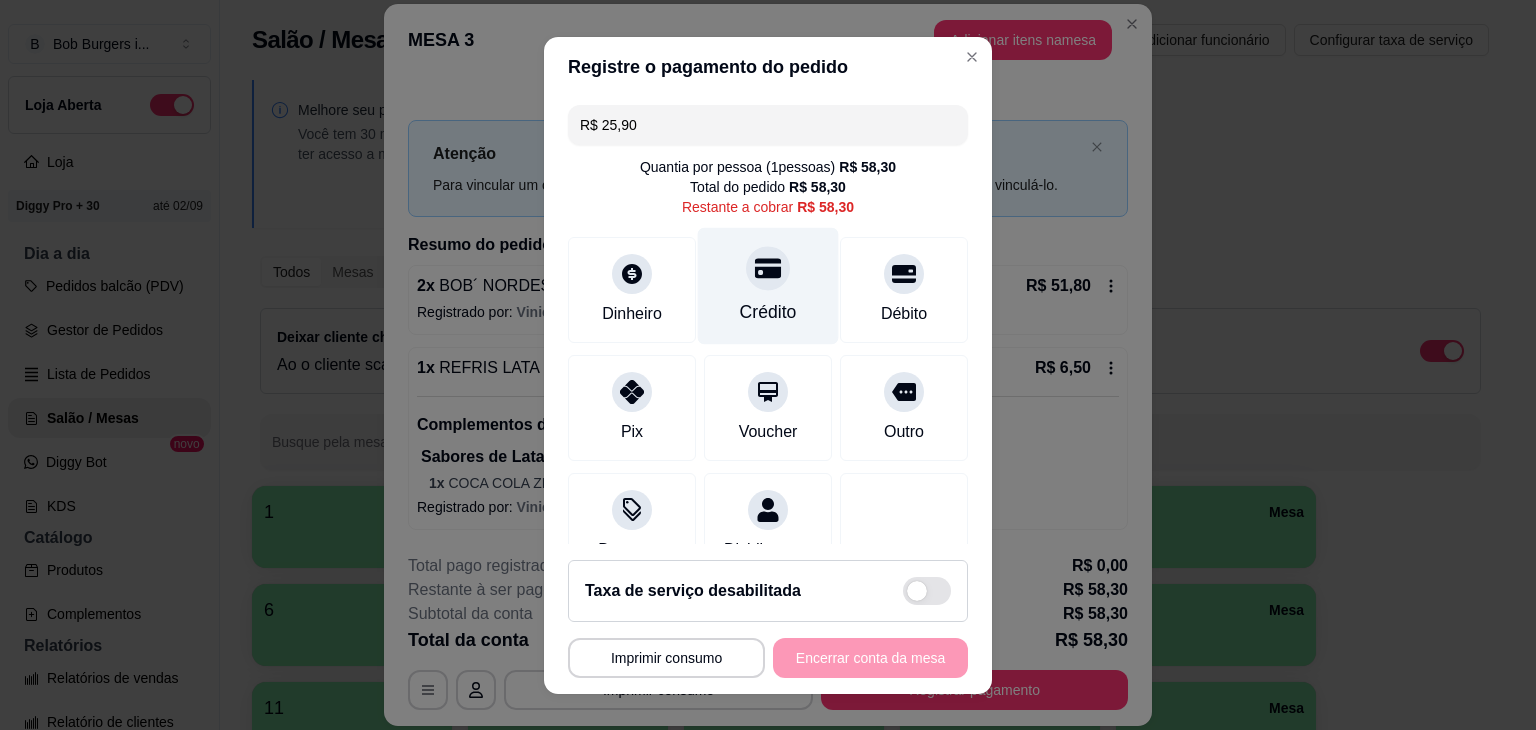 click on "Crédito" at bounding box center [768, 312] 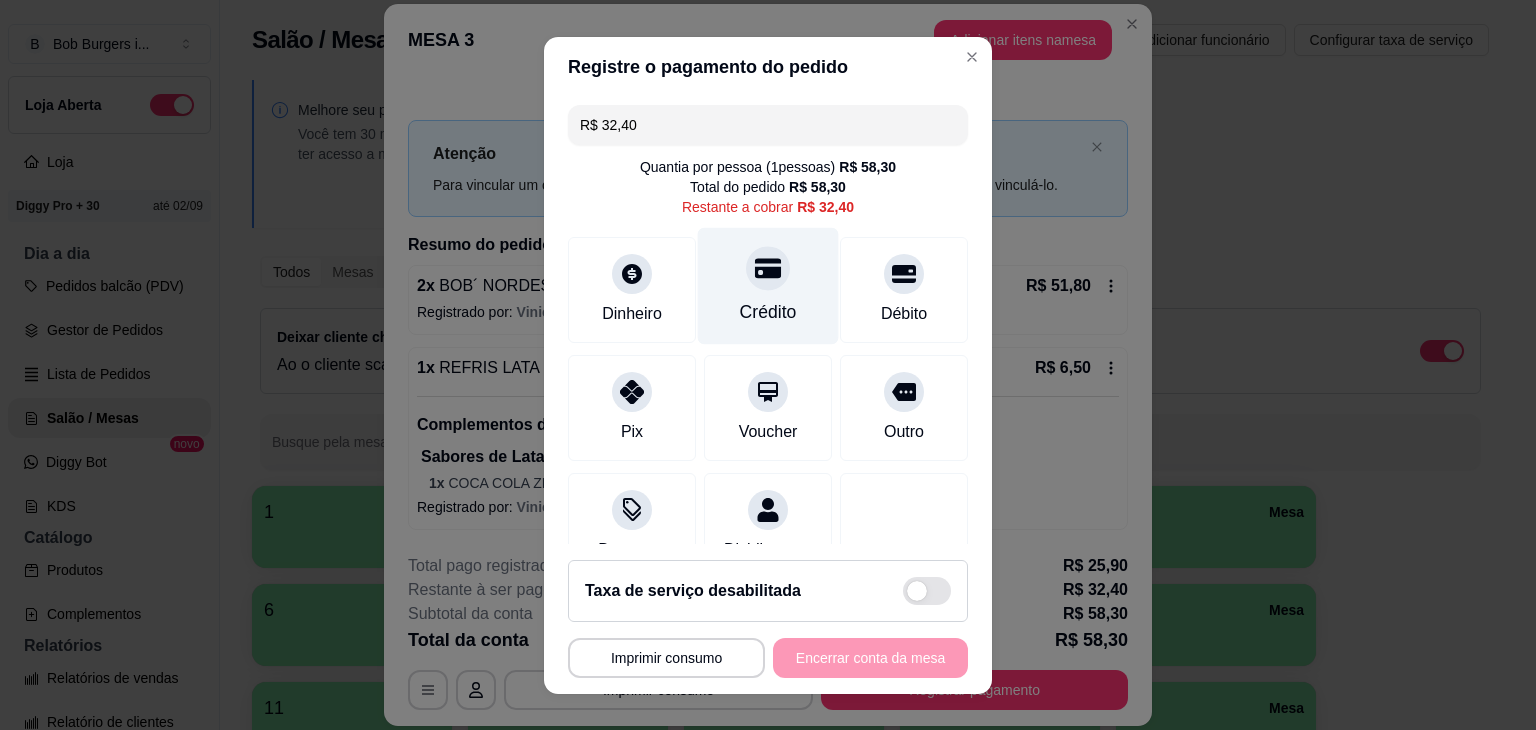 click at bounding box center [768, 268] 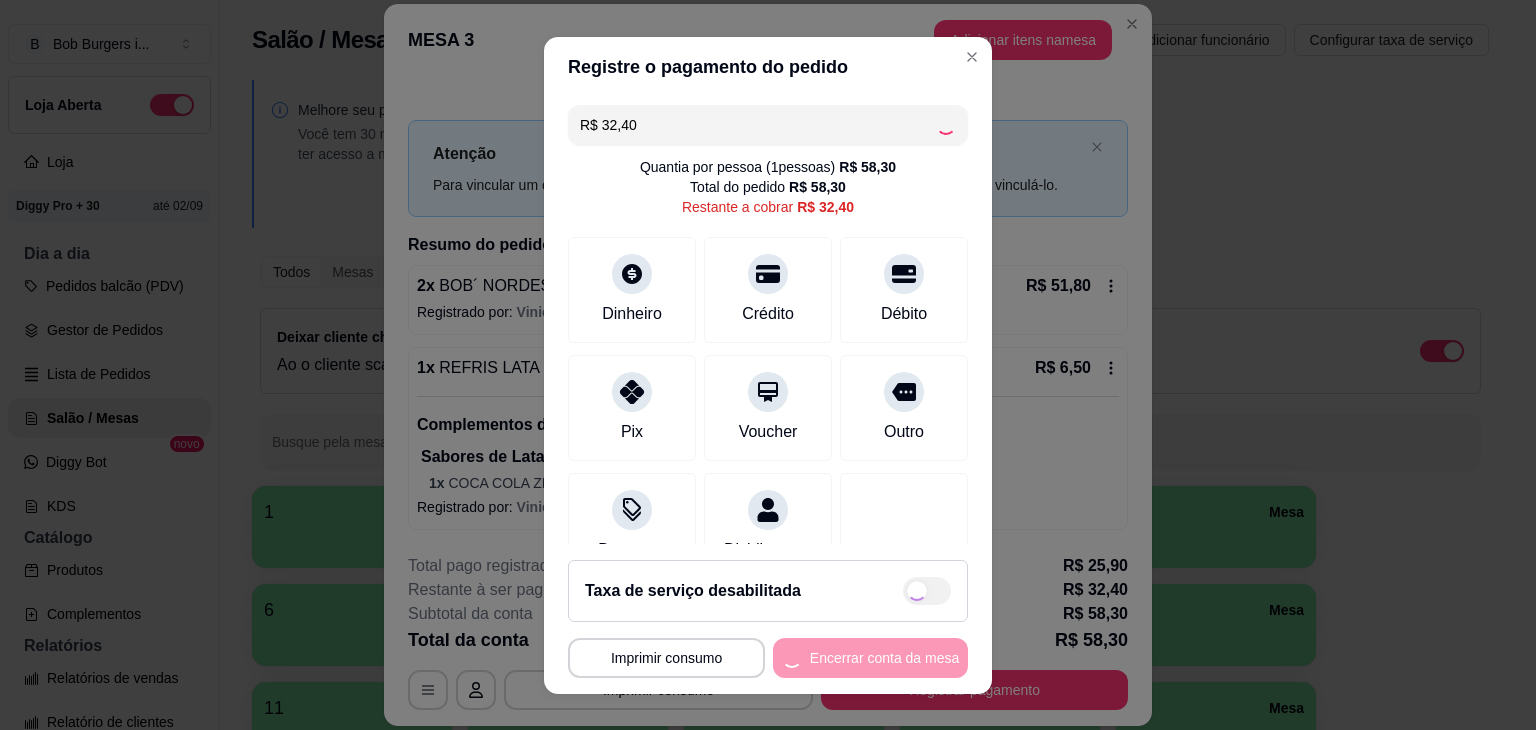 type on "R$ 0,00" 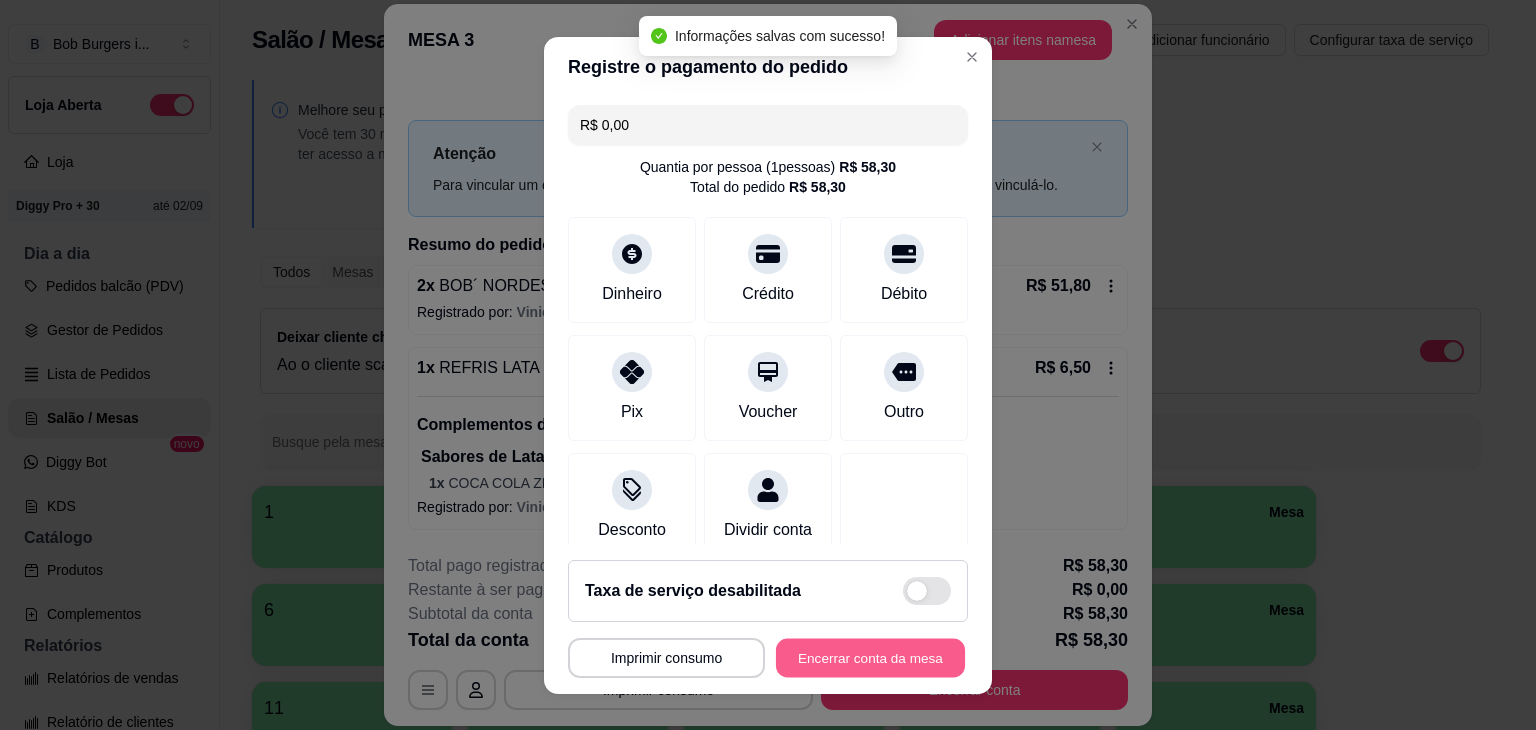 click on "Encerrar conta da mesa" at bounding box center [870, 657] 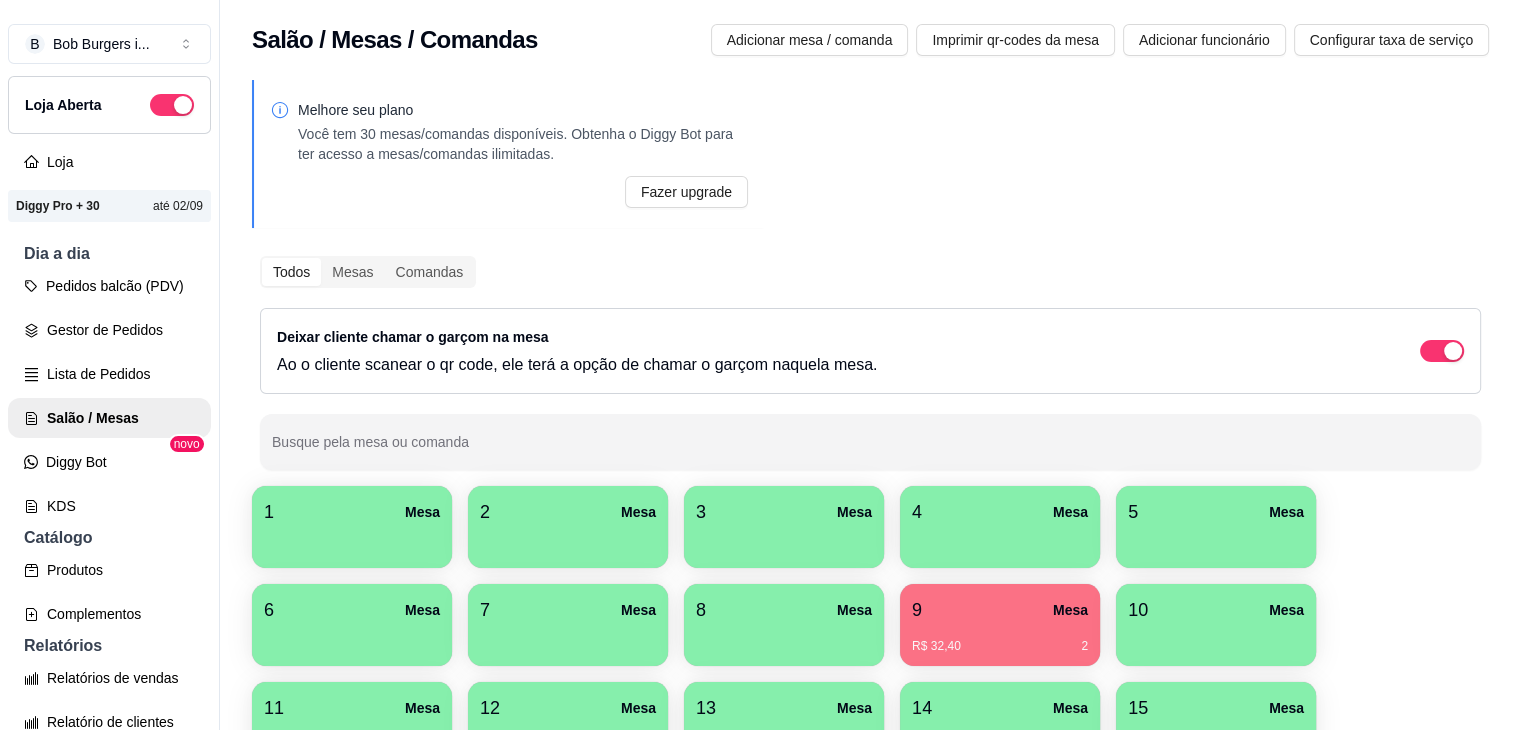 click on "9 Mesa" at bounding box center (1000, 610) 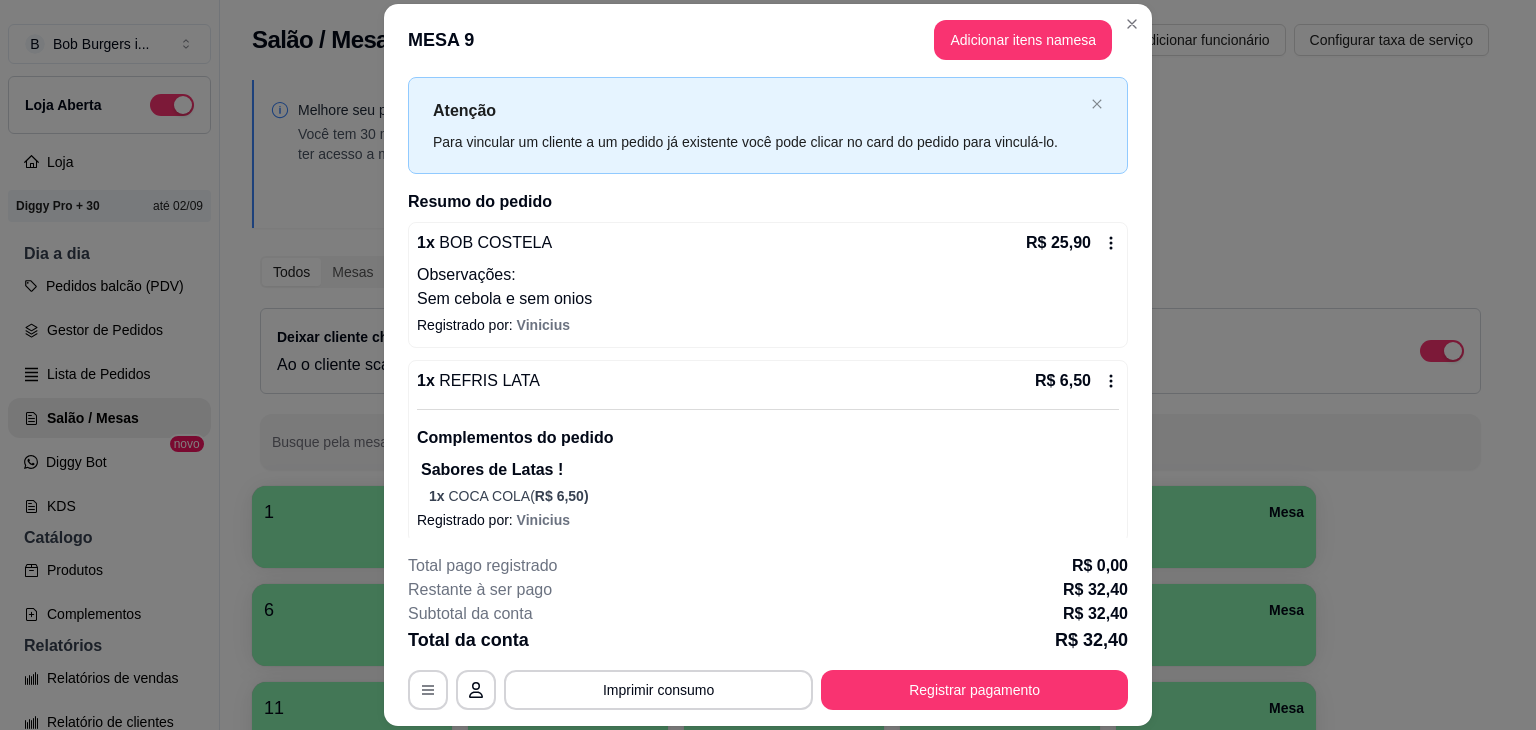 scroll, scrollTop: 54, scrollLeft: 0, axis: vertical 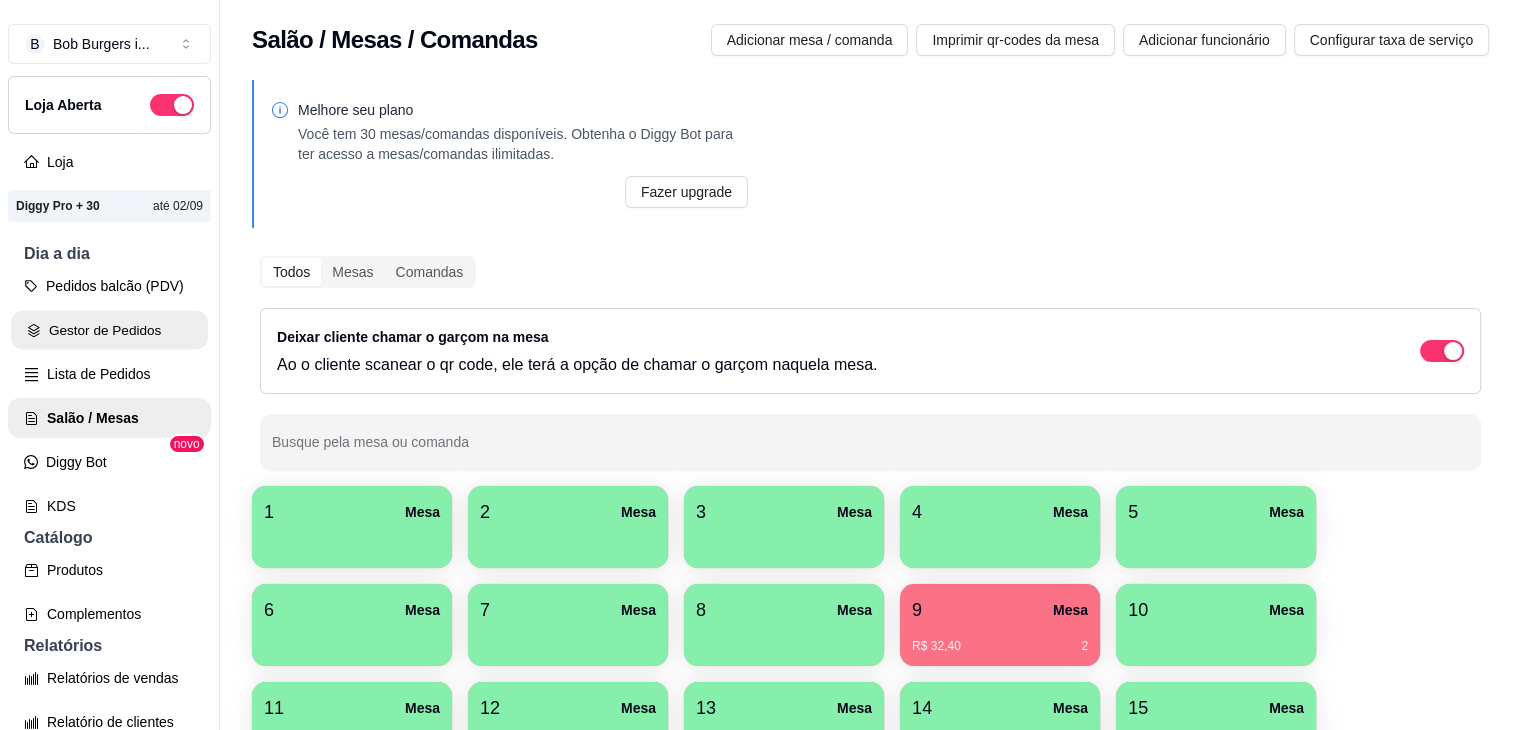 click on "Gestor de Pedidos" at bounding box center [109, 330] 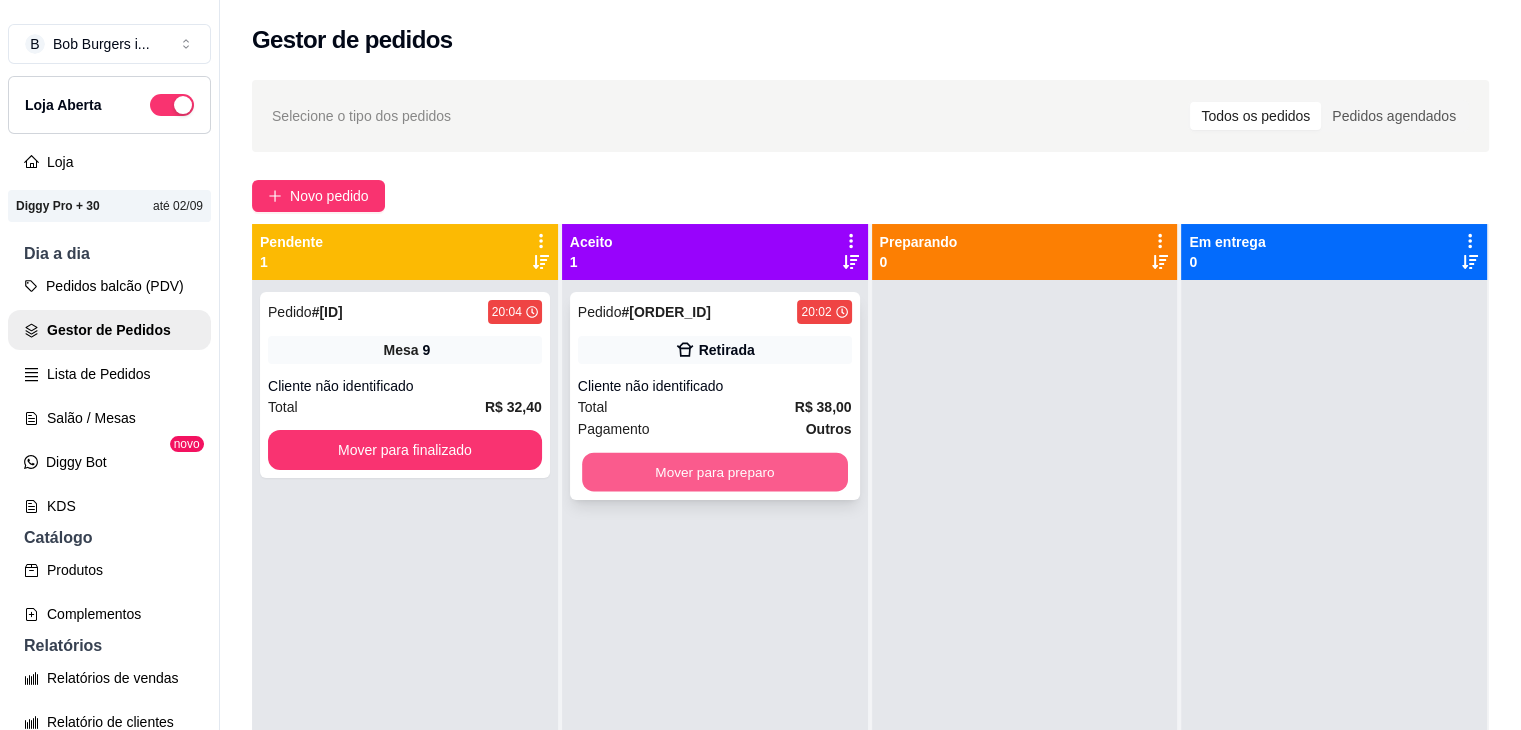 click on "Mover para preparo" at bounding box center [715, 472] 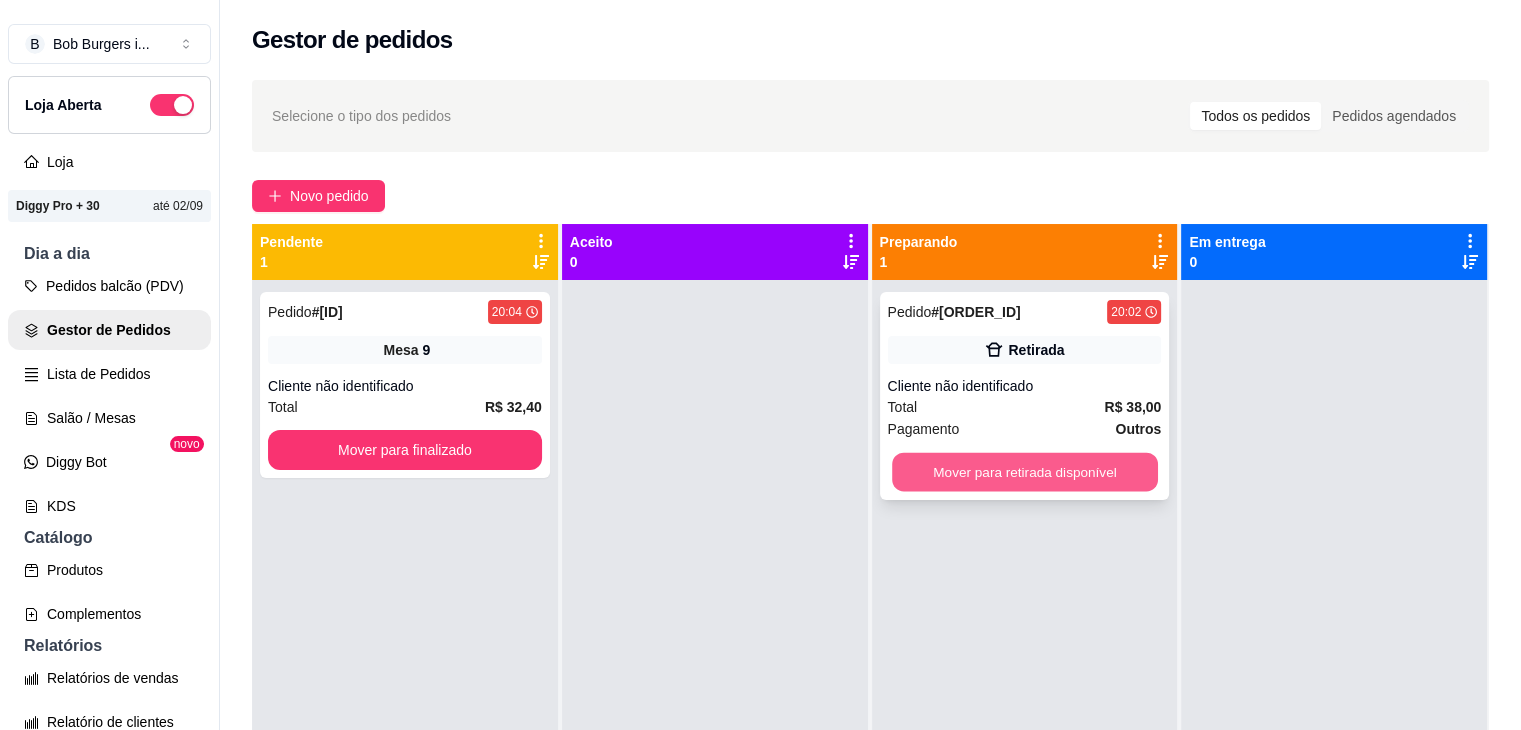 click on "Mover para retirada disponível" at bounding box center [1025, 472] 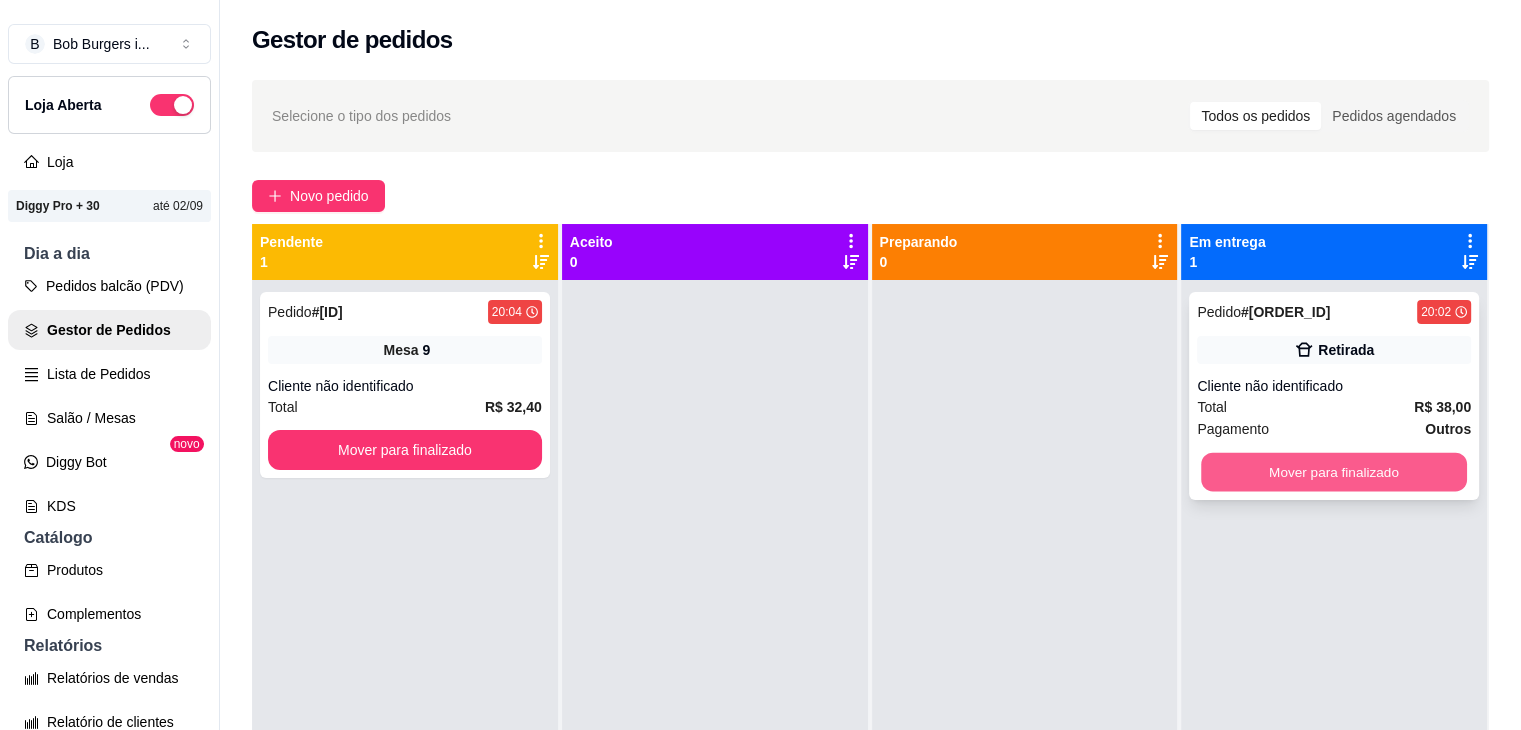 click on "Mover para finalizado" at bounding box center (1334, 472) 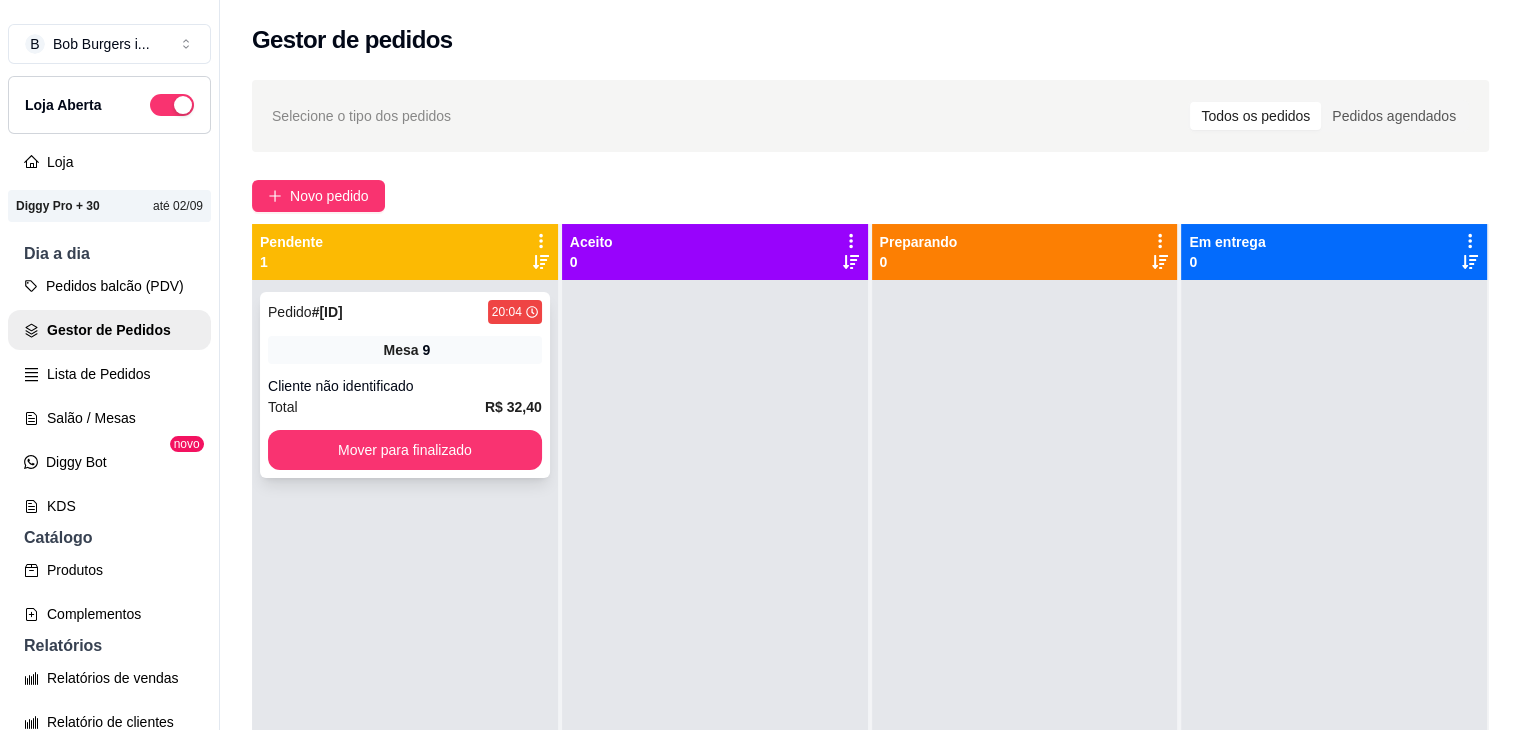 click on "Mesa 9" at bounding box center [405, 350] 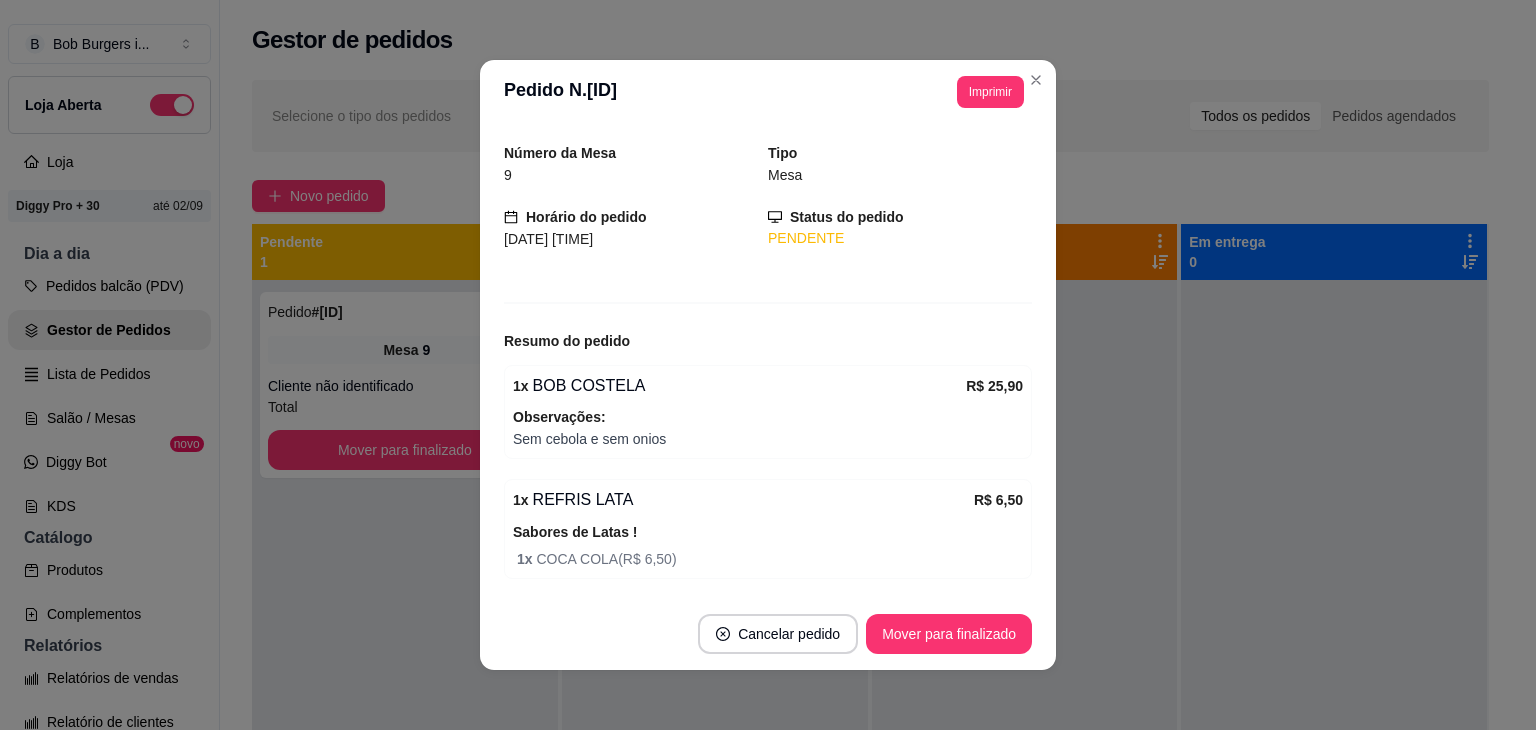 scroll, scrollTop: 0, scrollLeft: 0, axis: both 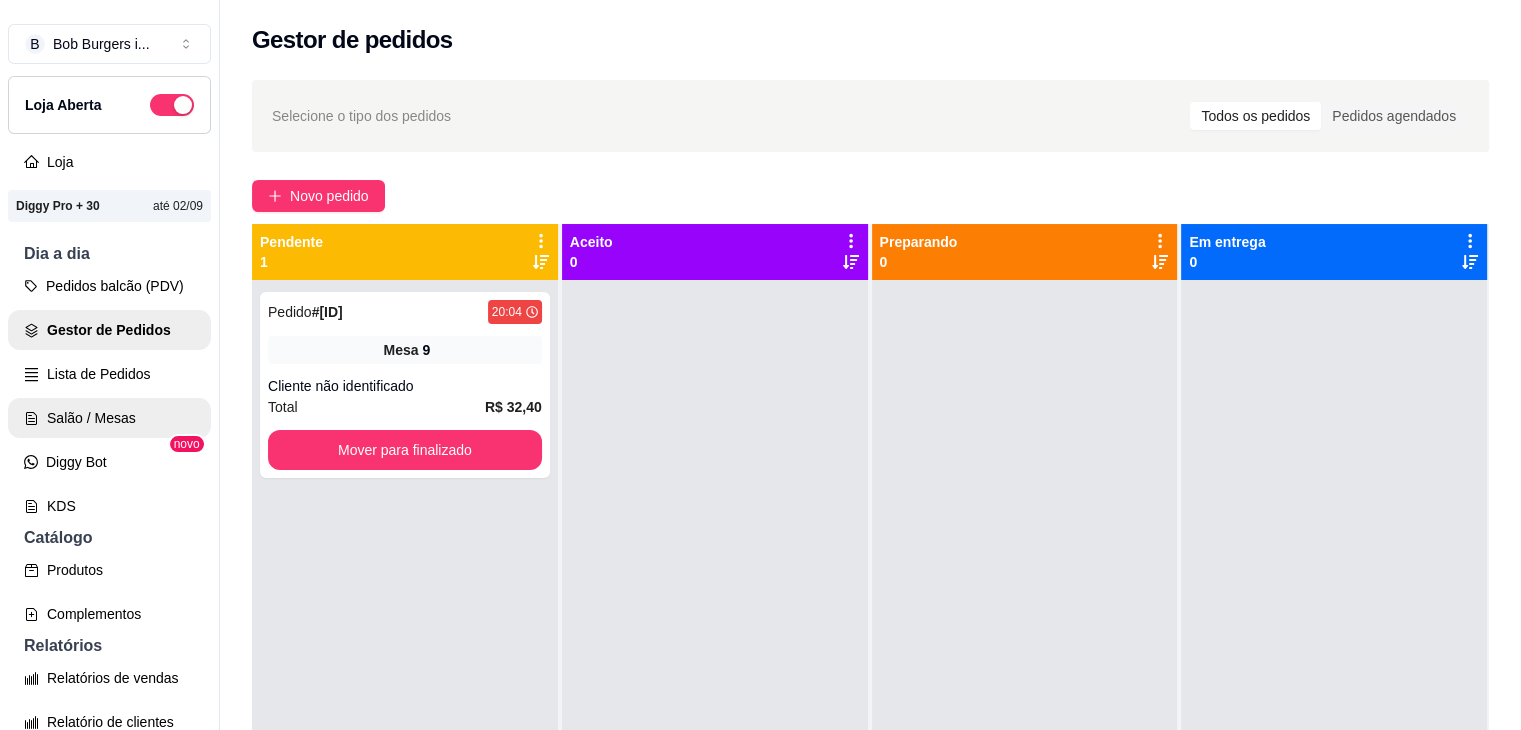 click on "Salão / Mesas" at bounding box center [109, 418] 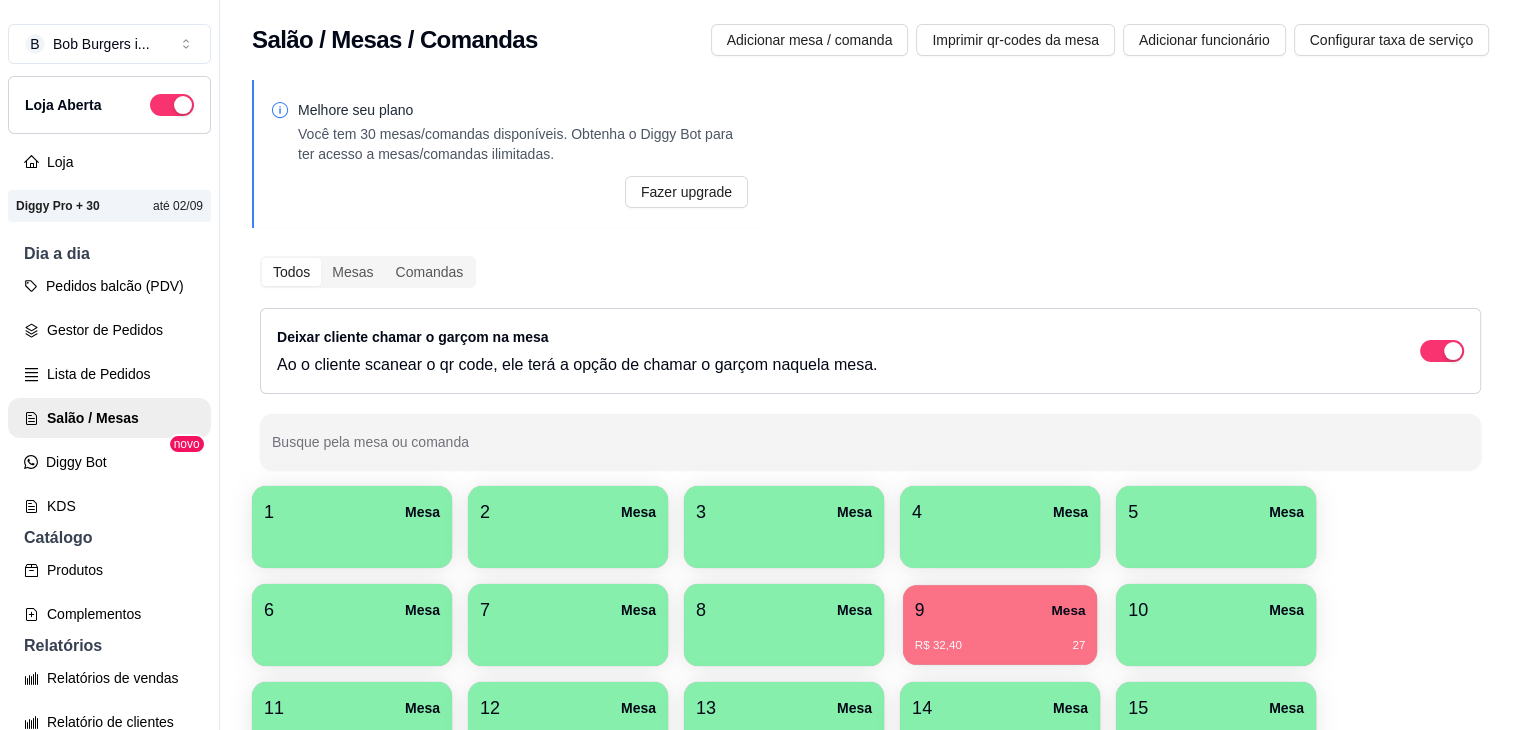 click on "9 Mesa R$ 32,40 27" at bounding box center (1000, 625) 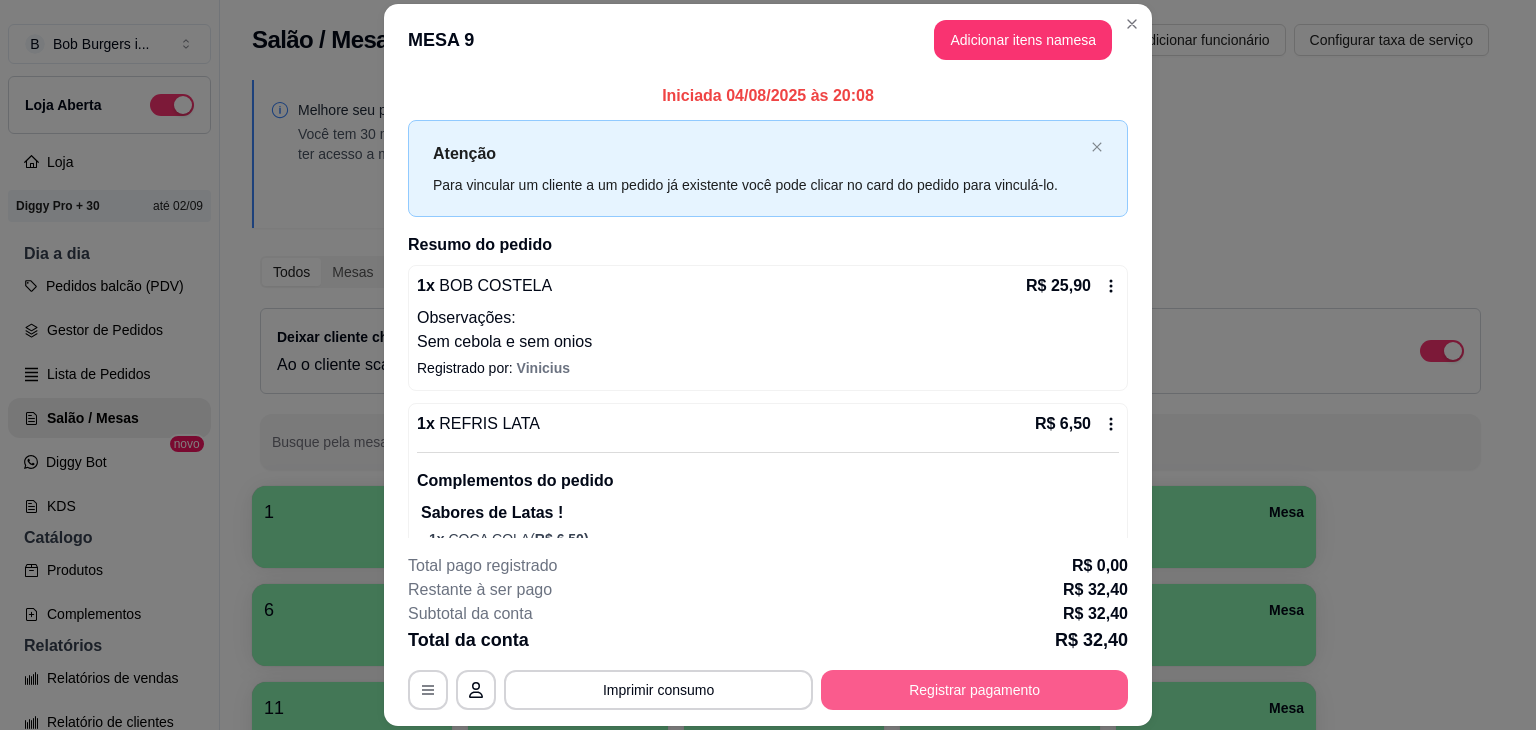 click on "Registrar pagamento" at bounding box center (974, 690) 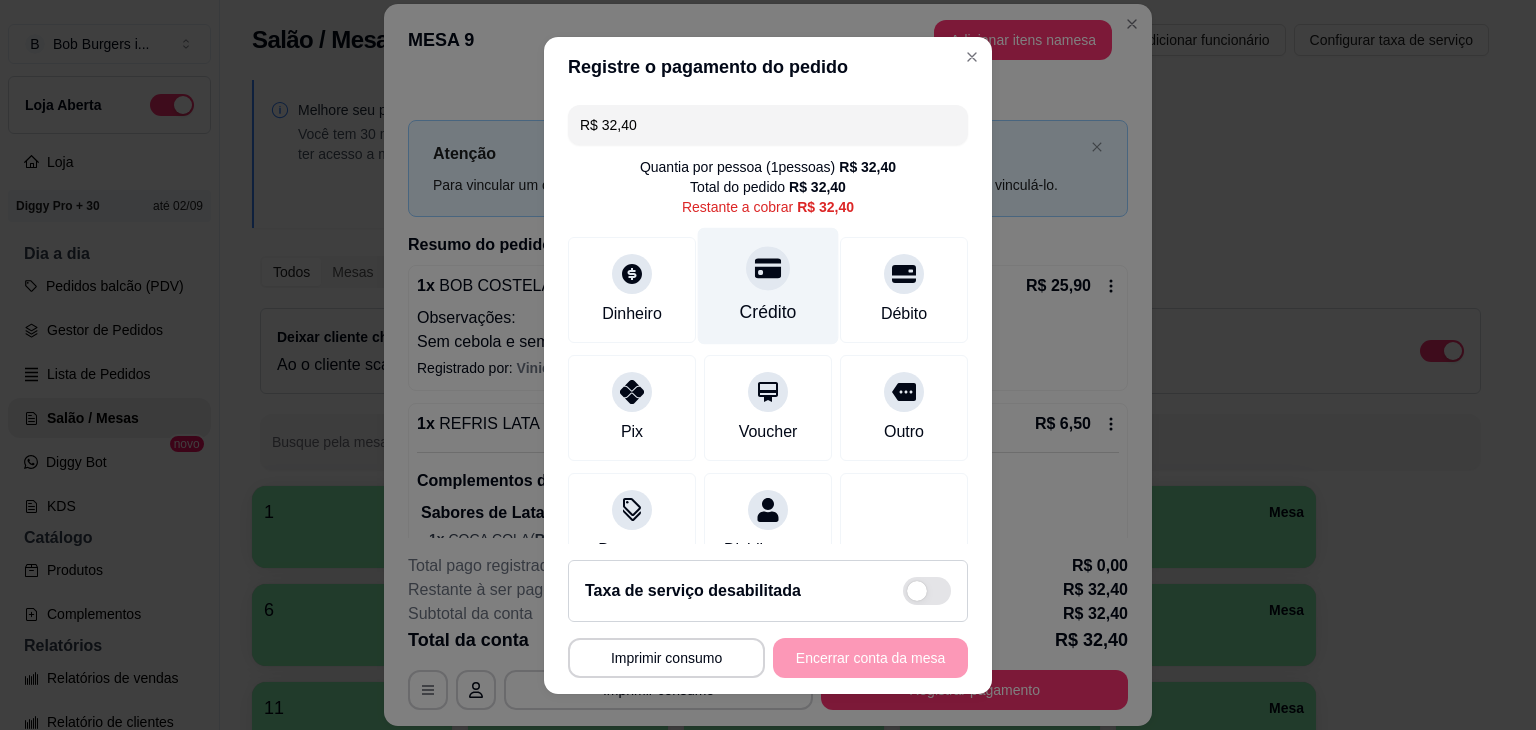 click on "Crédito" at bounding box center (768, 285) 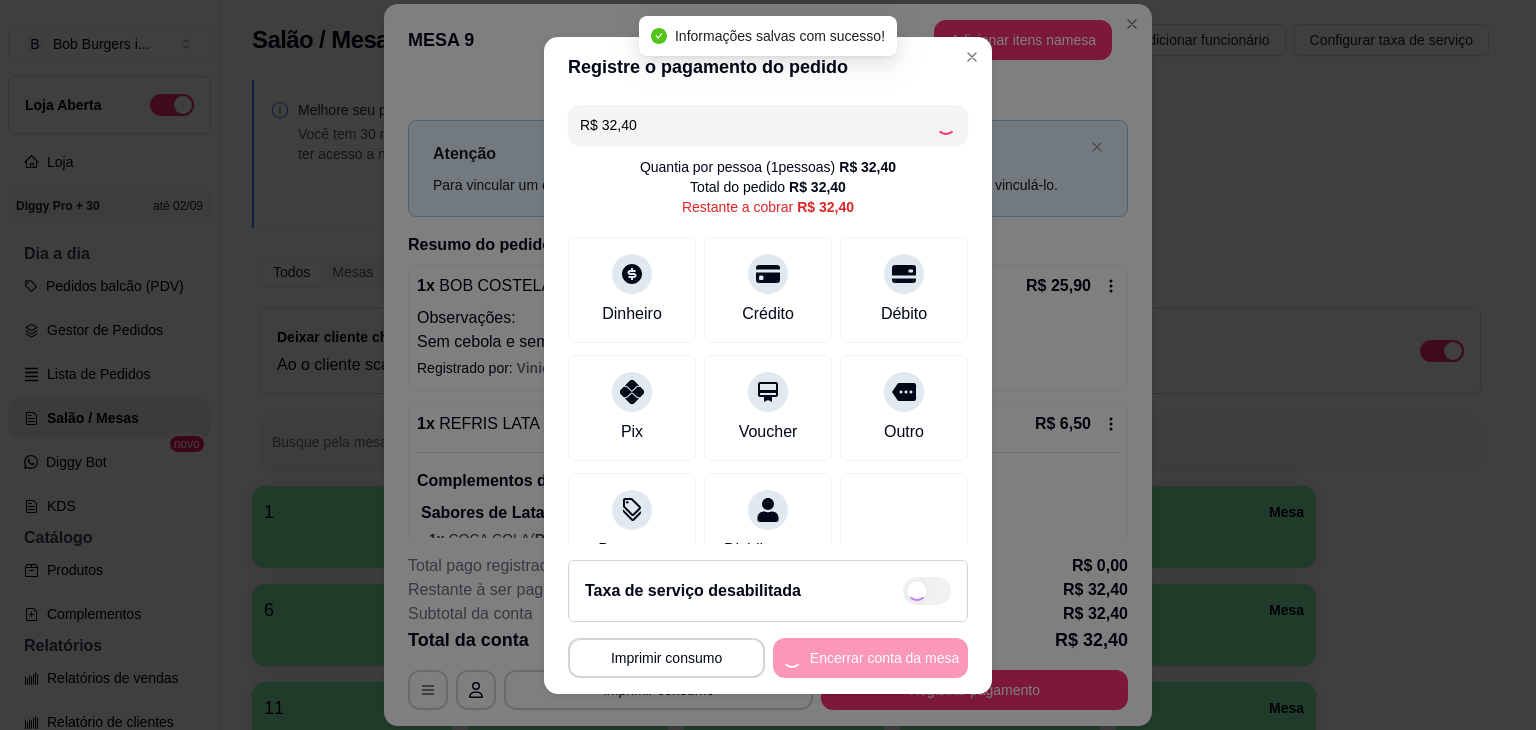 type on "R$ 0,00" 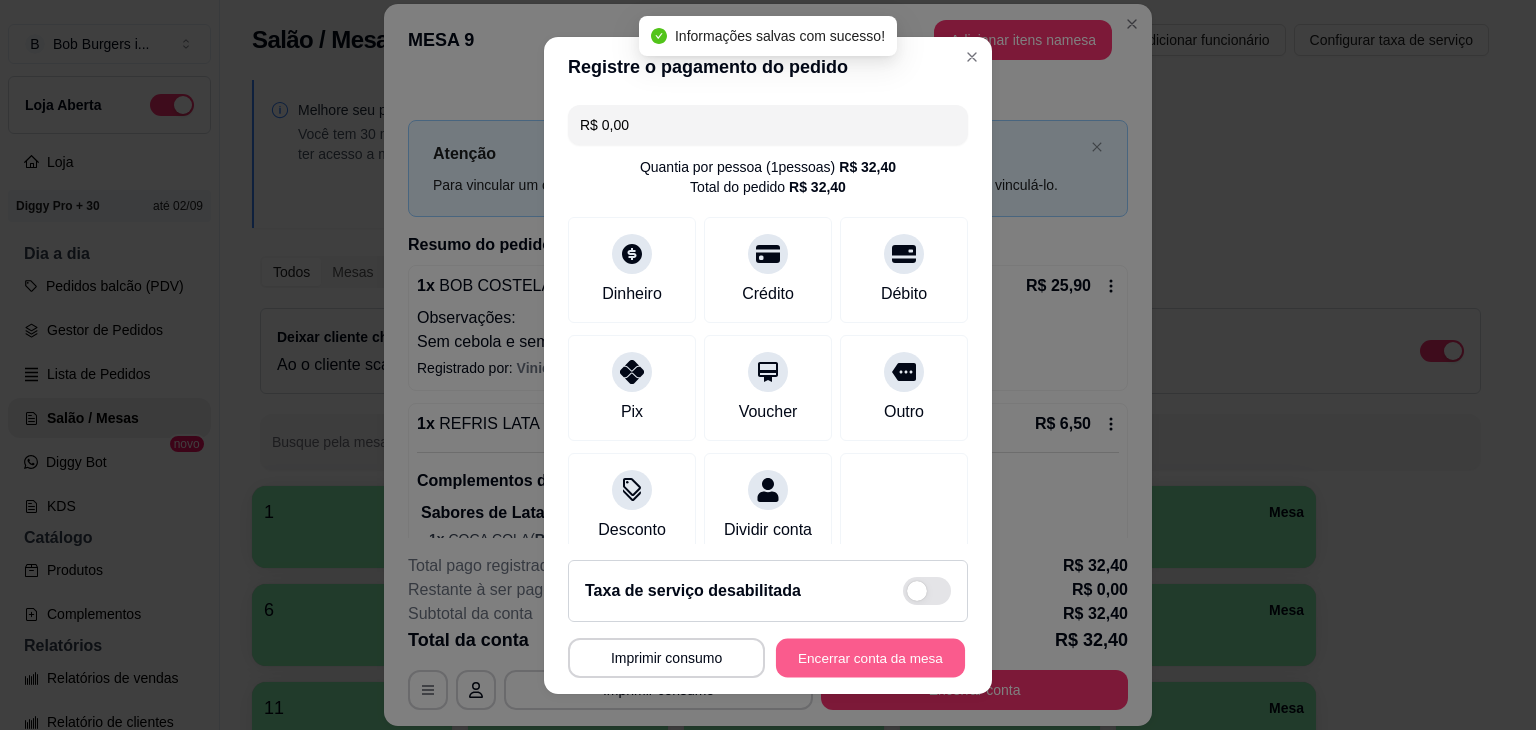 click on "Encerrar conta da mesa" at bounding box center [870, 657] 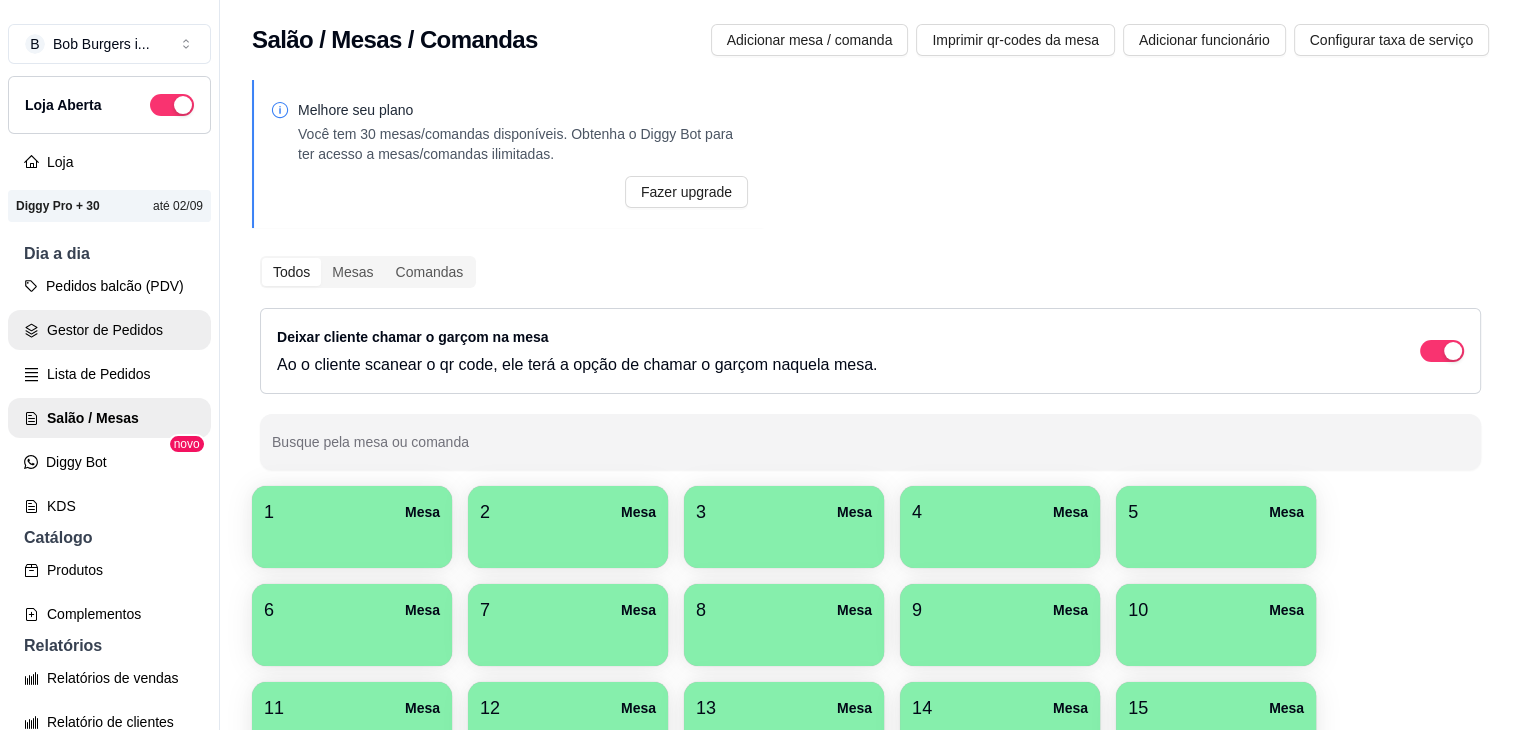 click on "Gestor de Pedidos" at bounding box center (109, 330) 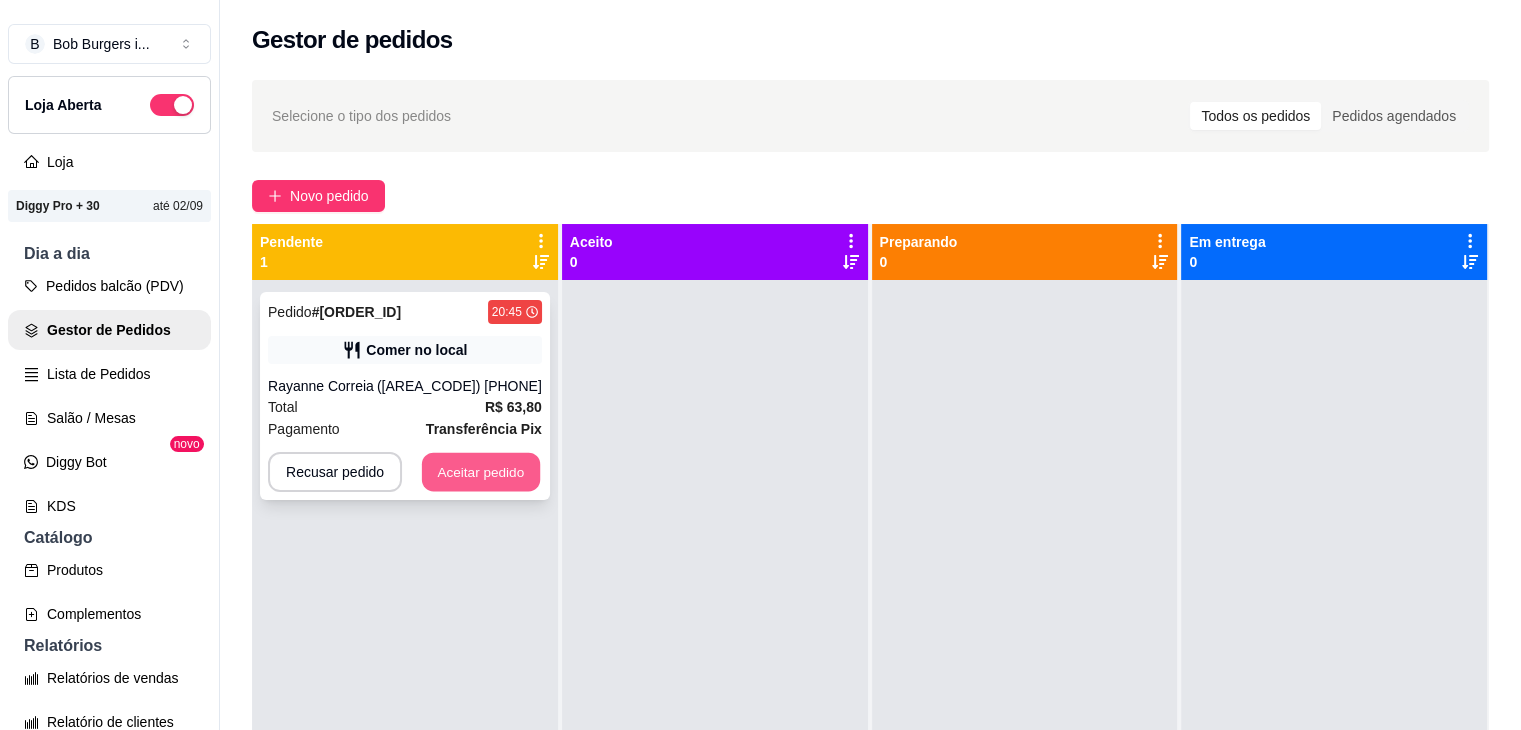 click on "Aceitar pedido" at bounding box center (481, 472) 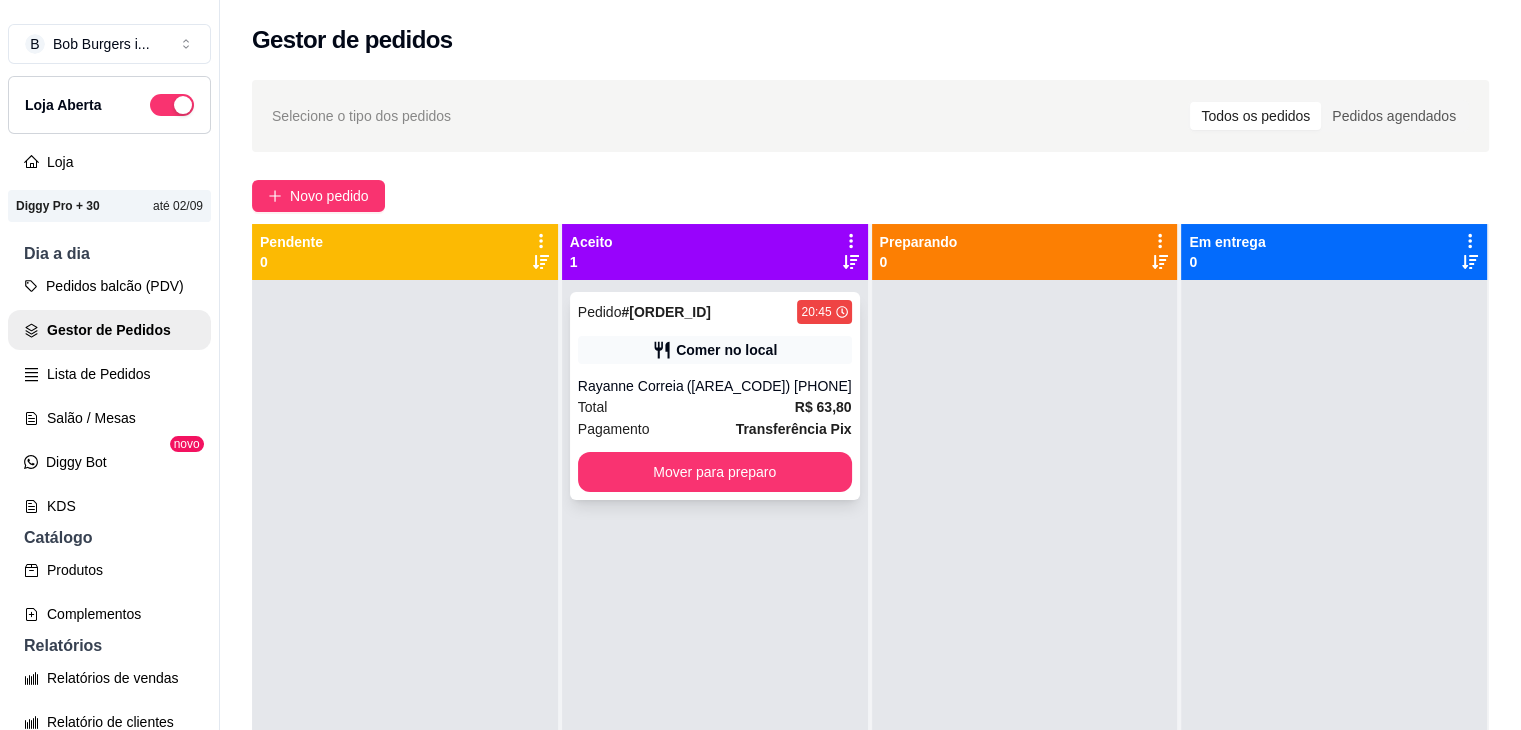 click on "Pedido # [ID] [TIME] Comer no local [FIRST] [LAST] ([PHONE]) Total R$ 63,80 Pagamento Transferência Pix Mover para preparo" at bounding box center (715, 396) 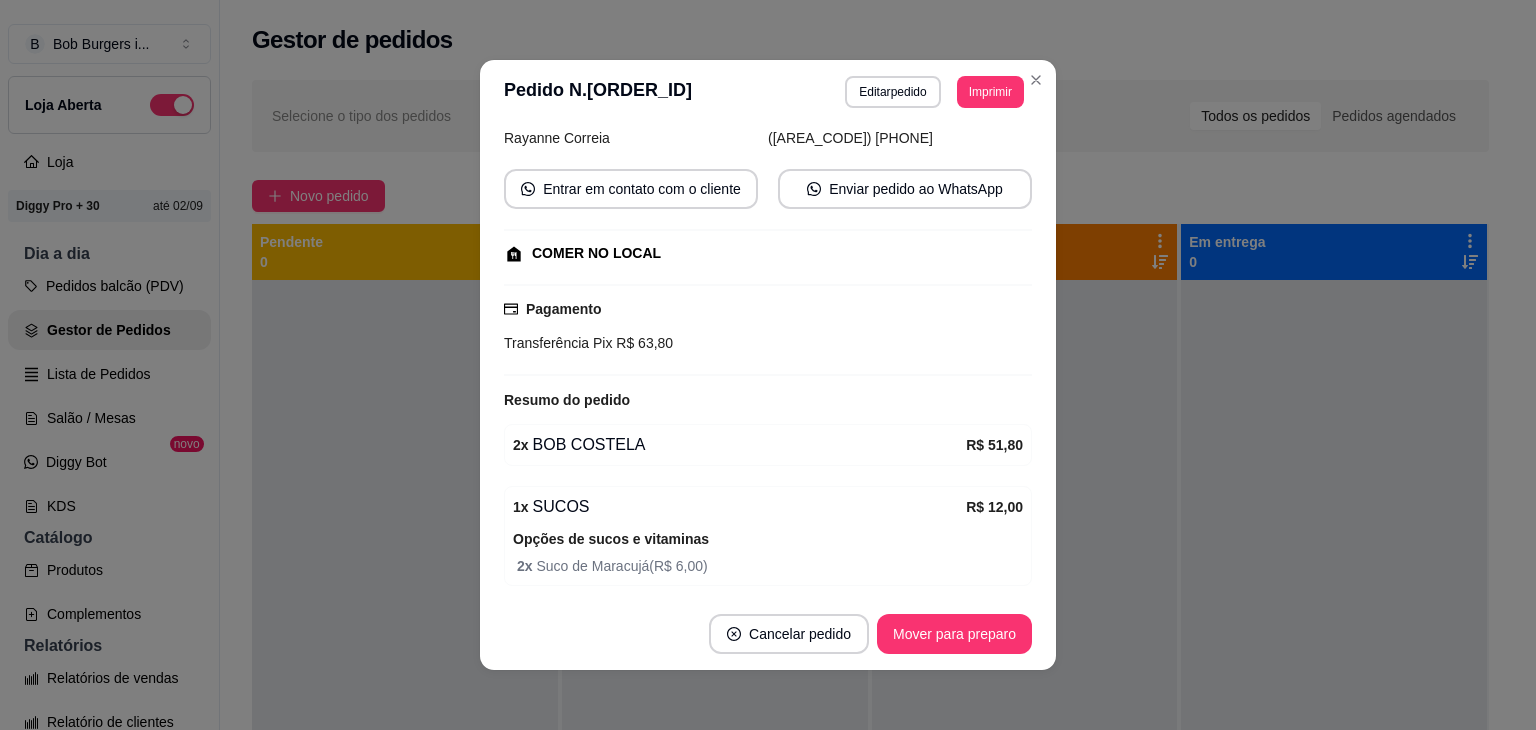 scroll, scrollTop: 0, scrollLeft: 0, axis: both 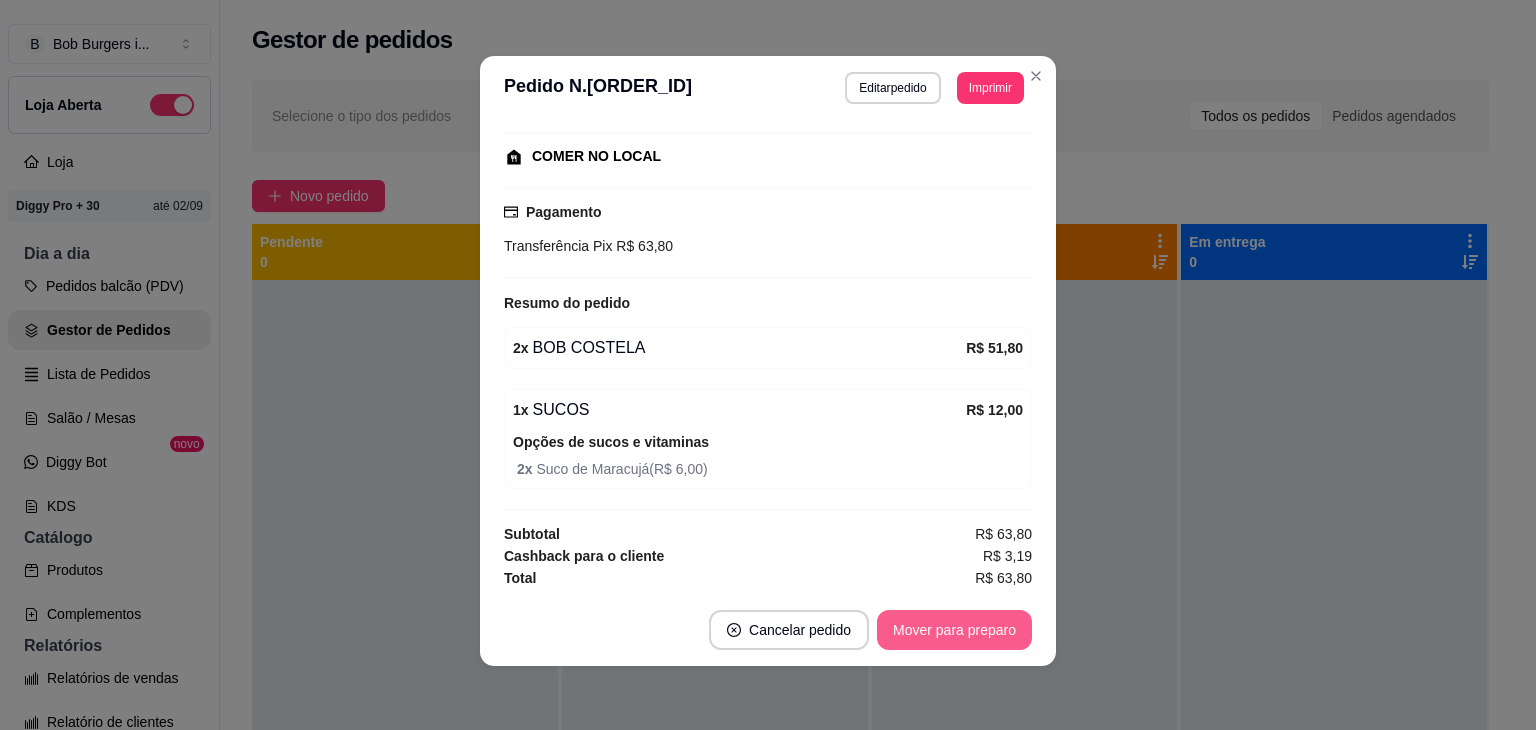 click on "Mover para preparo" at bounding box center (954, 630) 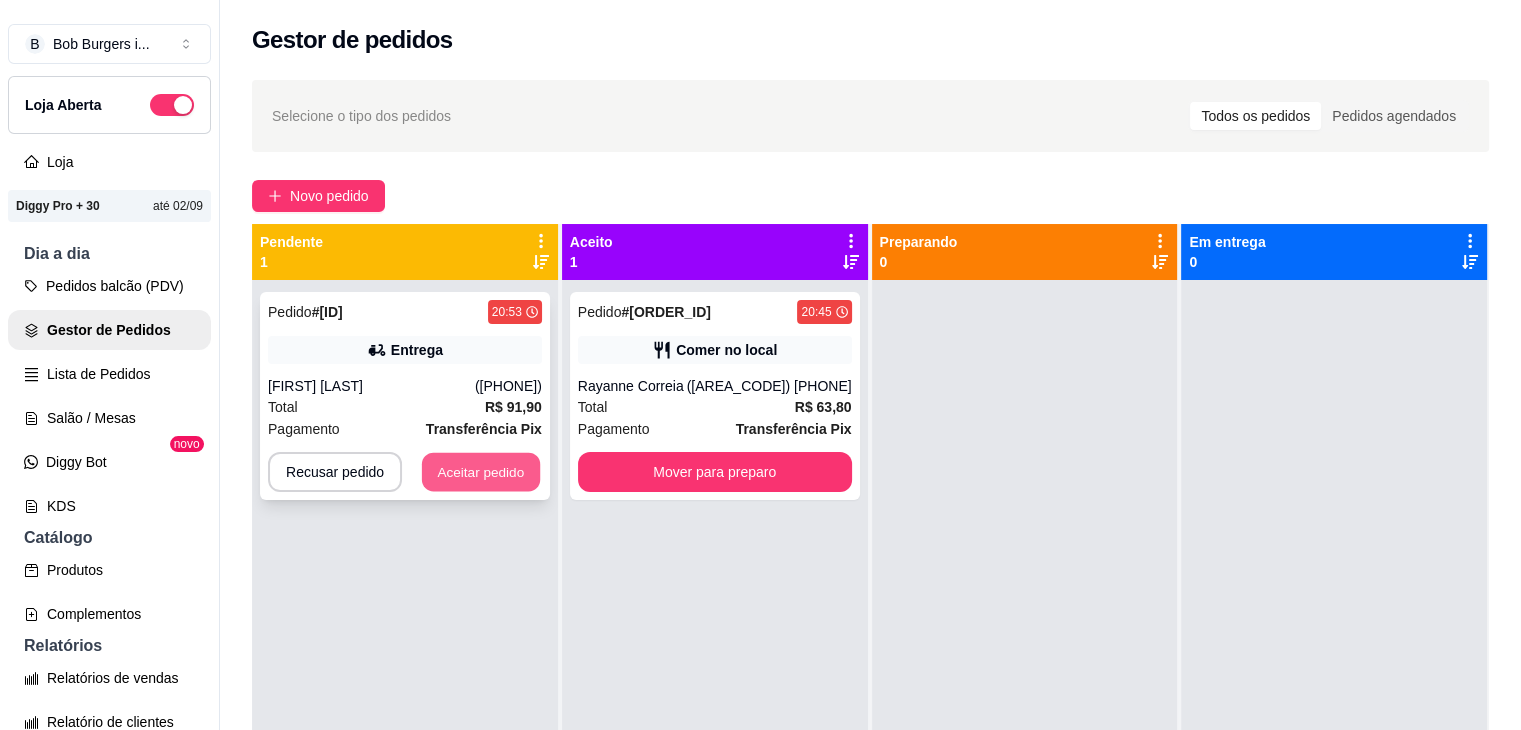 click on "Aceitar pedido" at bounding box center (481, 472) 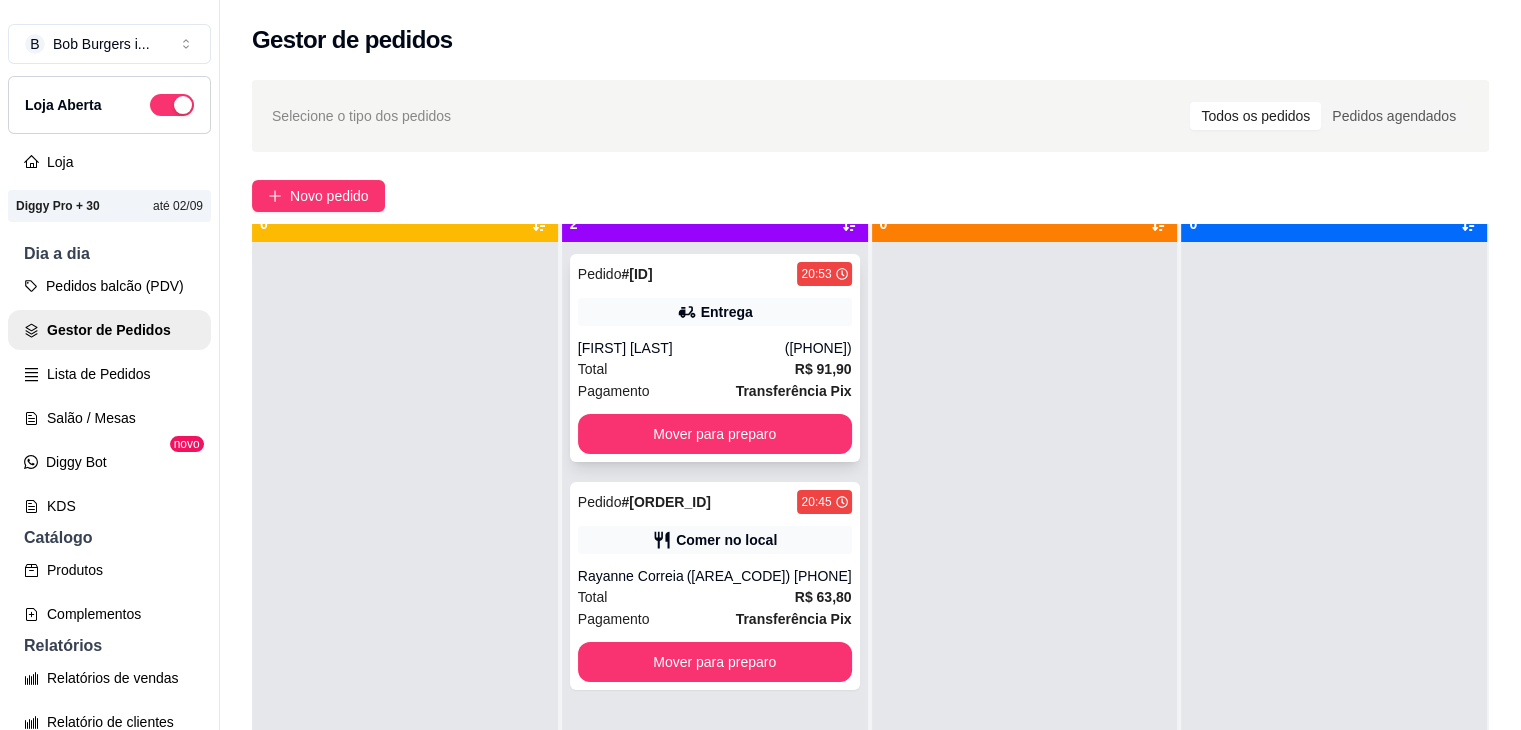 scroll, scrollTop: 56, scrollLeft: 0, axis: vertical 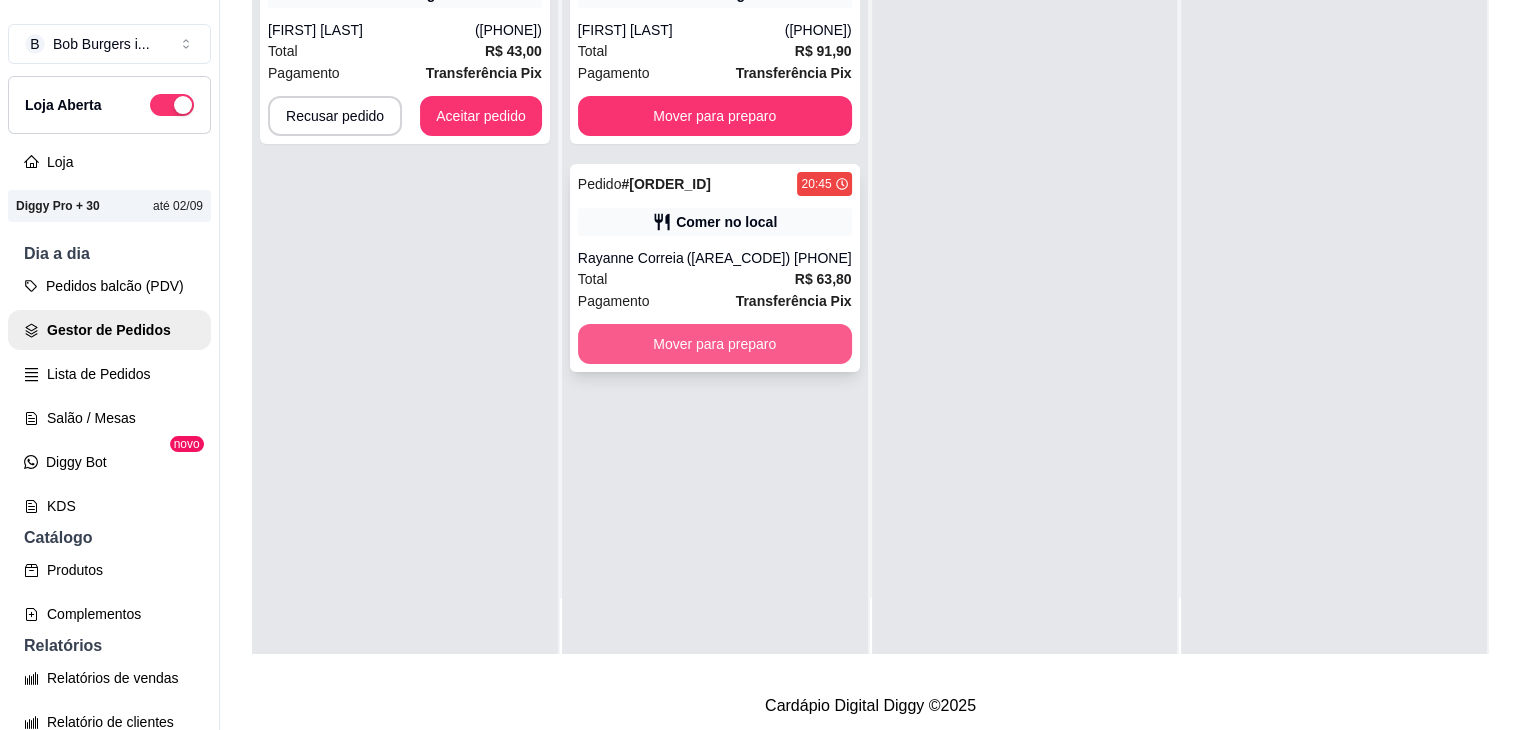 click on "Mover para preparo" at bounding box center (715, 344) 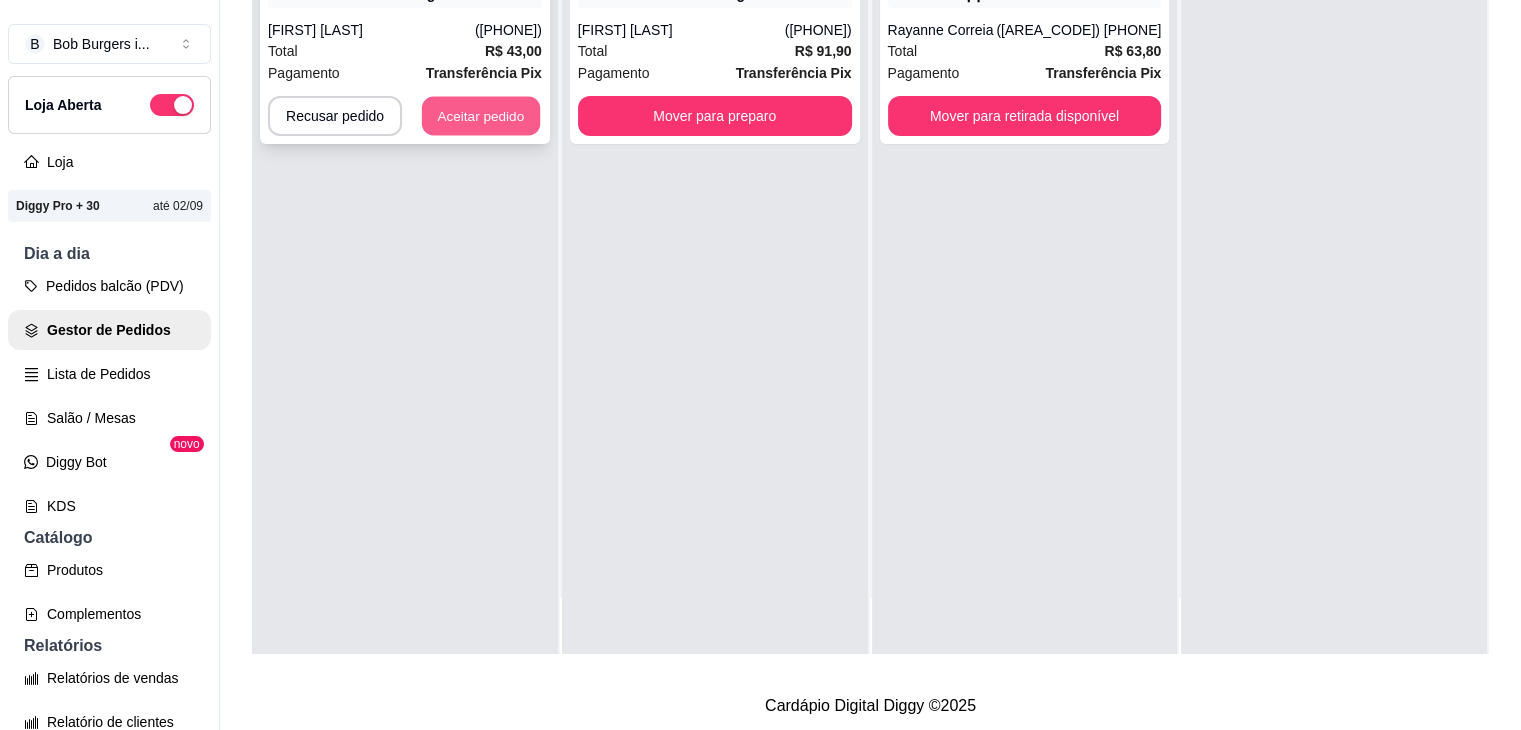 click on "Aceitar pedido" at bounding box center (481, 116) 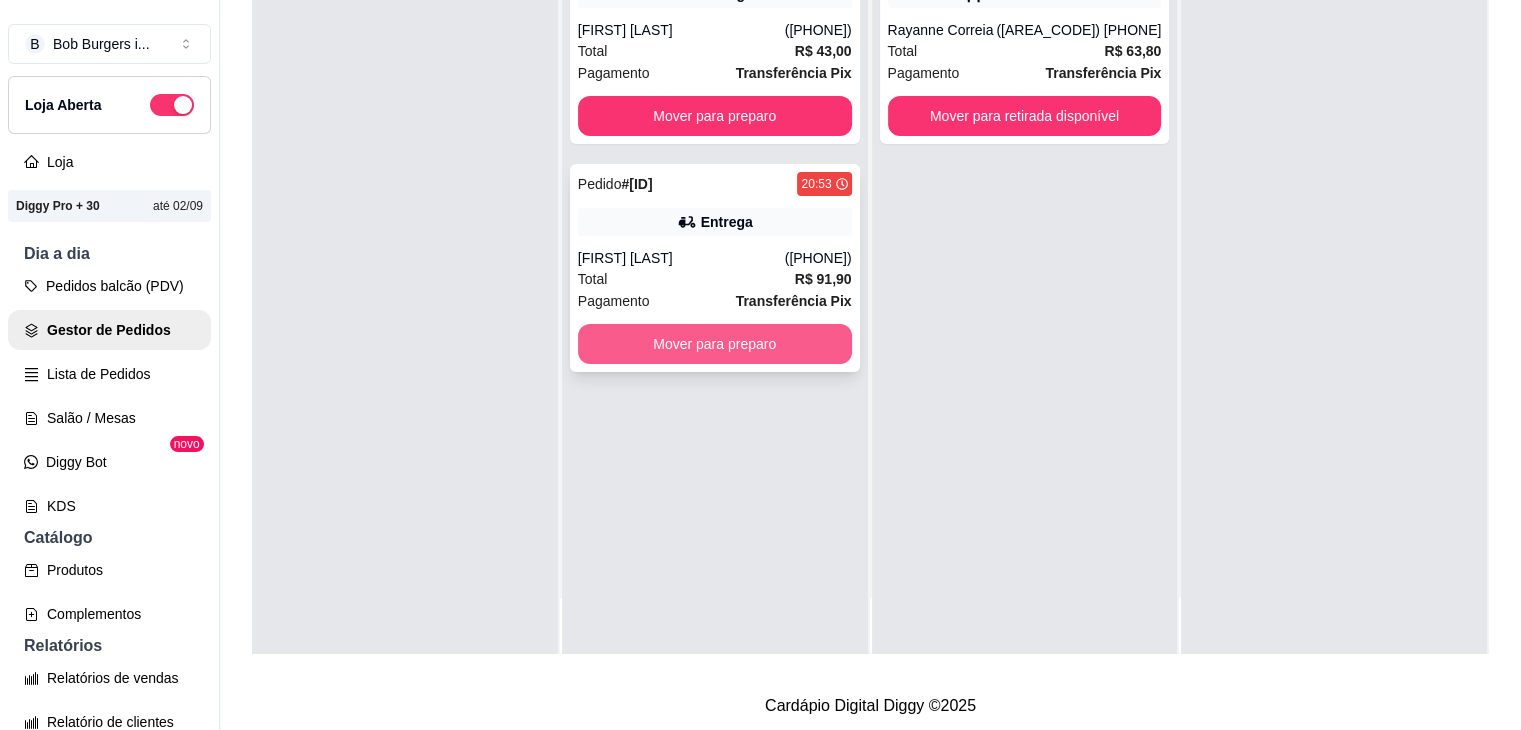 click on "Mover para preparo" at bounding box center [715, 344] 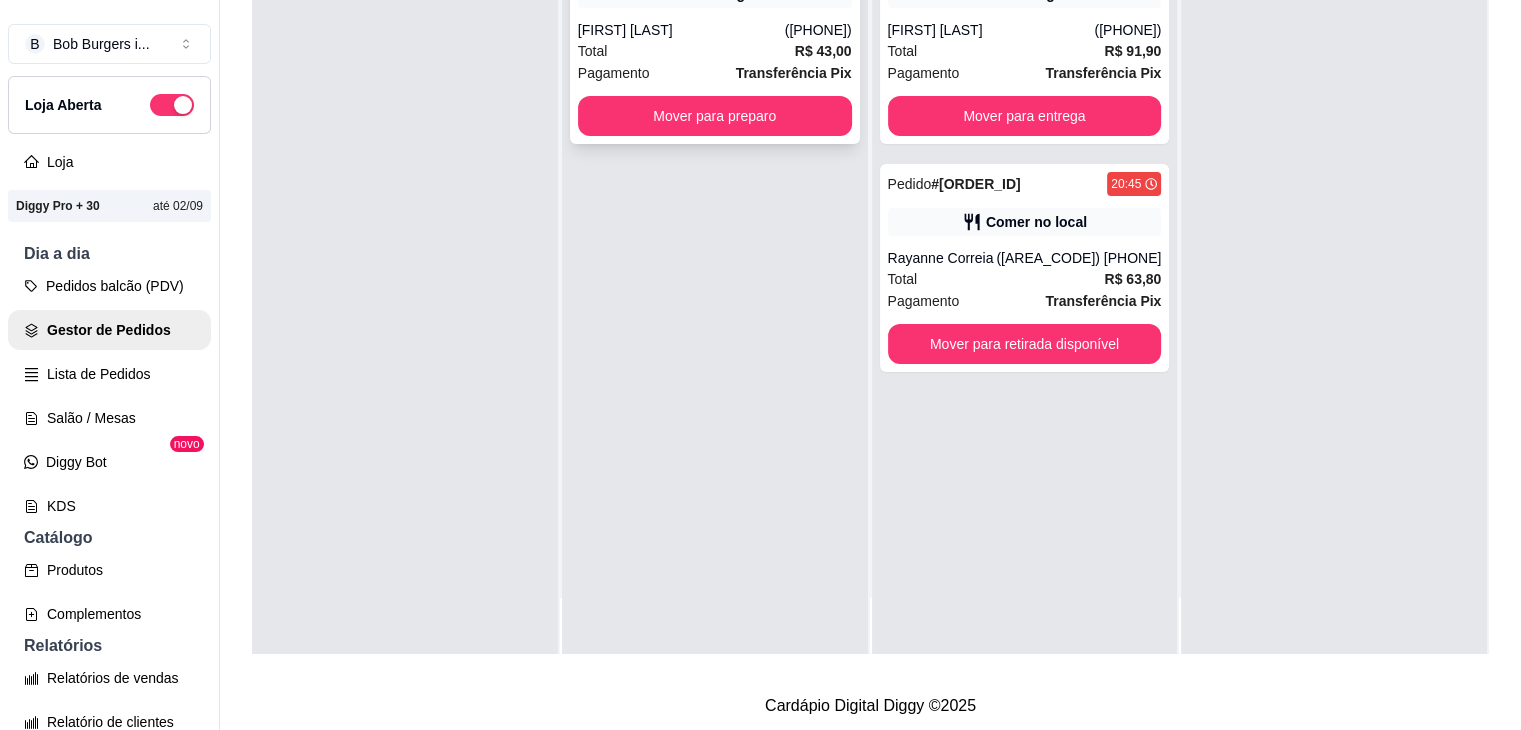 click on "Pedido # [ID] [TIME] Entrega [FIRST] [LAST] ([PHONE]) Total R$ 43,00 Pagamento Transferência Pix Mover para preparo" at bounding box center [715, 40] 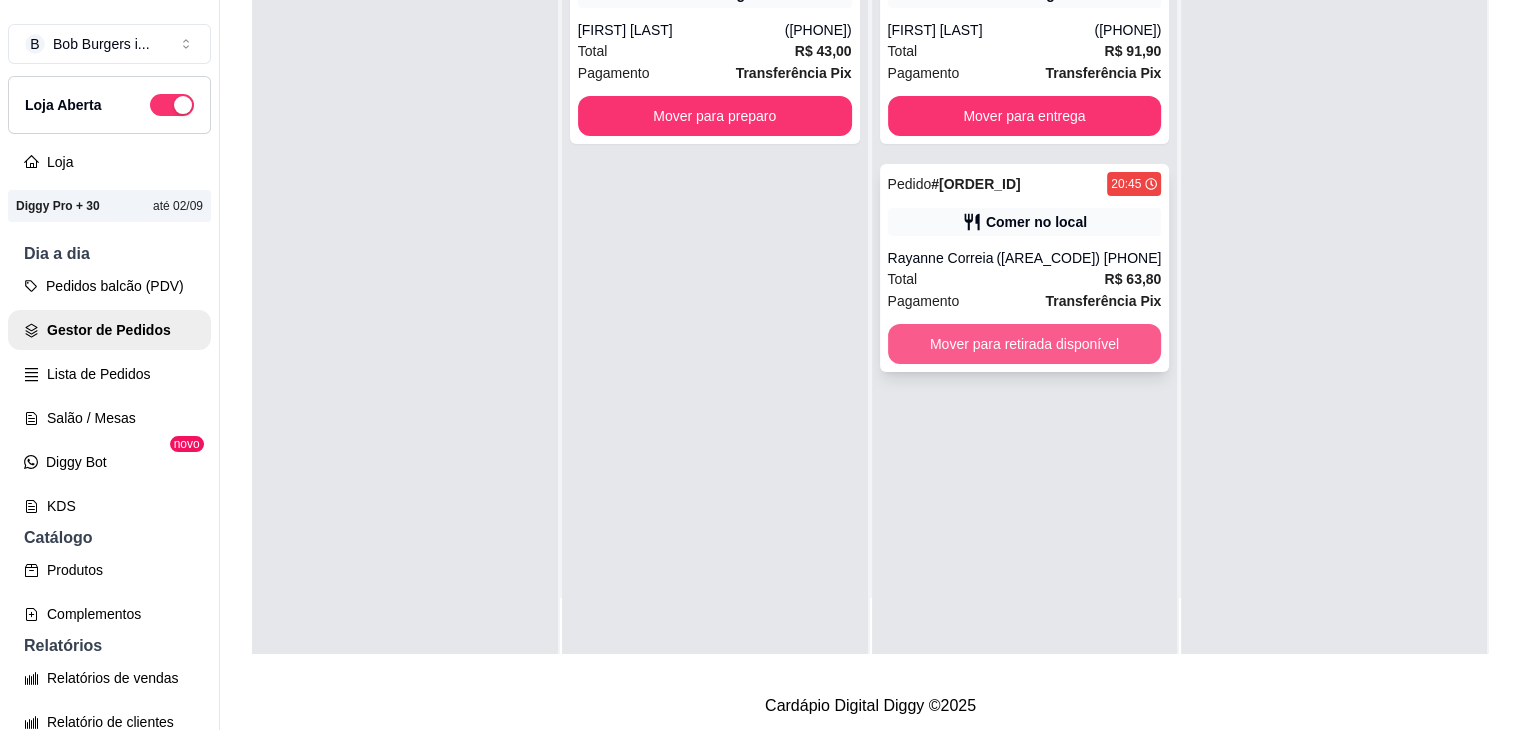 click on "Mover para retirada disponível" at bounding box center (1025, 344) 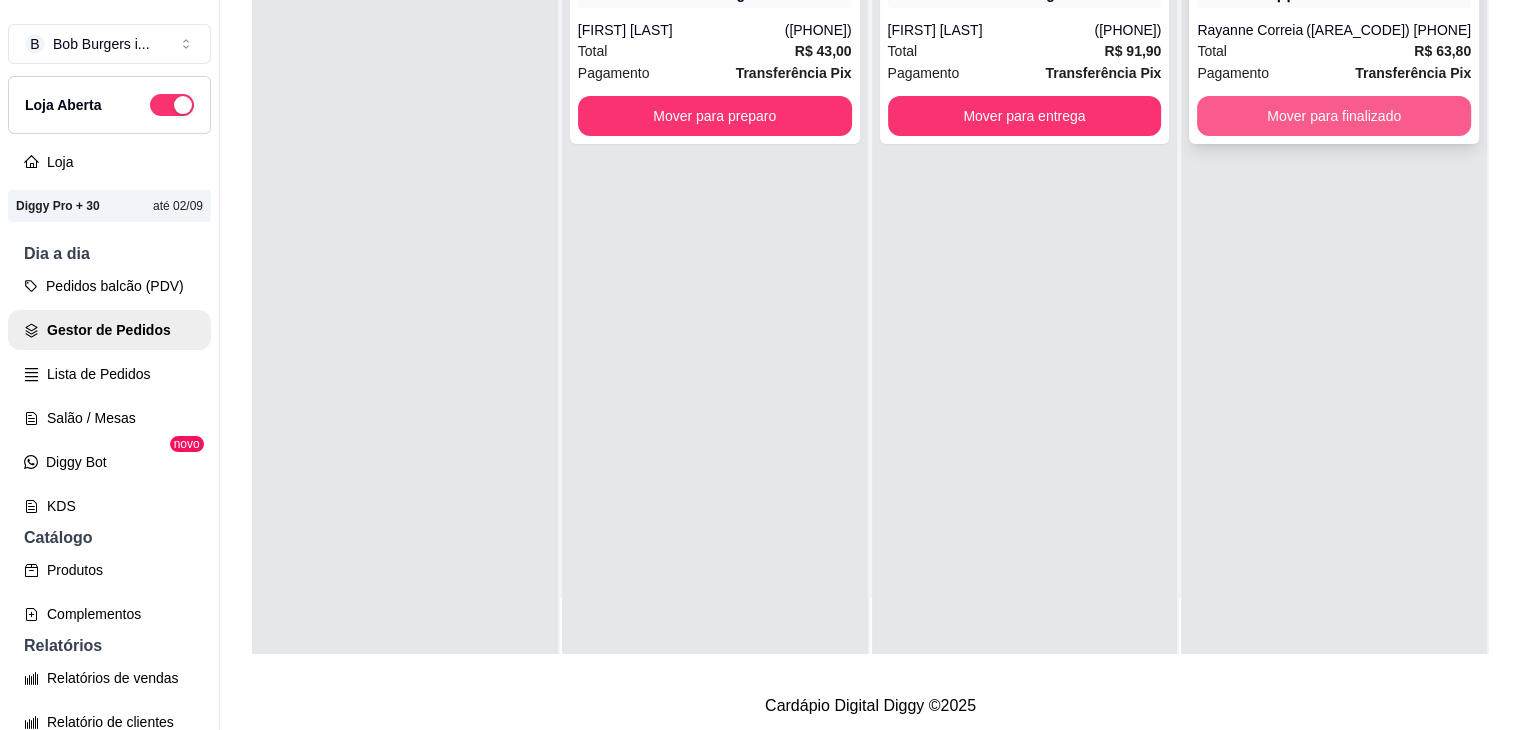 click on "Mover para finalizado" at bounding box center [1334, 116] 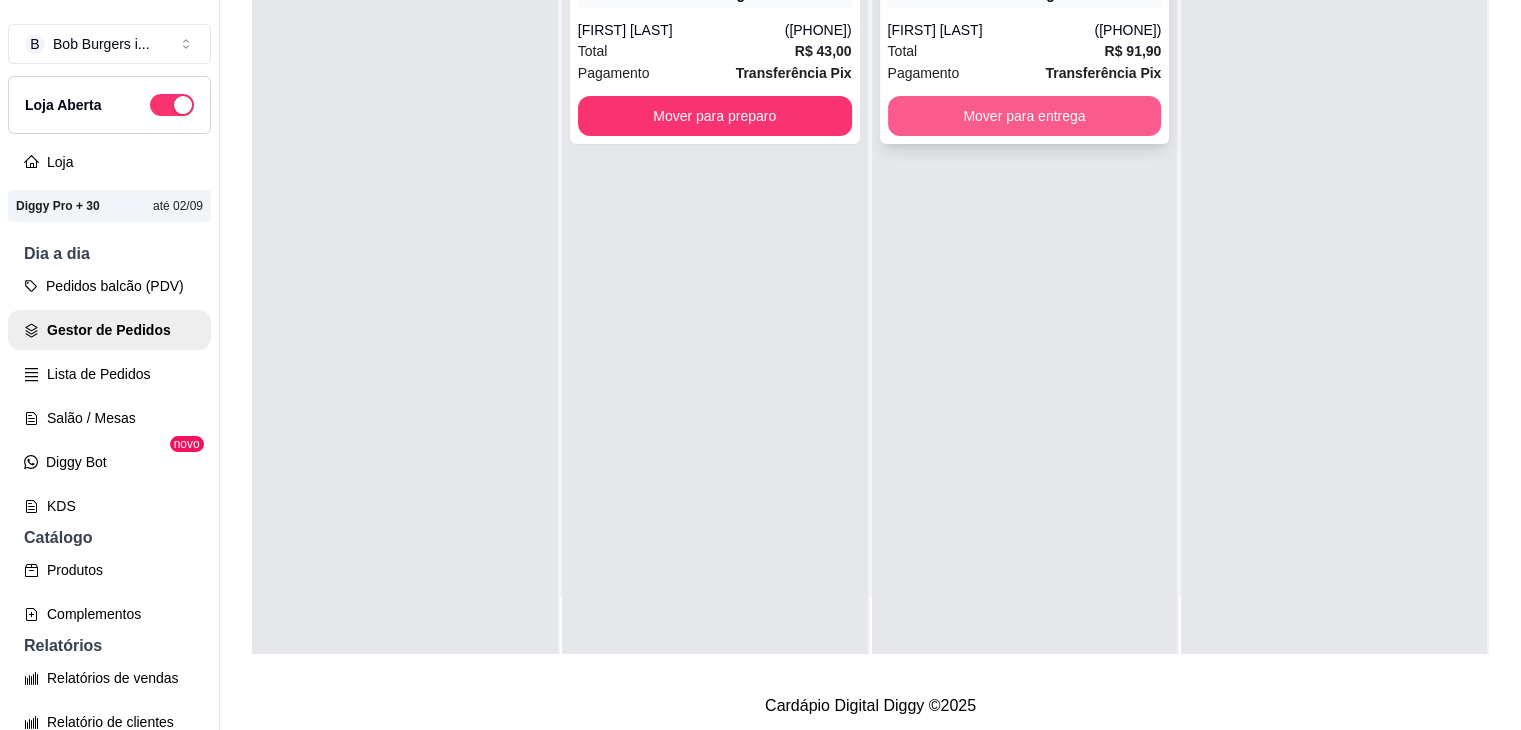 click on "Mover para entrega" at bounding box center (1025, 116) 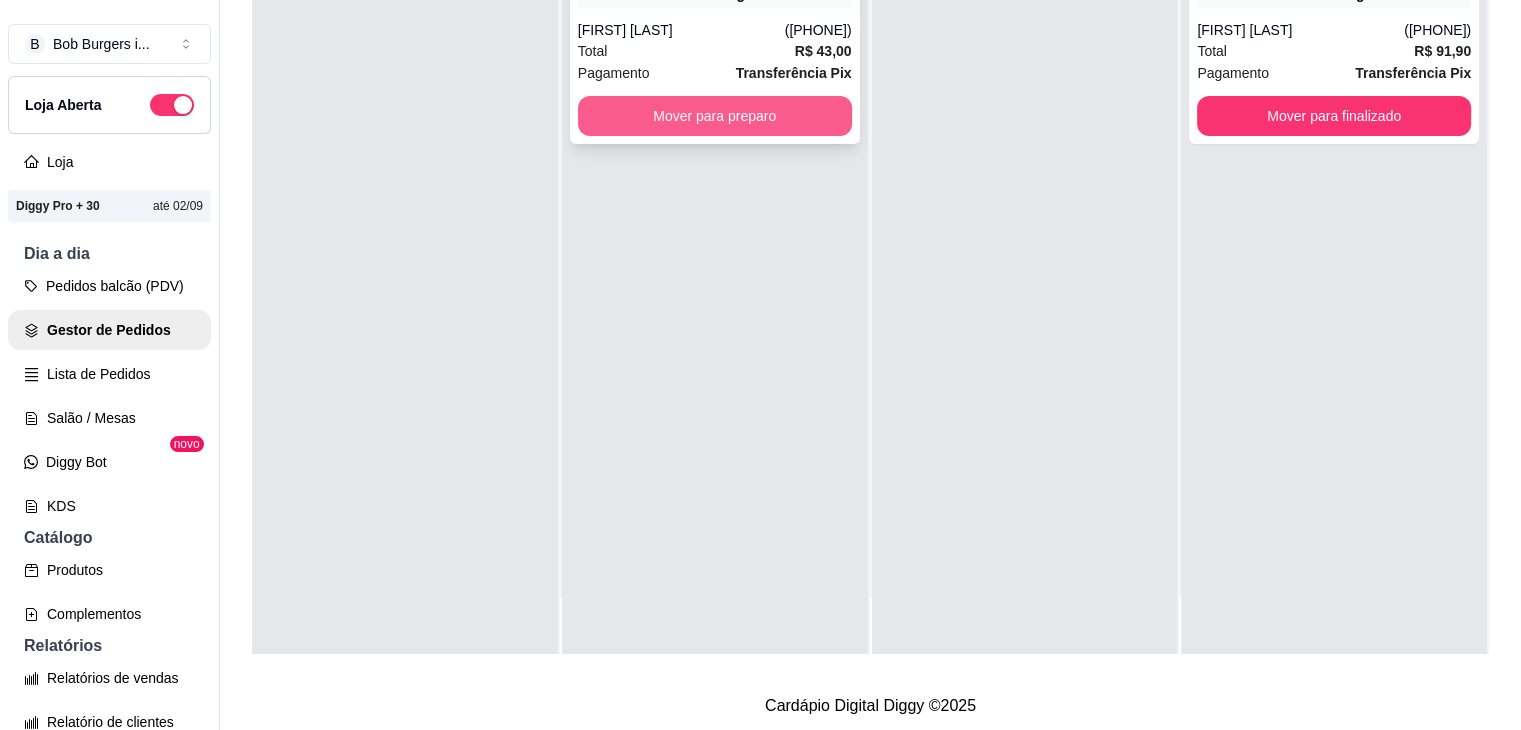 click on "Mover para preparo" at bounding box center (715, 116) 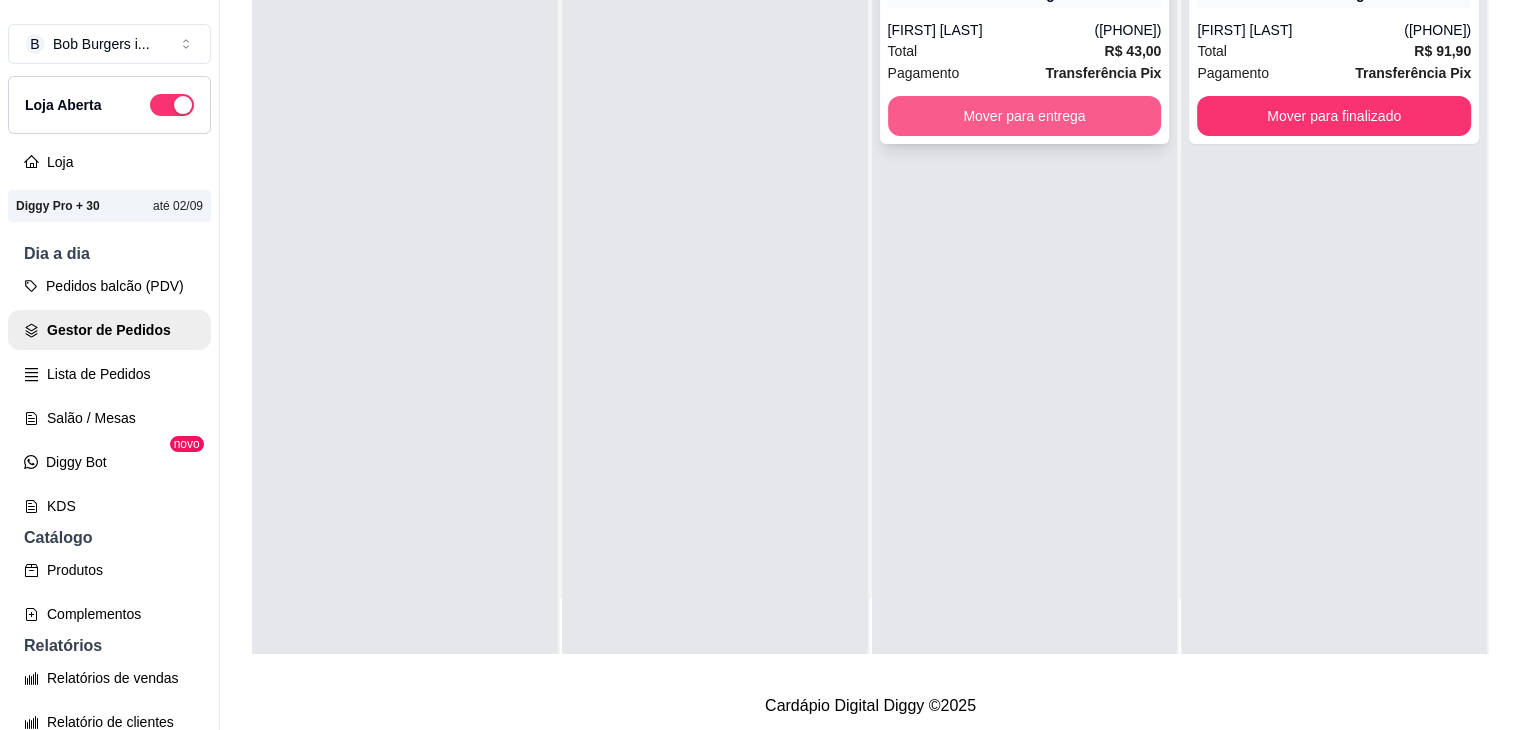 click on "Mover para entrega" at bounding box center [1025, 116] 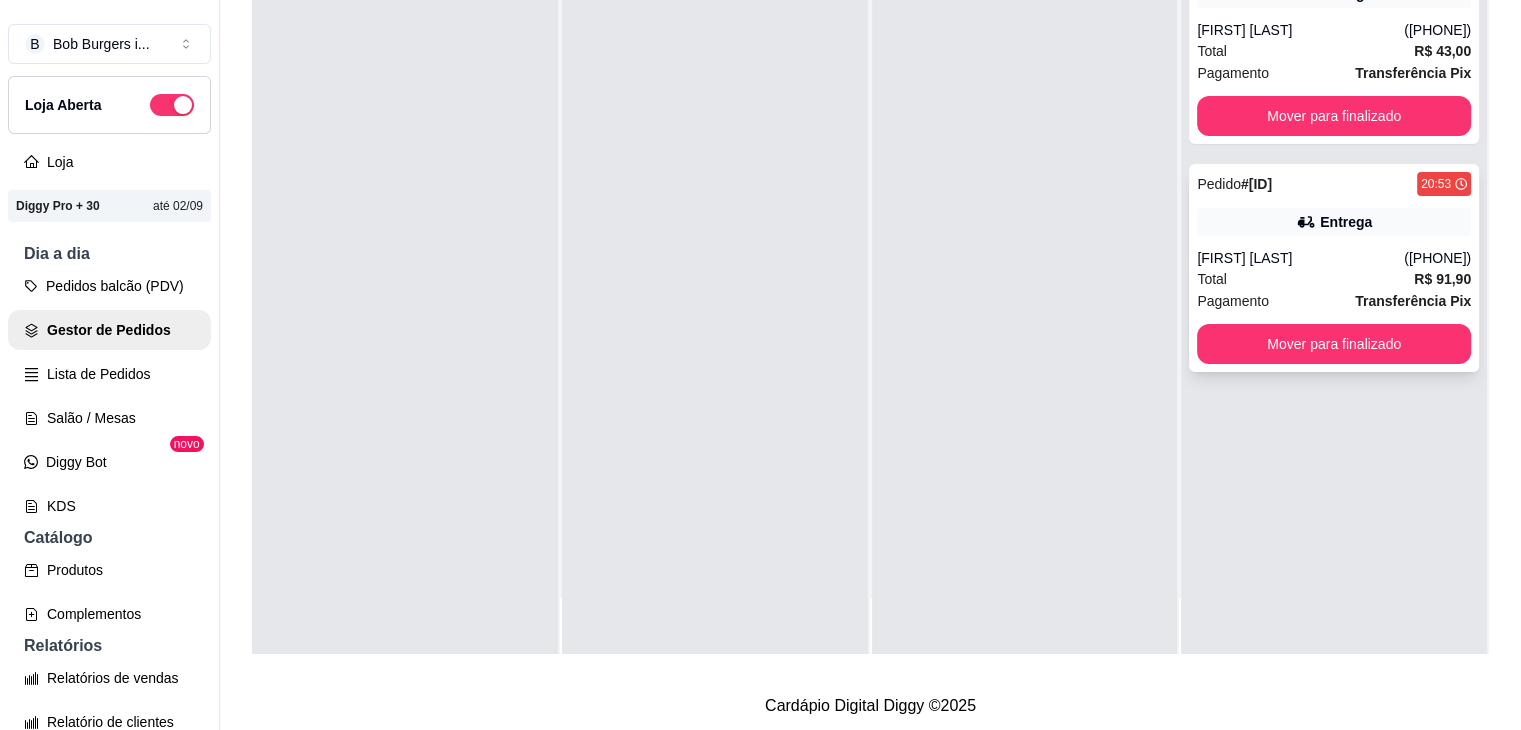 click on "R$ 91,90" at bounding box center (1442, 279) 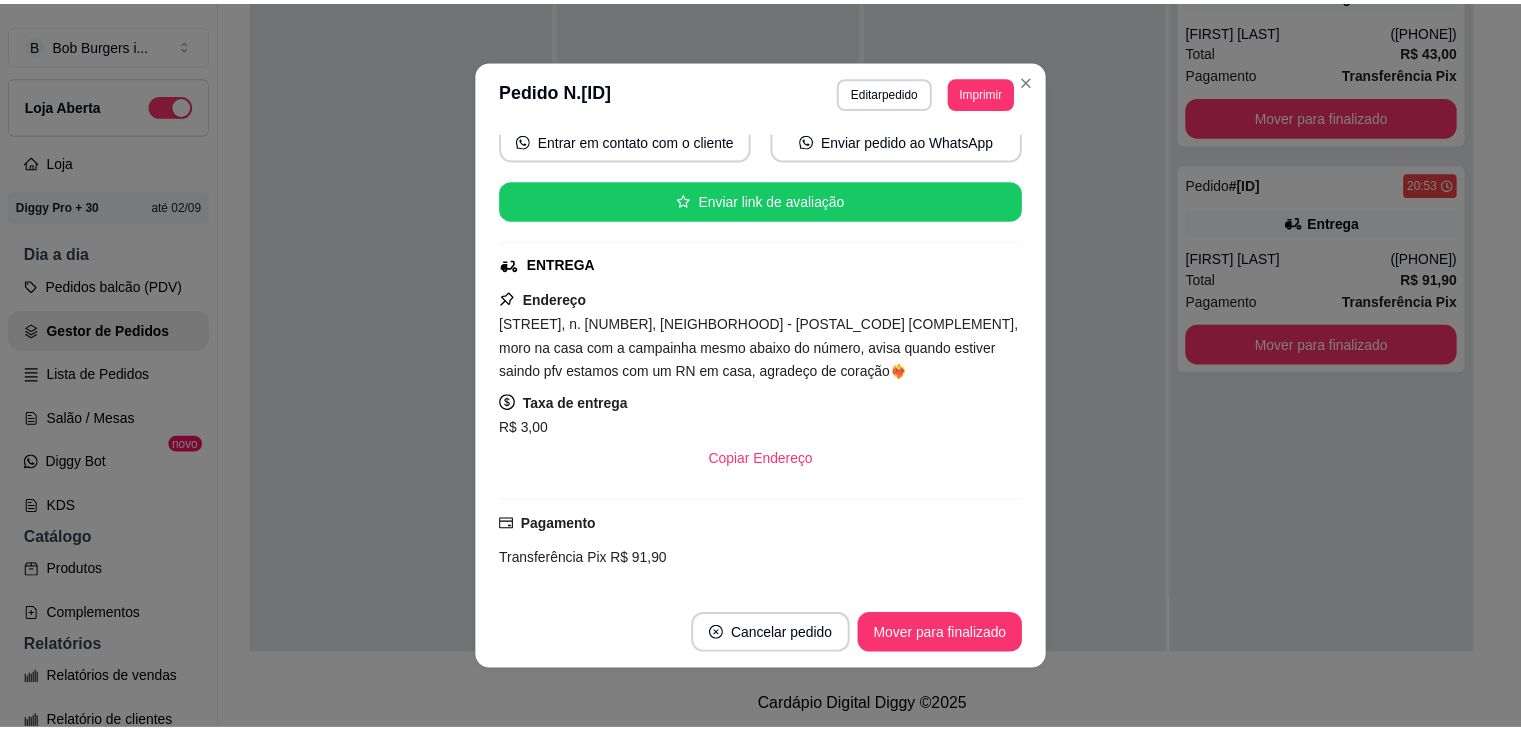 scroll, scrollTop: 200, scrollLeft: 0, axis: vertical 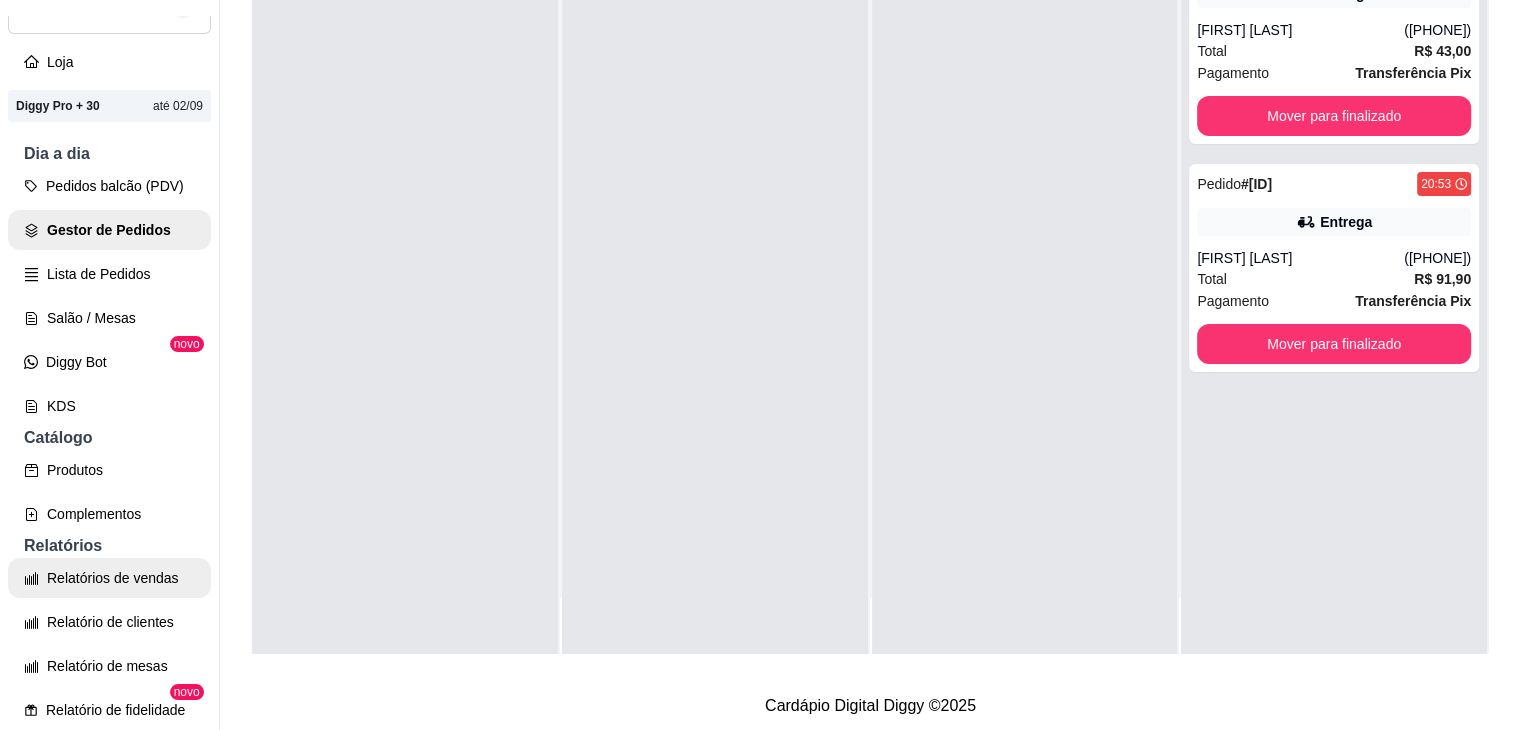 click on "Relatórios de vendas" at bounding box center (109, 578) 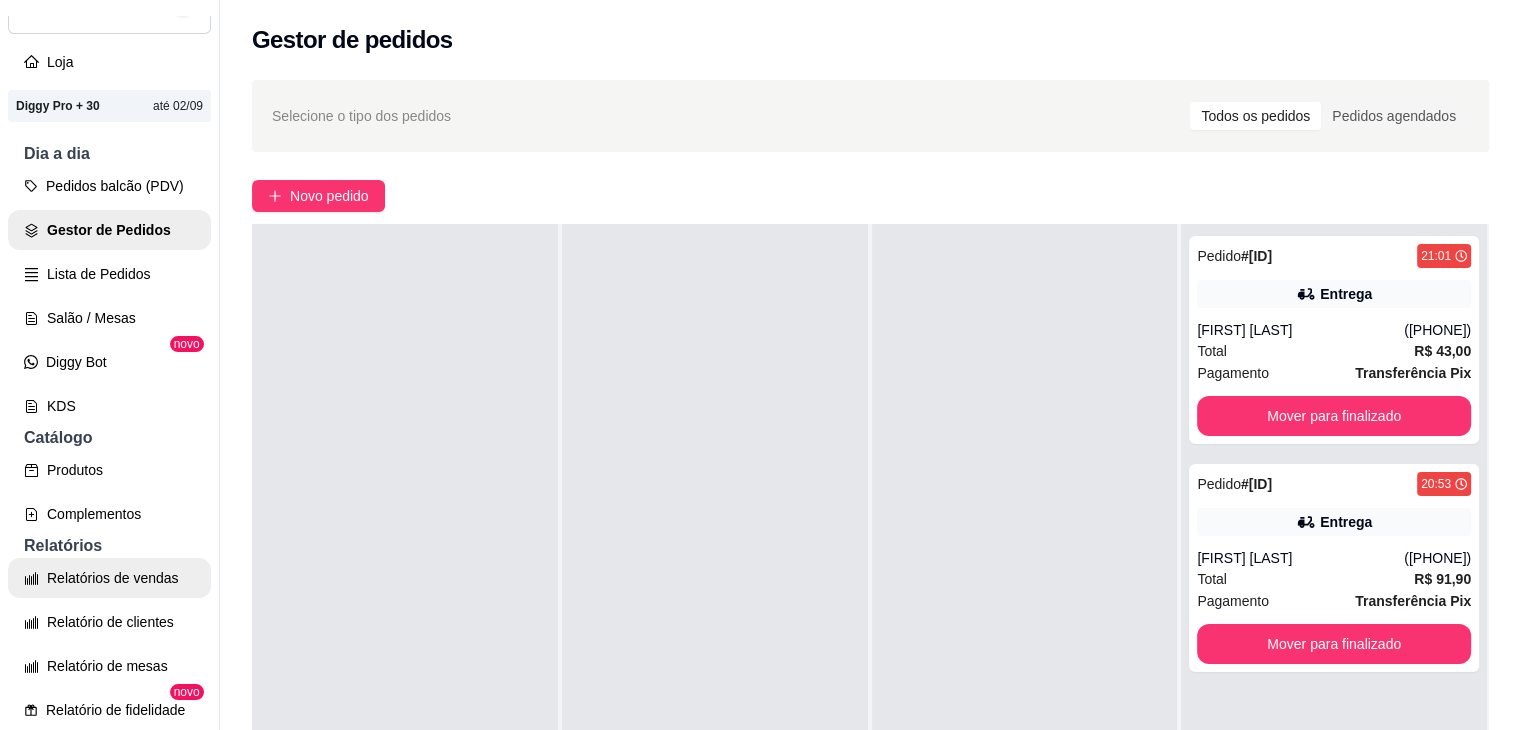 select on "ALL" 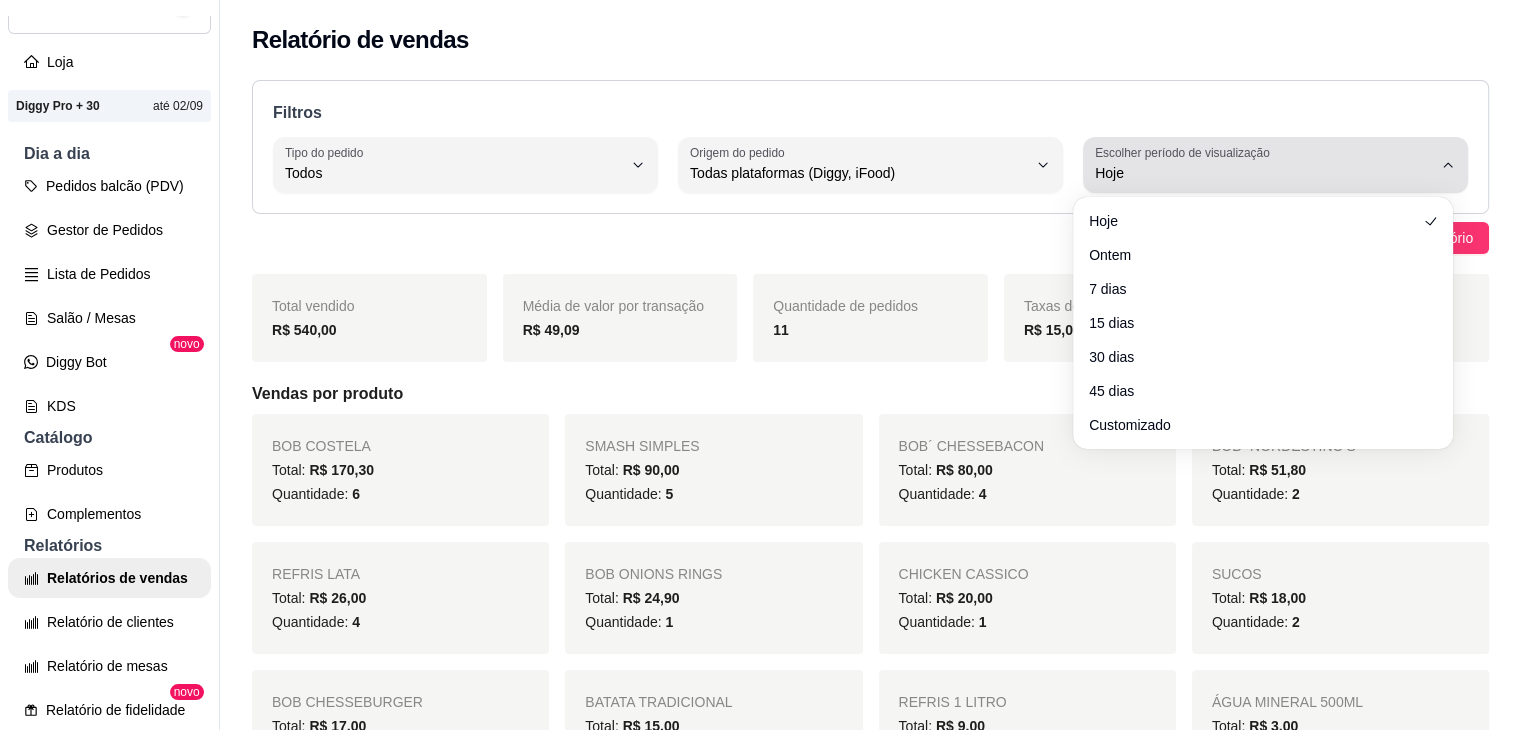 click on "Hoje" at bounding box center (1263, 165) 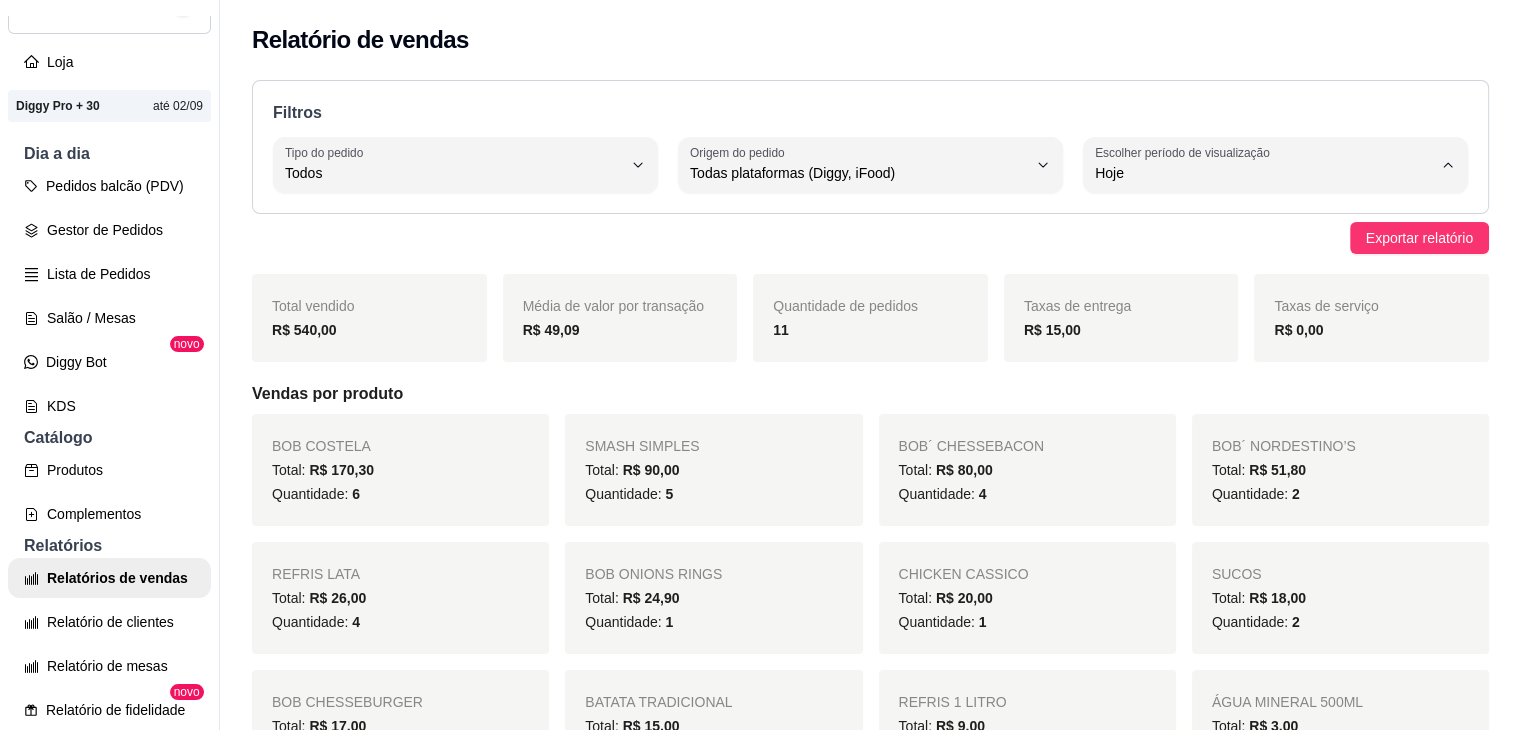 click on "Ontem" at bounding box center (1253, 252) 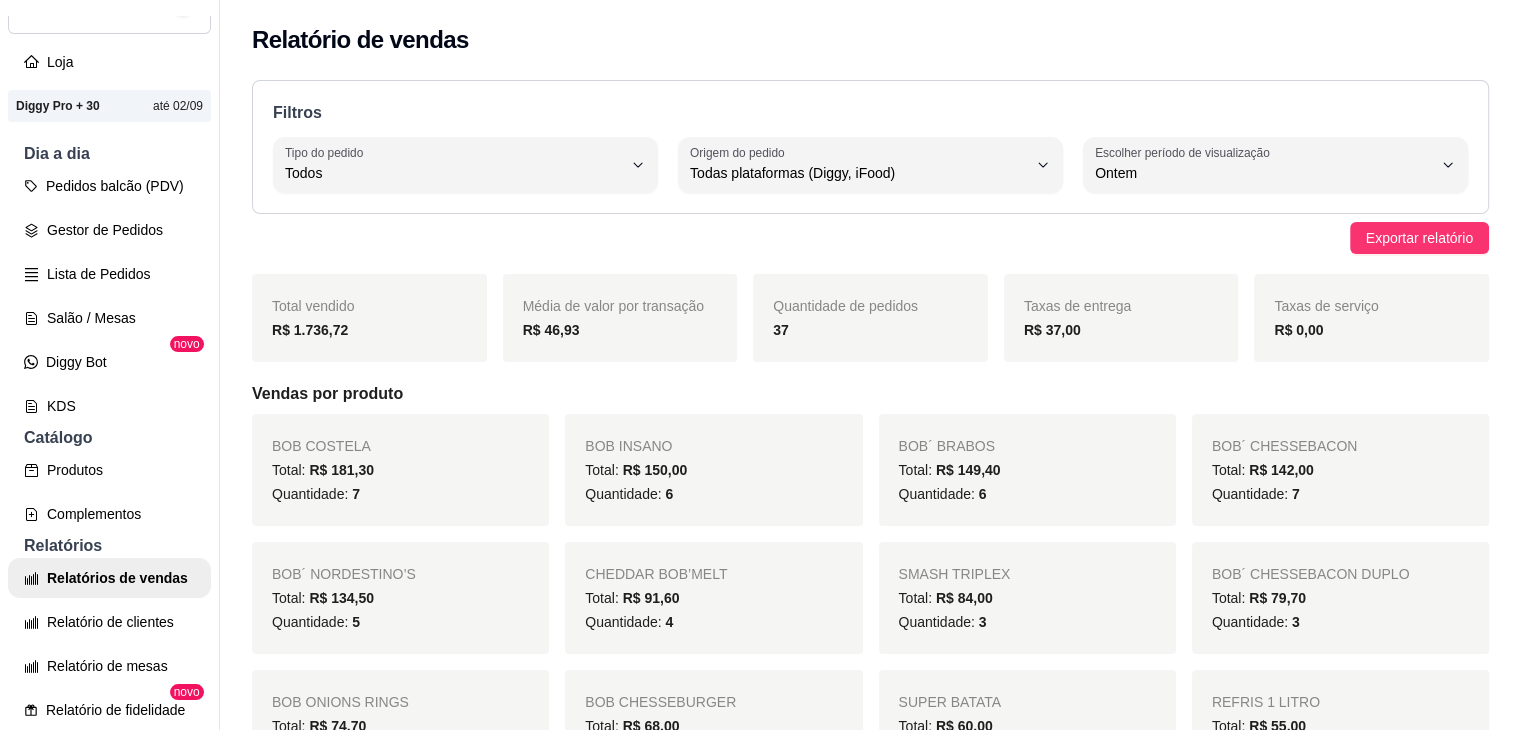 click on "37" at bounding box center (870, 330) 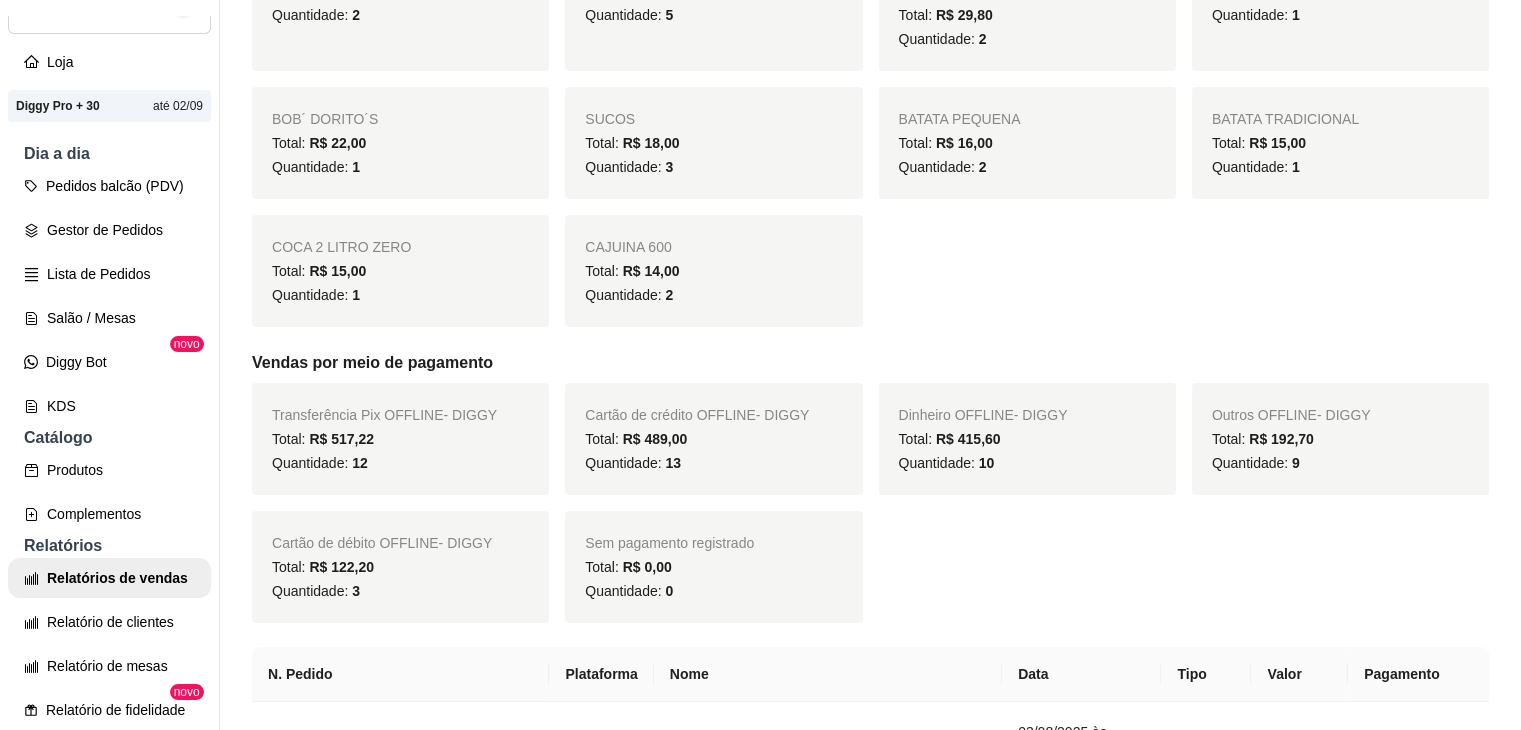 scroll, scrollTop: 1100, scrollLeft: 0, axis: vertical 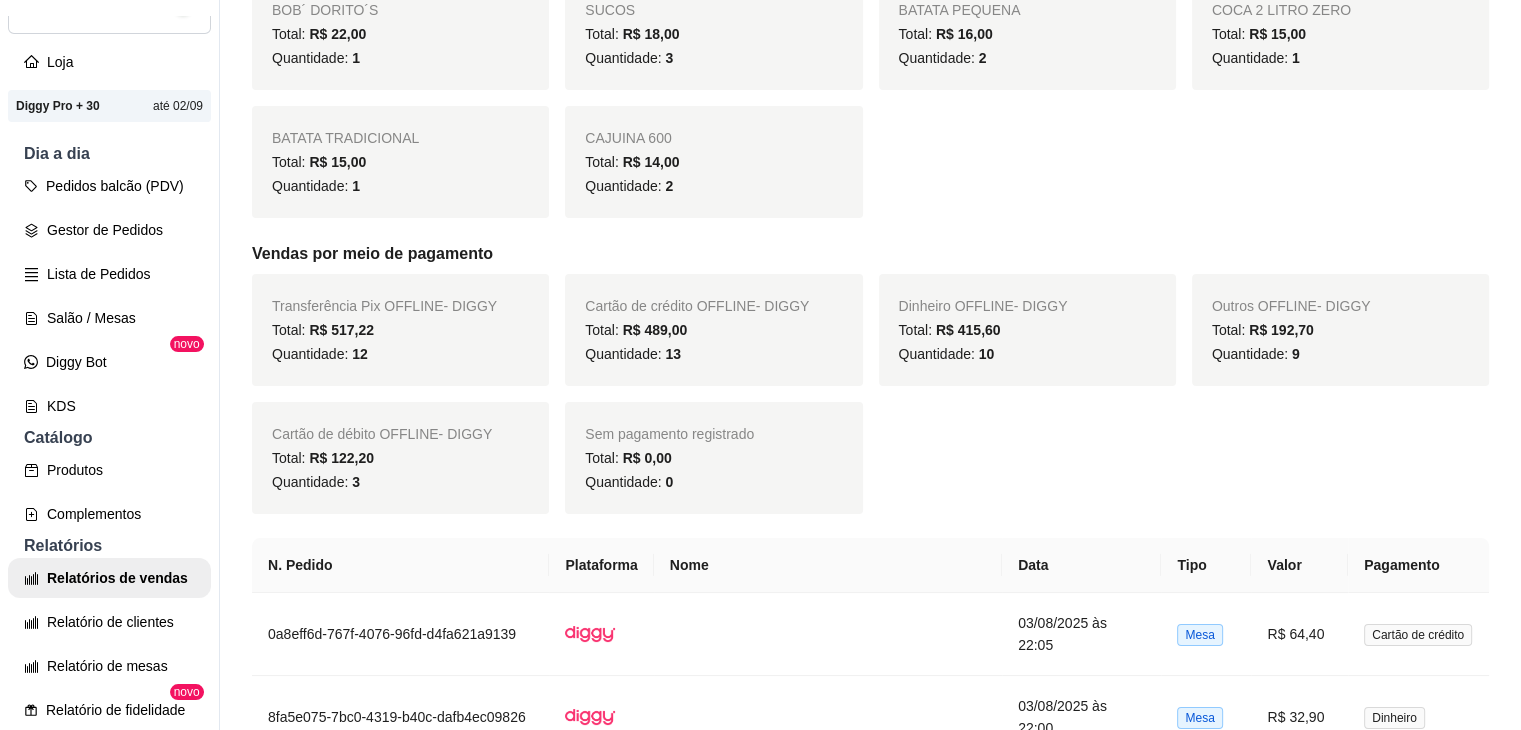 click on "Pedidos balcão (PDV) Gestor de Pedidos Lista de Pedidos Salão / Mesas Diggy Bot novo KDS" at bounding box center [109, 296] 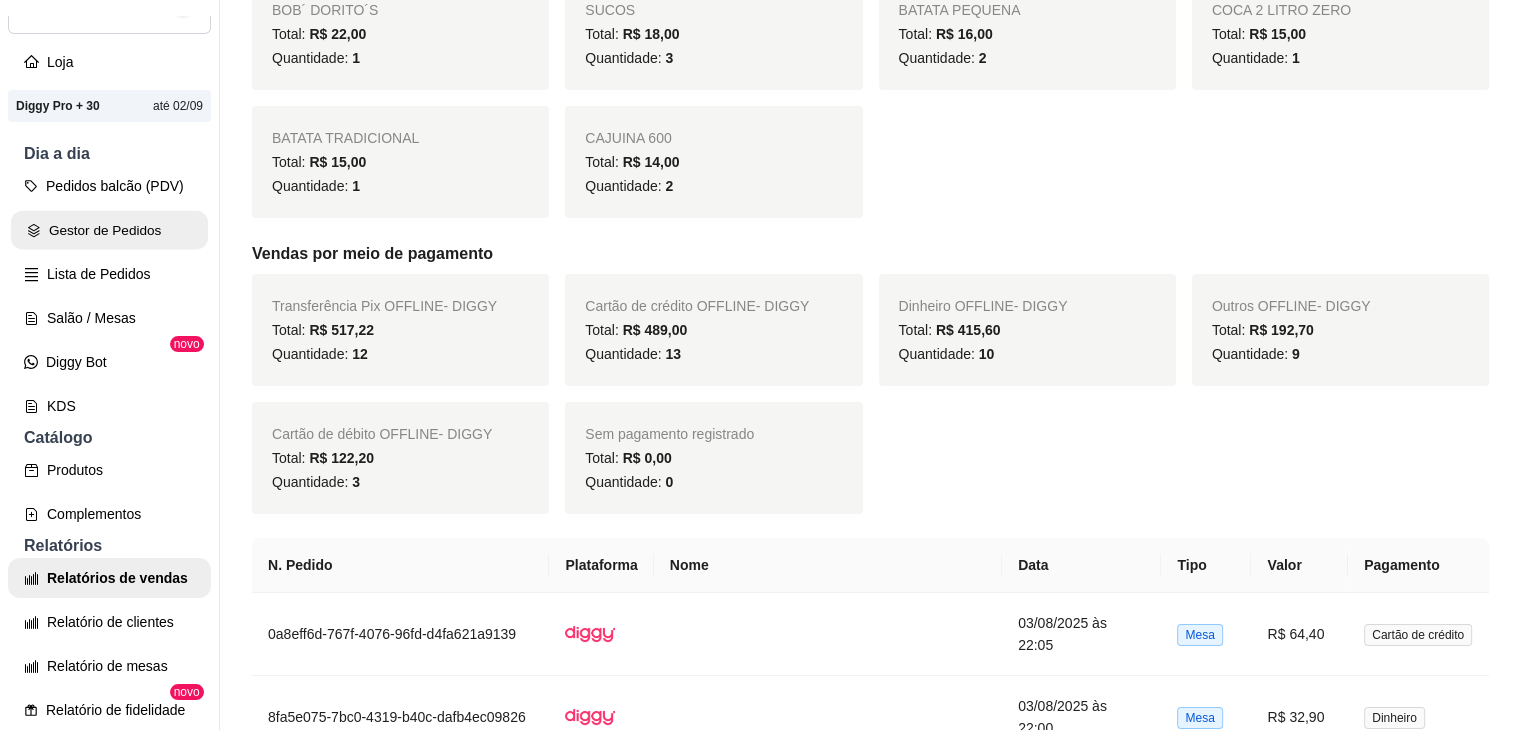 click on "Gestor de Pedidos" at bounding box center [109, 230] 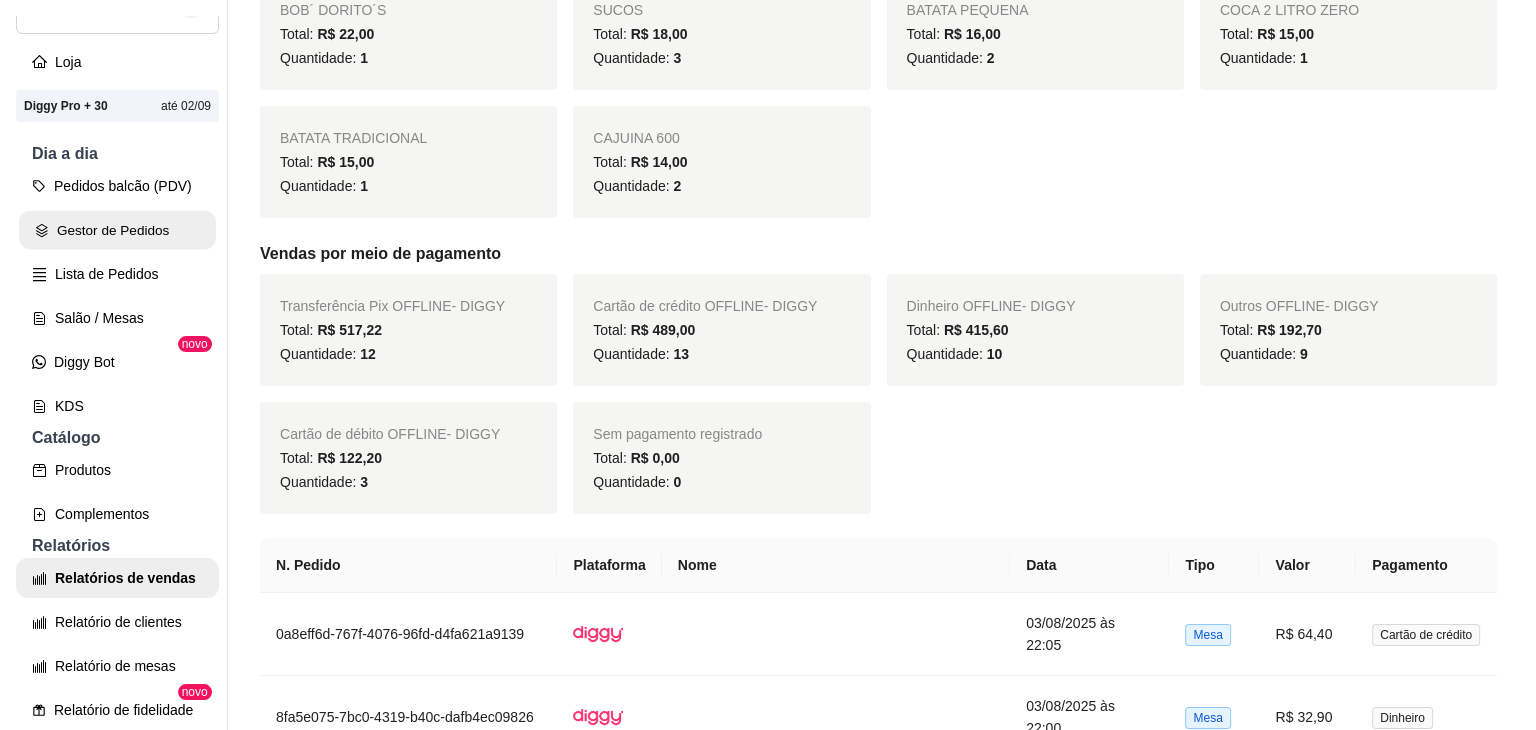 scroll, scrollTop: 0, scrollLeft: 0, axis: both 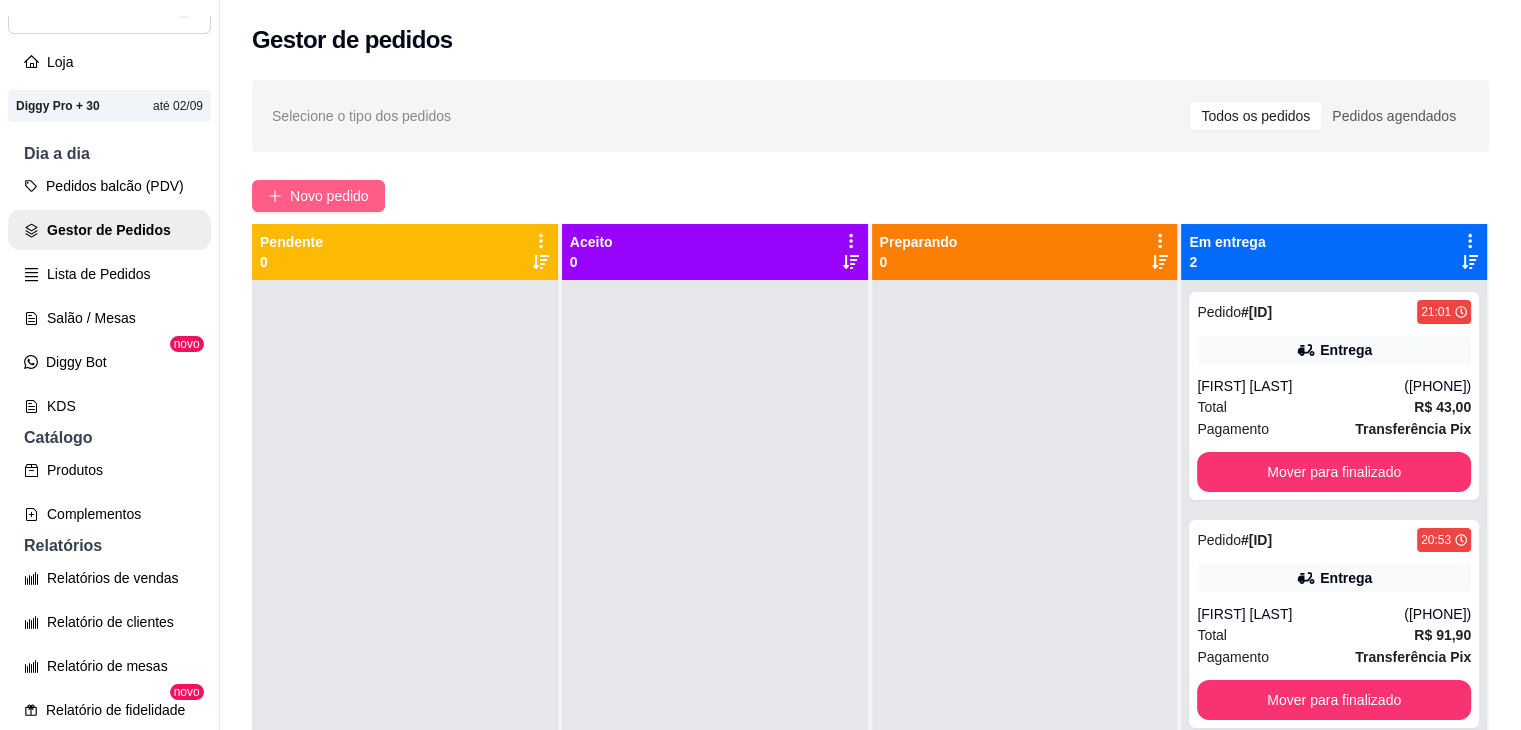 click on "Novo pedido" at bounding box center [329, 196] 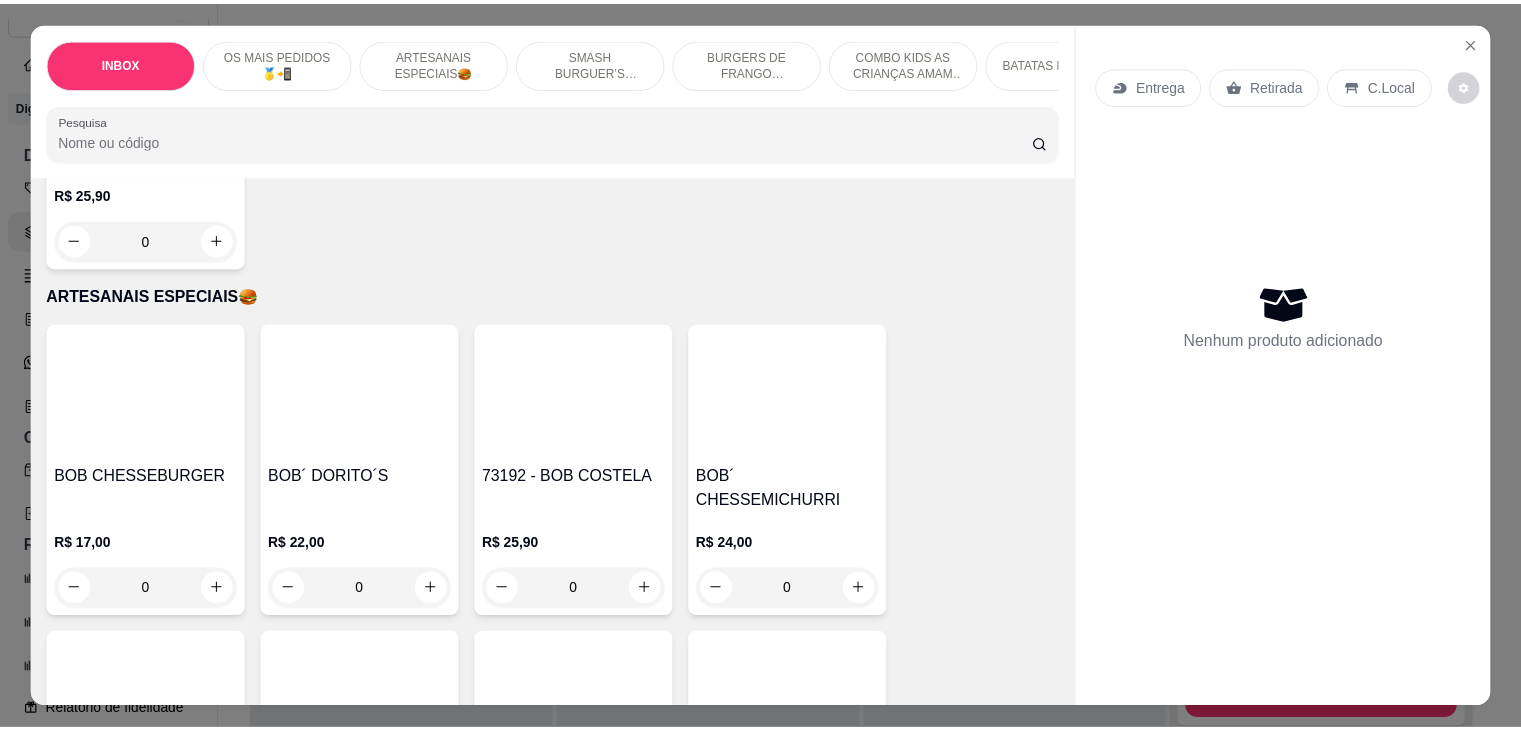 scroll, scrollTop: 1000, scrollLeft: 0, axis: vertical 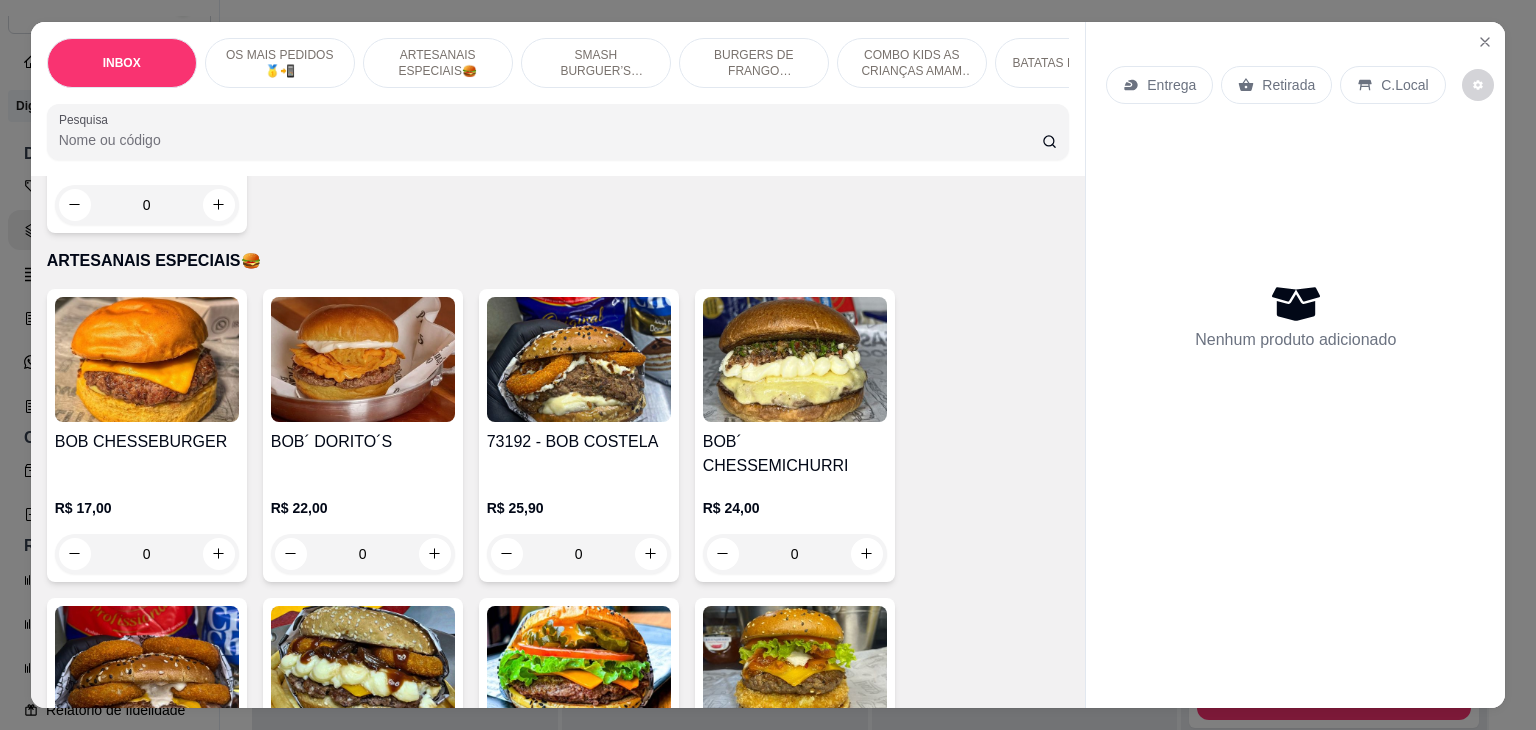 click at bounding box center (147, 359) 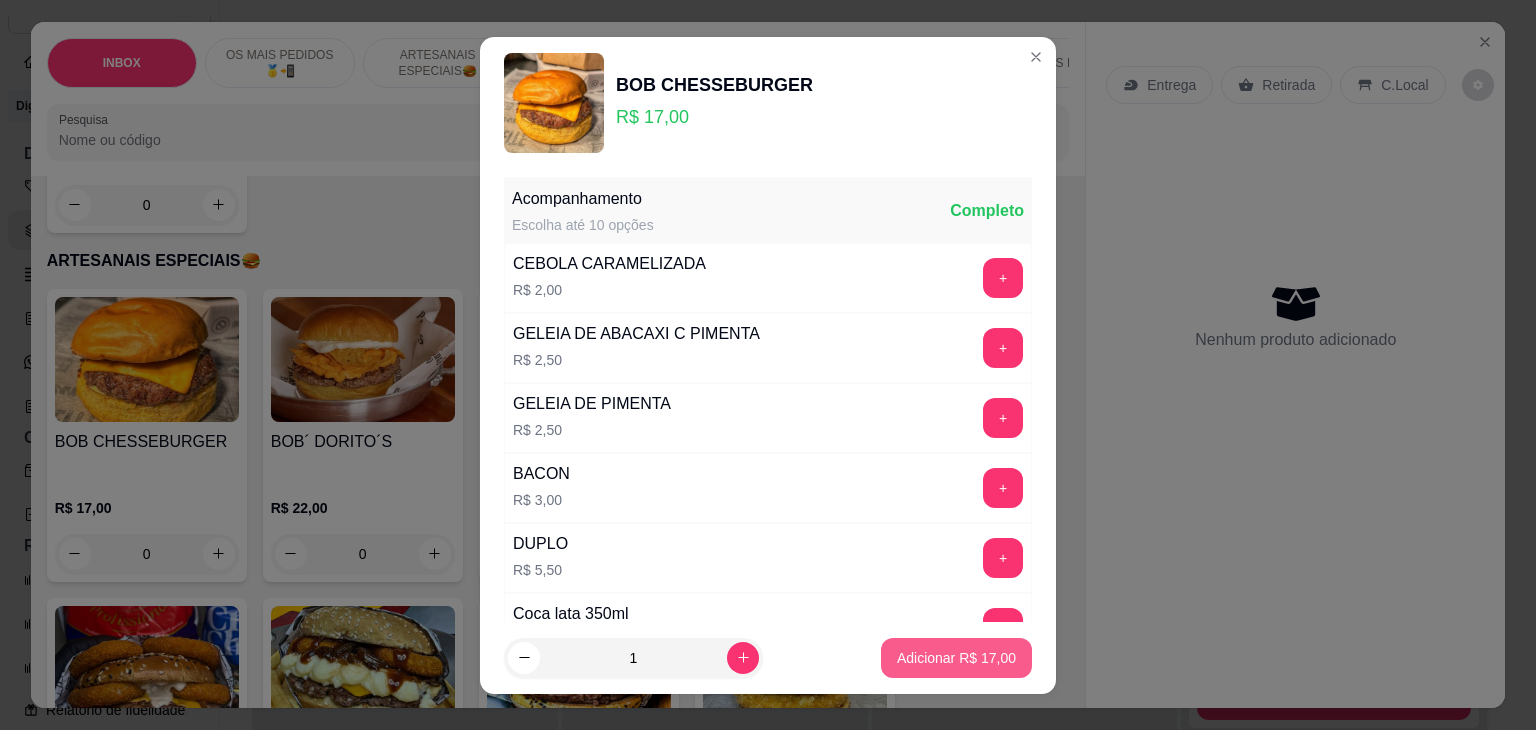 click on "Adicionar   R$ 17,00" at bounding box center (956, 658) 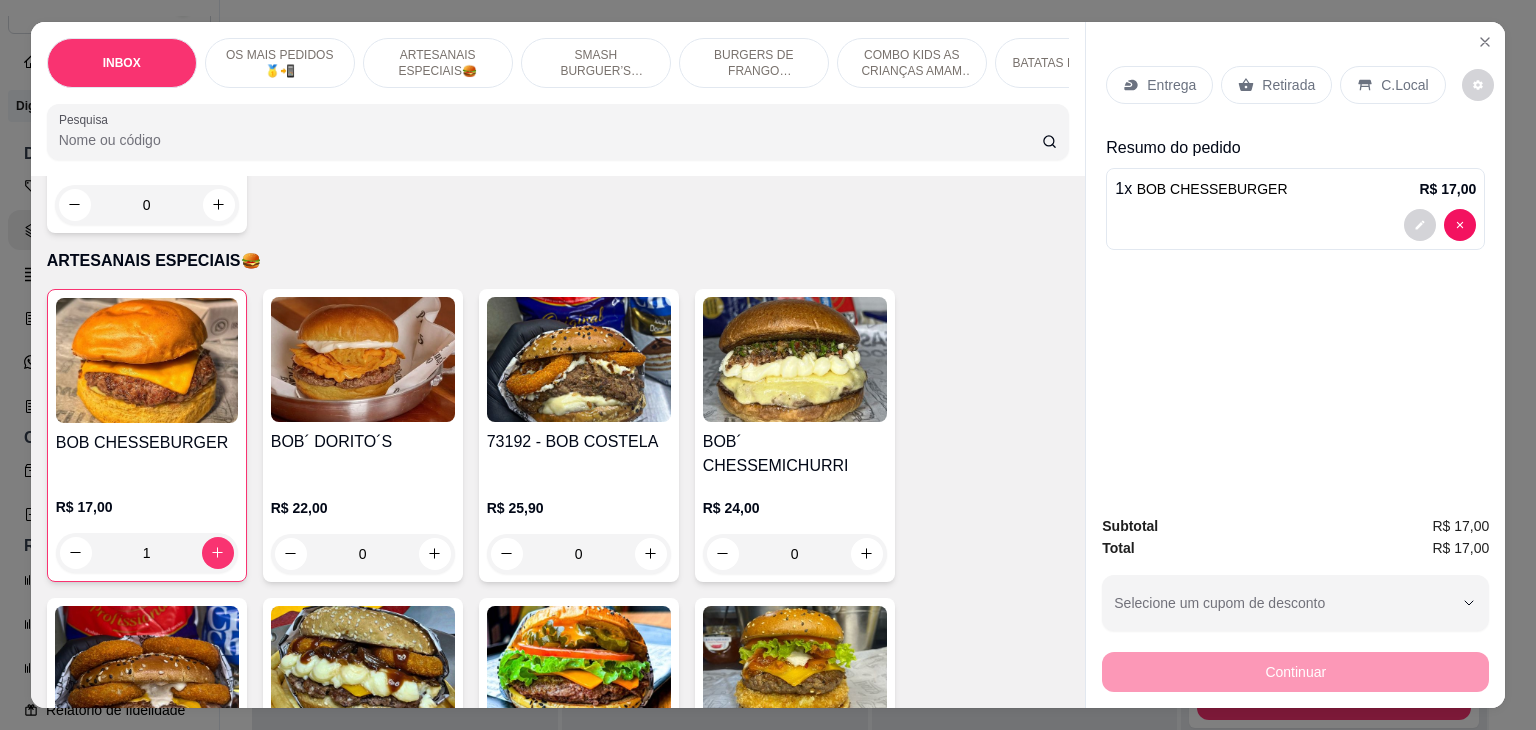 click on "C.Local" at bounding box center (1392, 85) 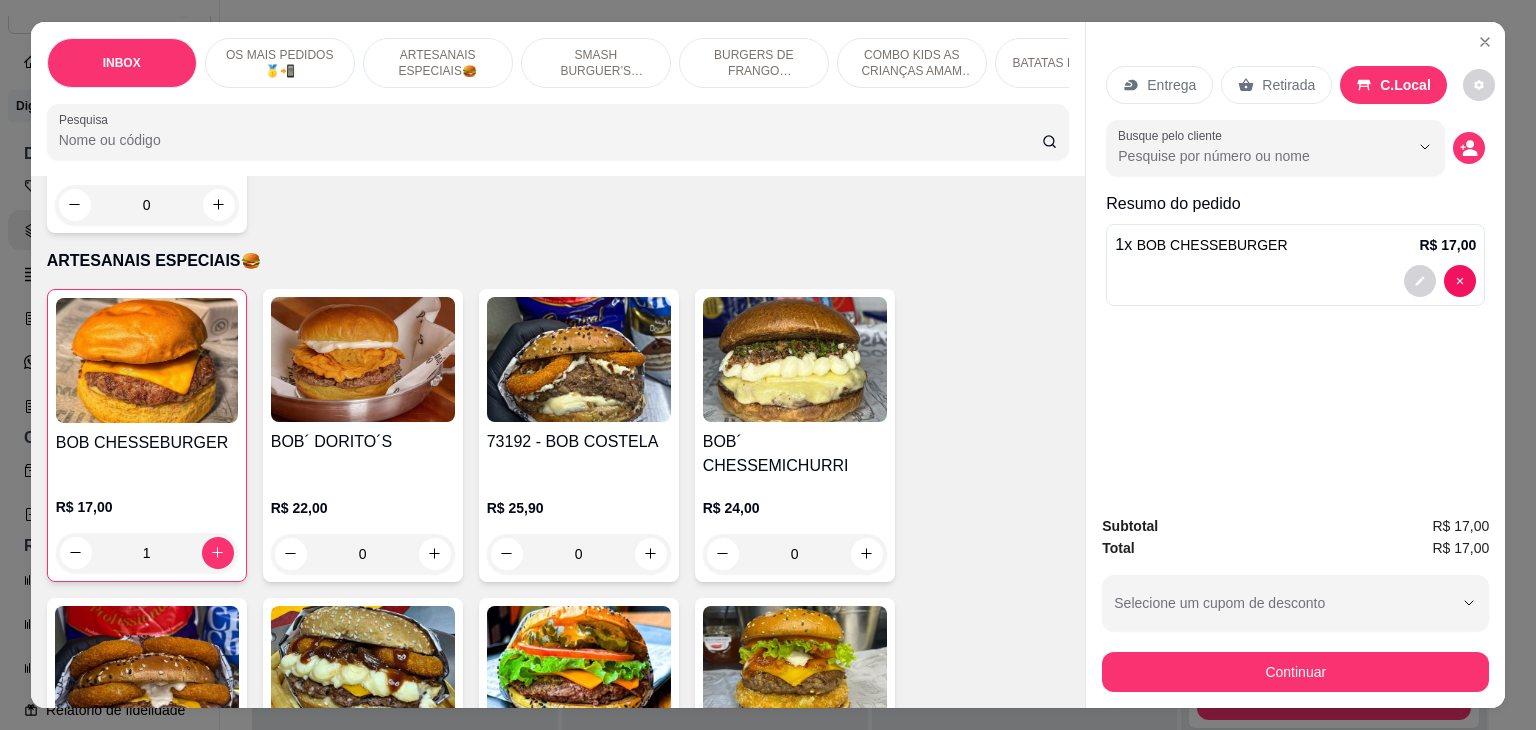 click on "Continuar" at bounding box center [1295, 672] 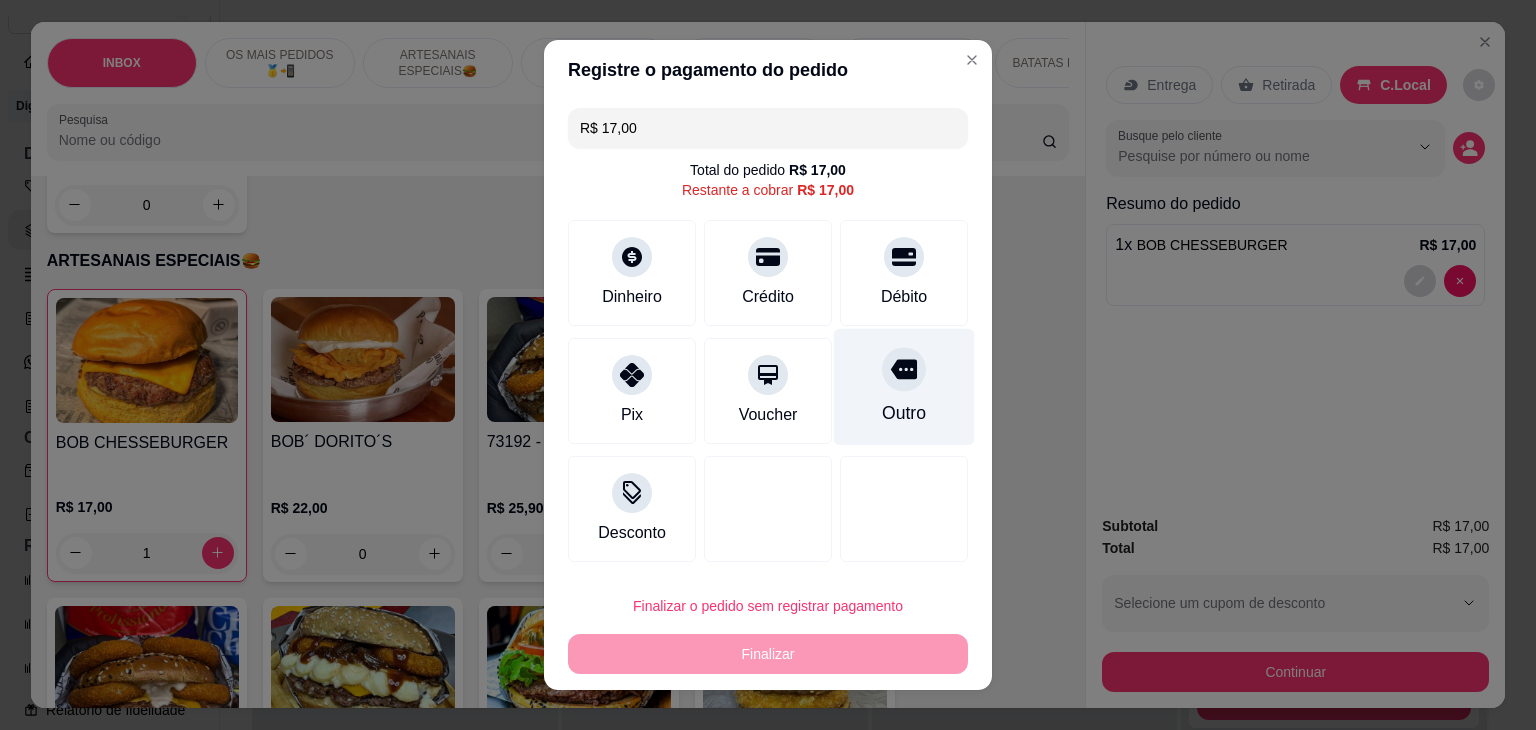 click on "Outro" at bounding box center [904, 387] 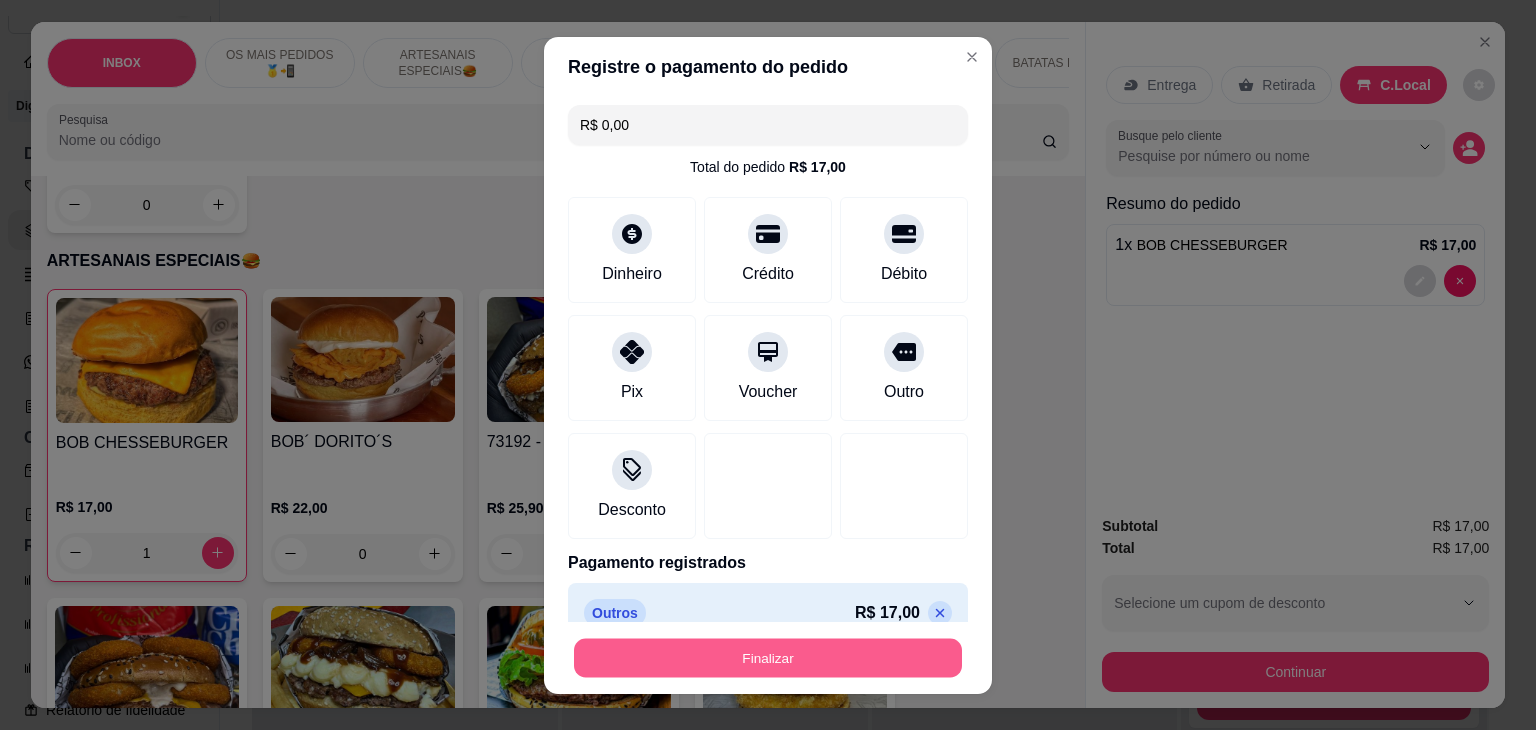 click on "Finalizar" at bounding box center [768, 657] 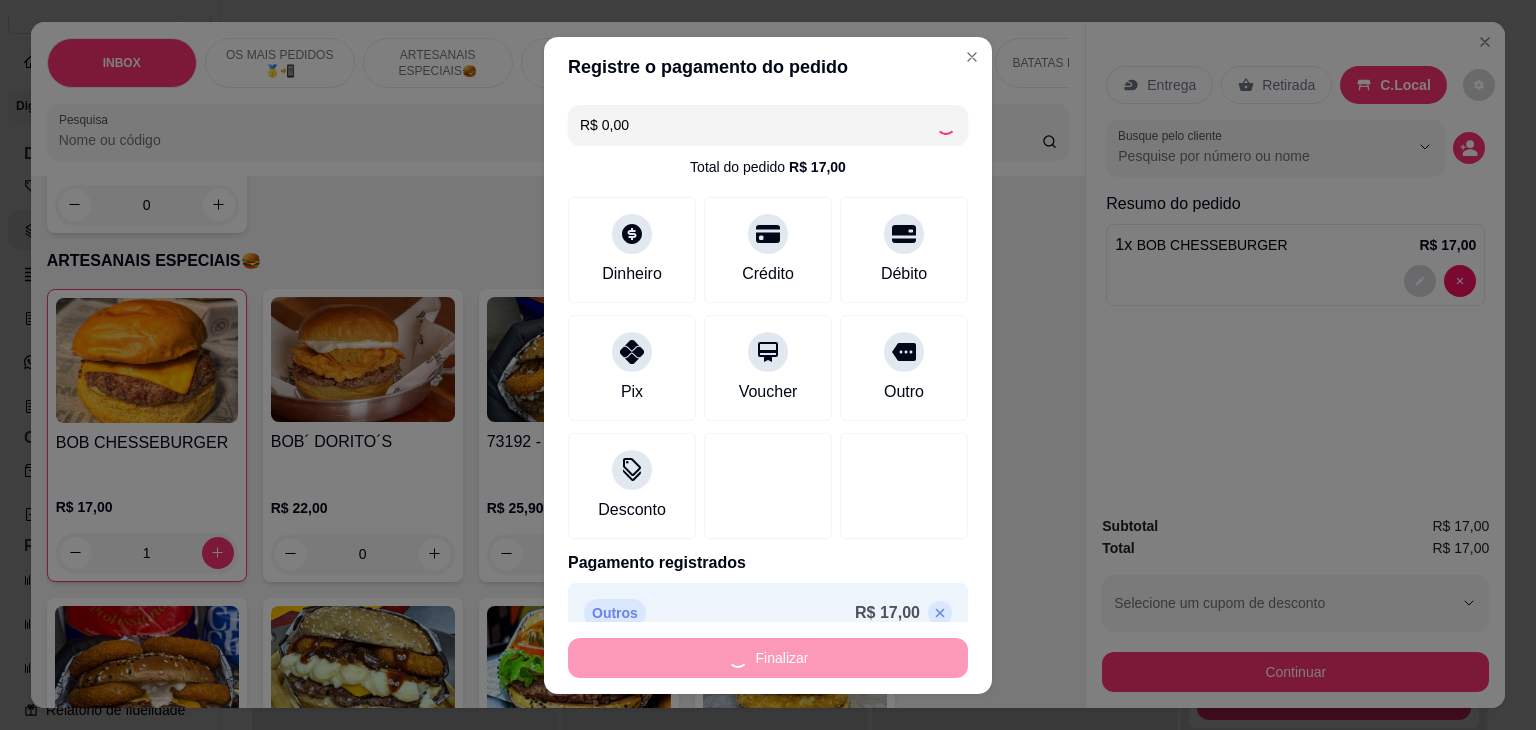 type on "0" 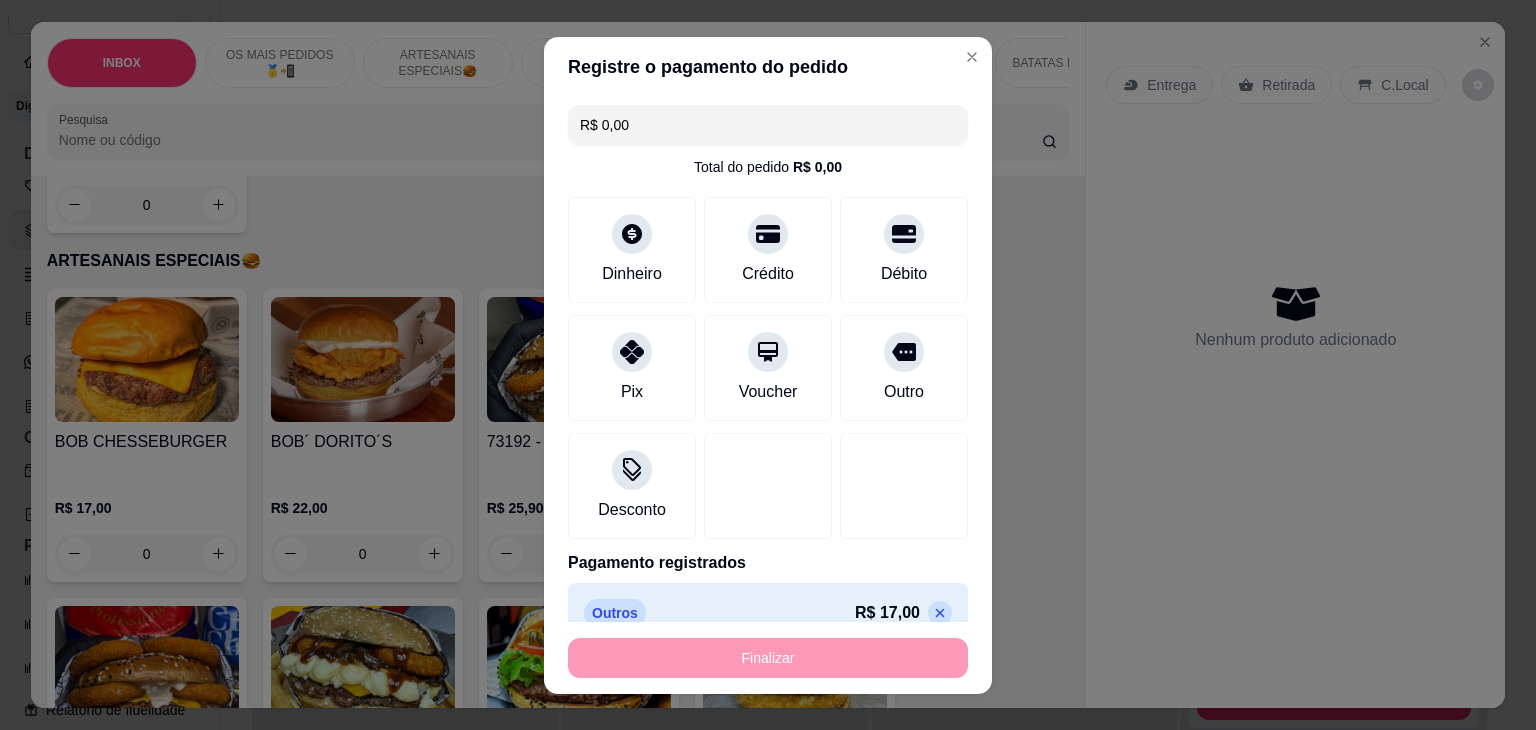 type on "-R$ 17,00" 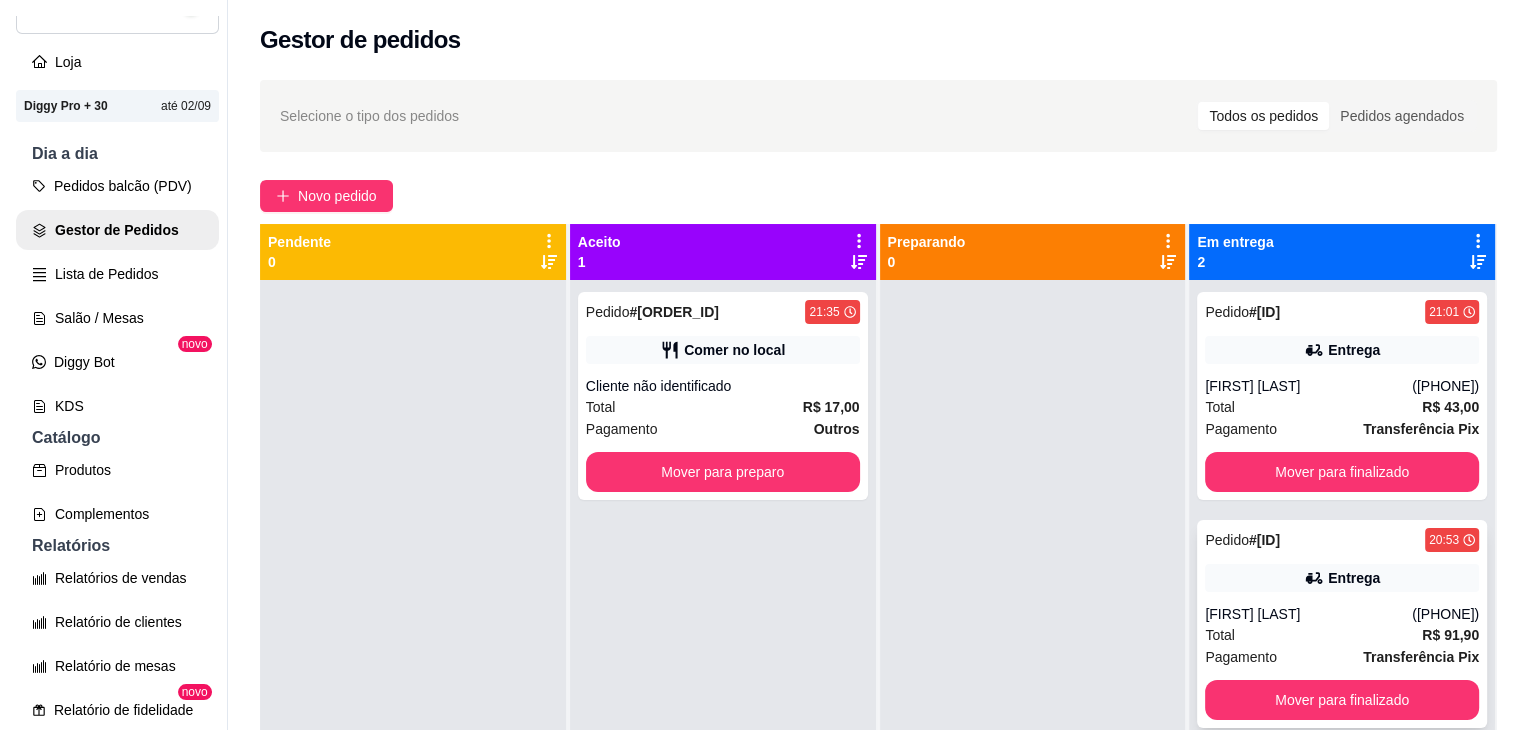 scroll, scrollTop: 56, scrollLeft: 0, axis: vertical 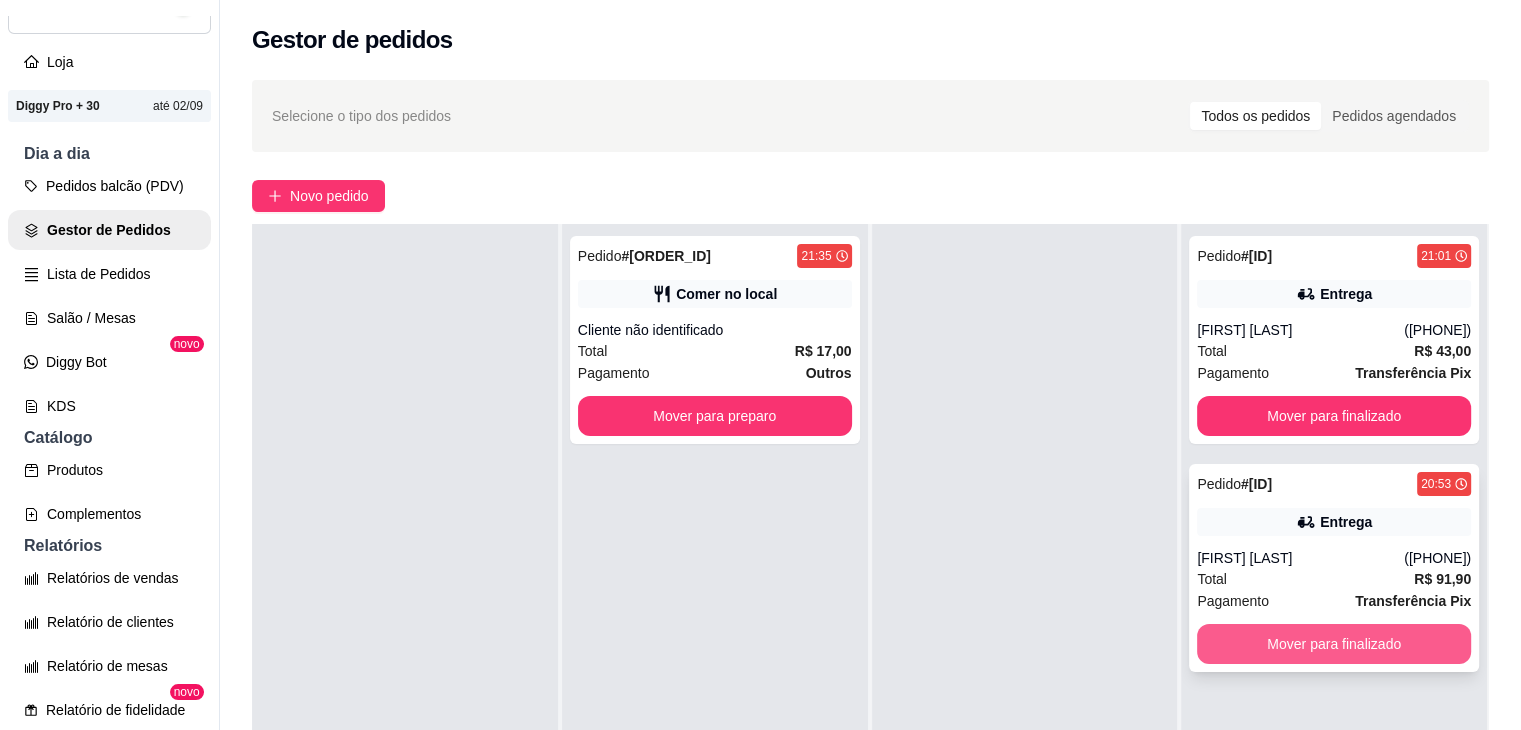 click on "Mover para finalizado" at bounding box center [1334, 644] 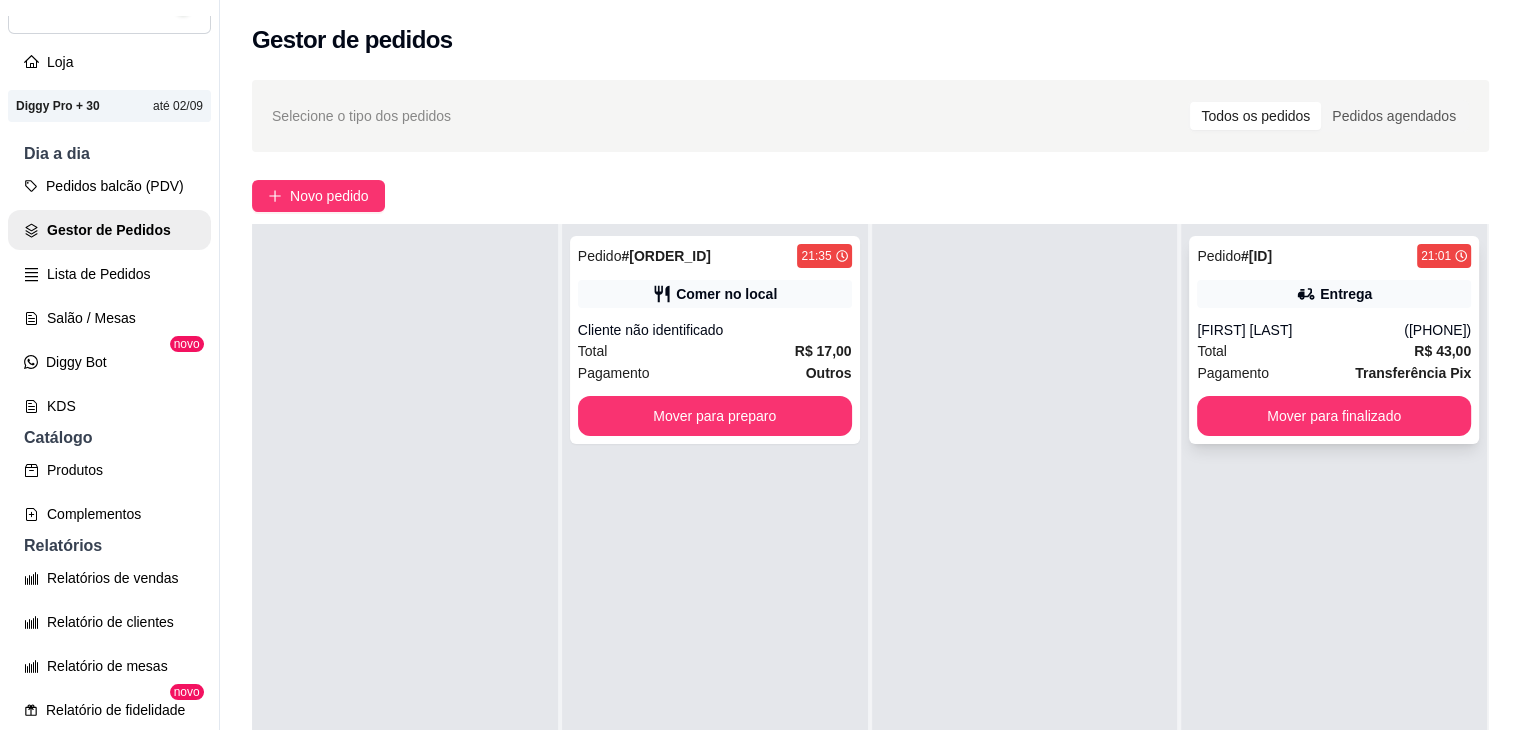 click on "Pedido  # [ORDER_ID] [TIME] Entrega [FIRST] [LAST]  ([PHONE]) Total R$ 43,00 Pagamento Transferência Pix Mover para finalizado" at bounding box center [1334, 340] 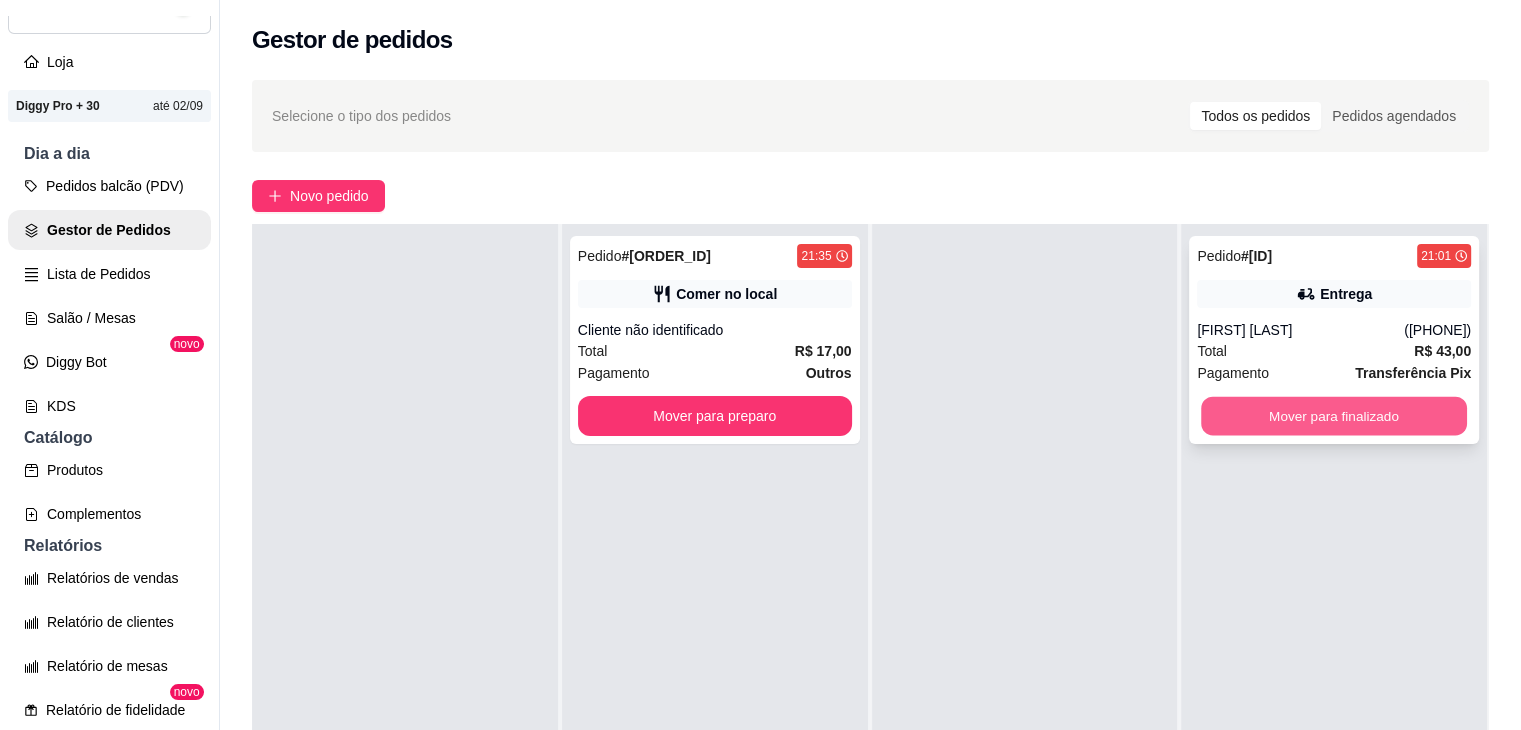click on "Mover para finalizado" at bounding box center (1334, 416) 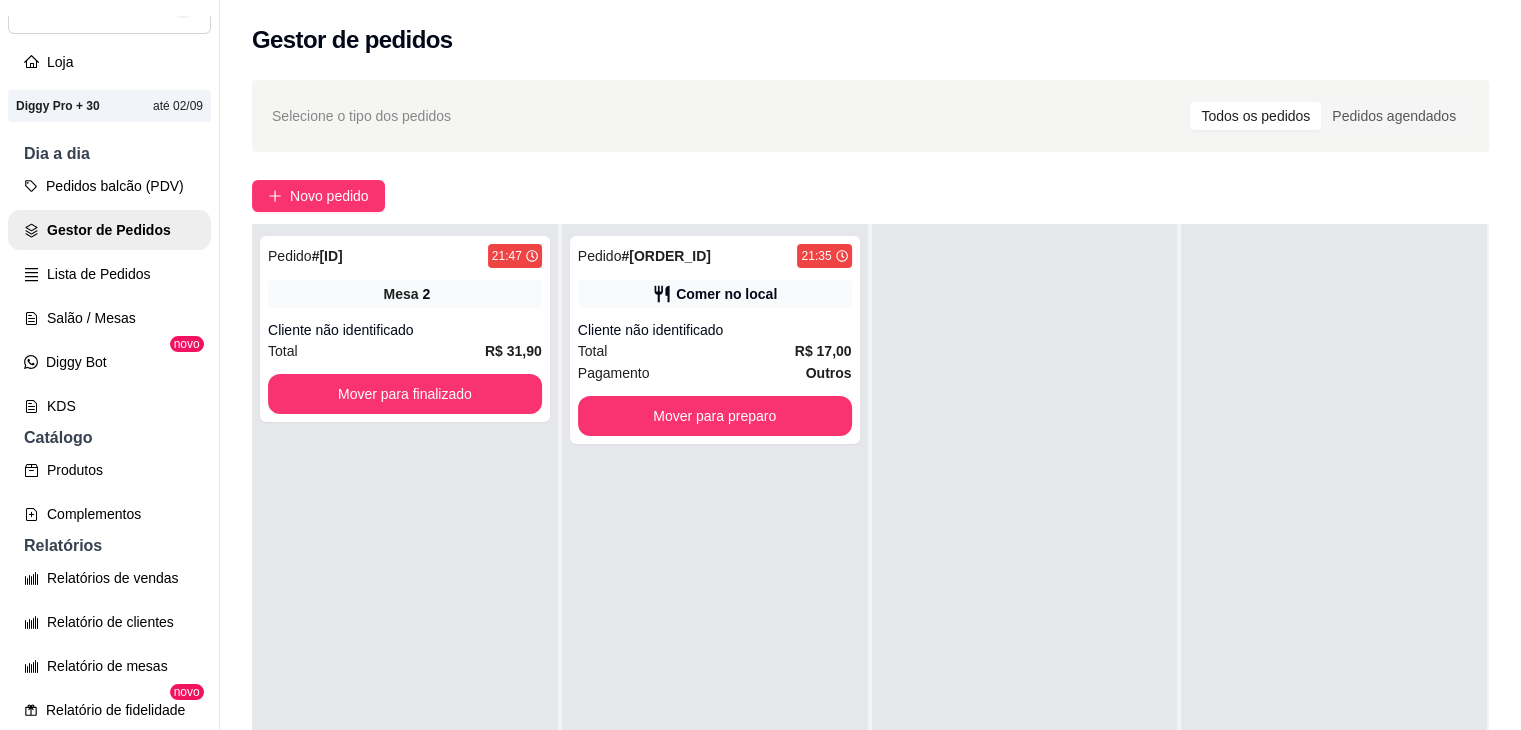 click at bounding box center (172, 5) 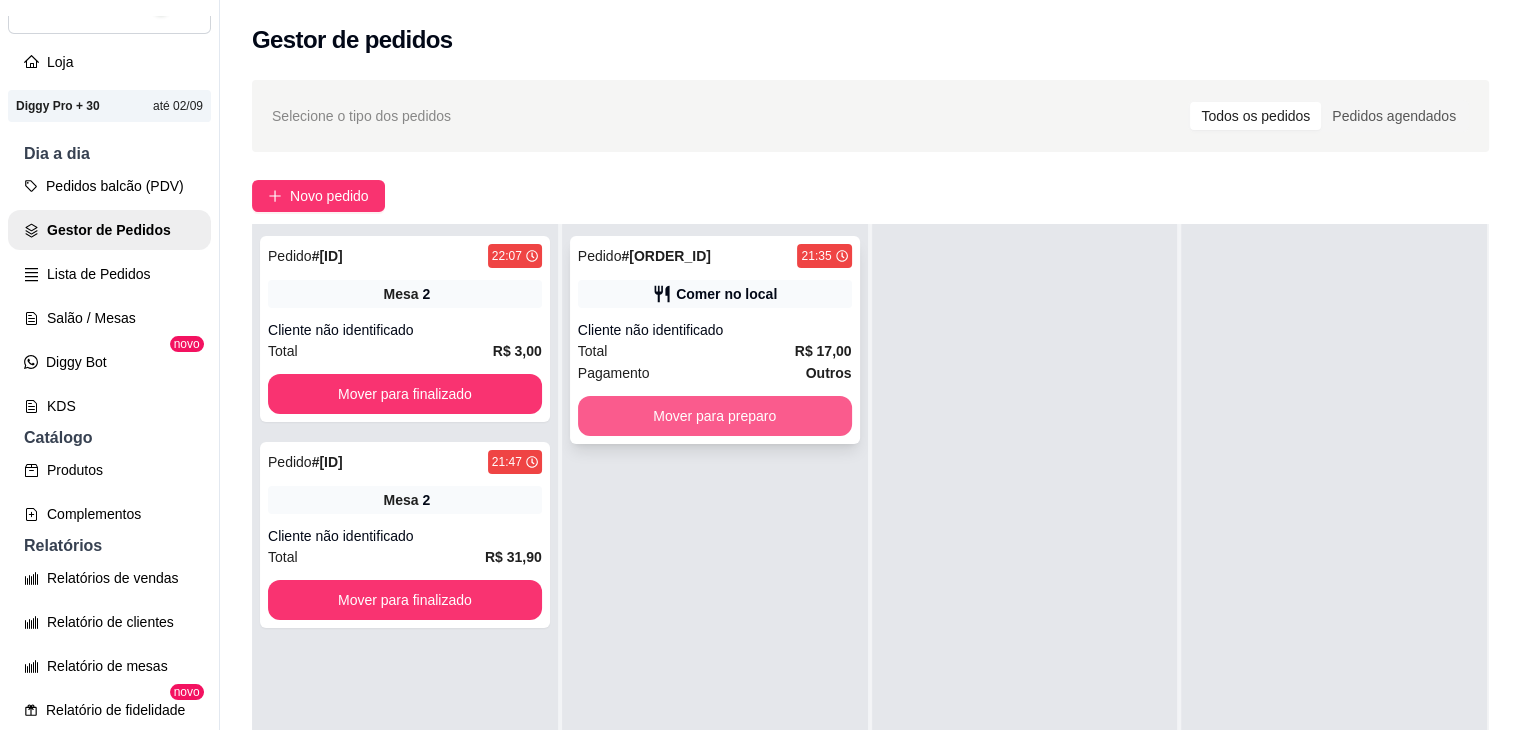 click on "Mover para preparo" at bounding box center [715, 416] 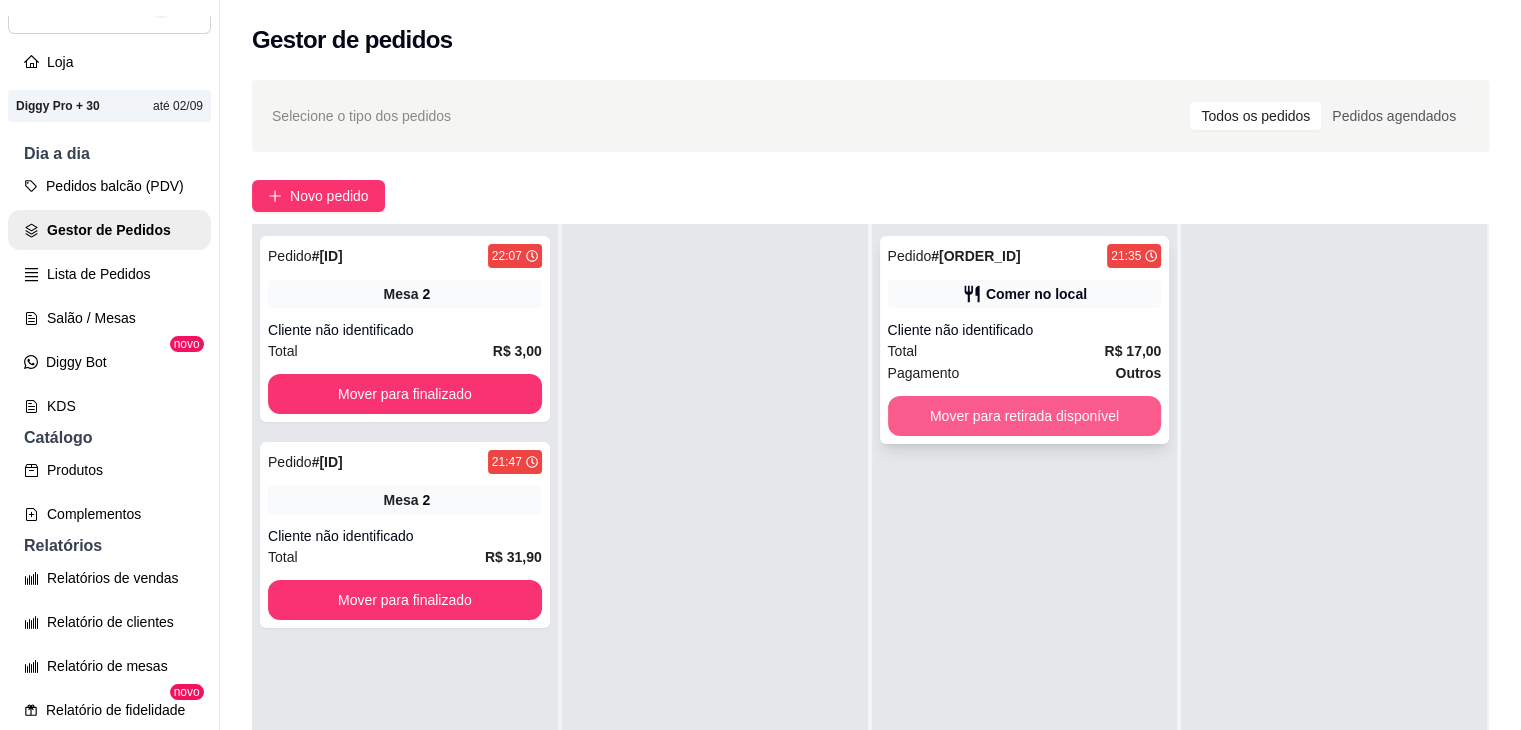 click on "Mover para retirada disponível" at bounding box center [1025, 416] 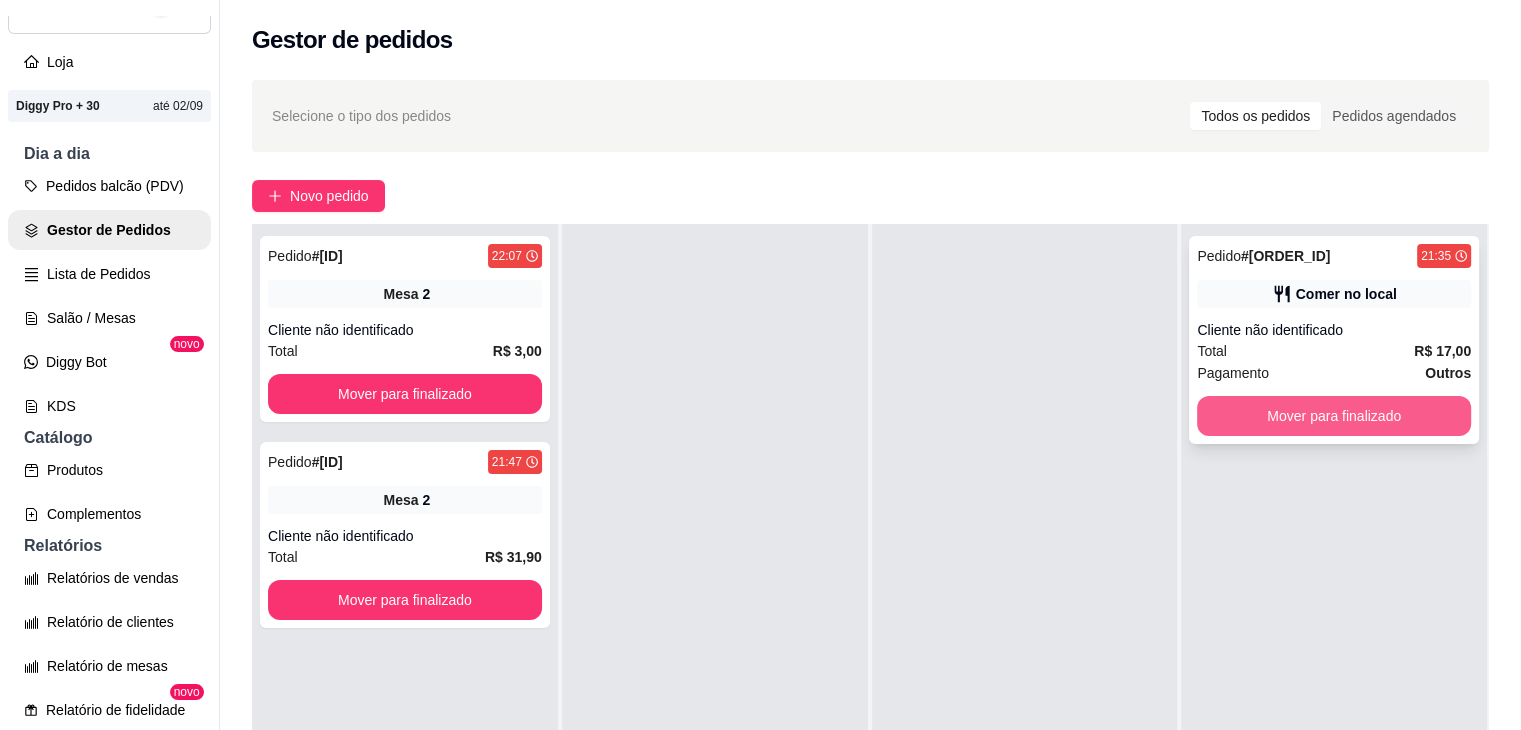click on "Mover para finalizado" at bounding box center (1334, 416) 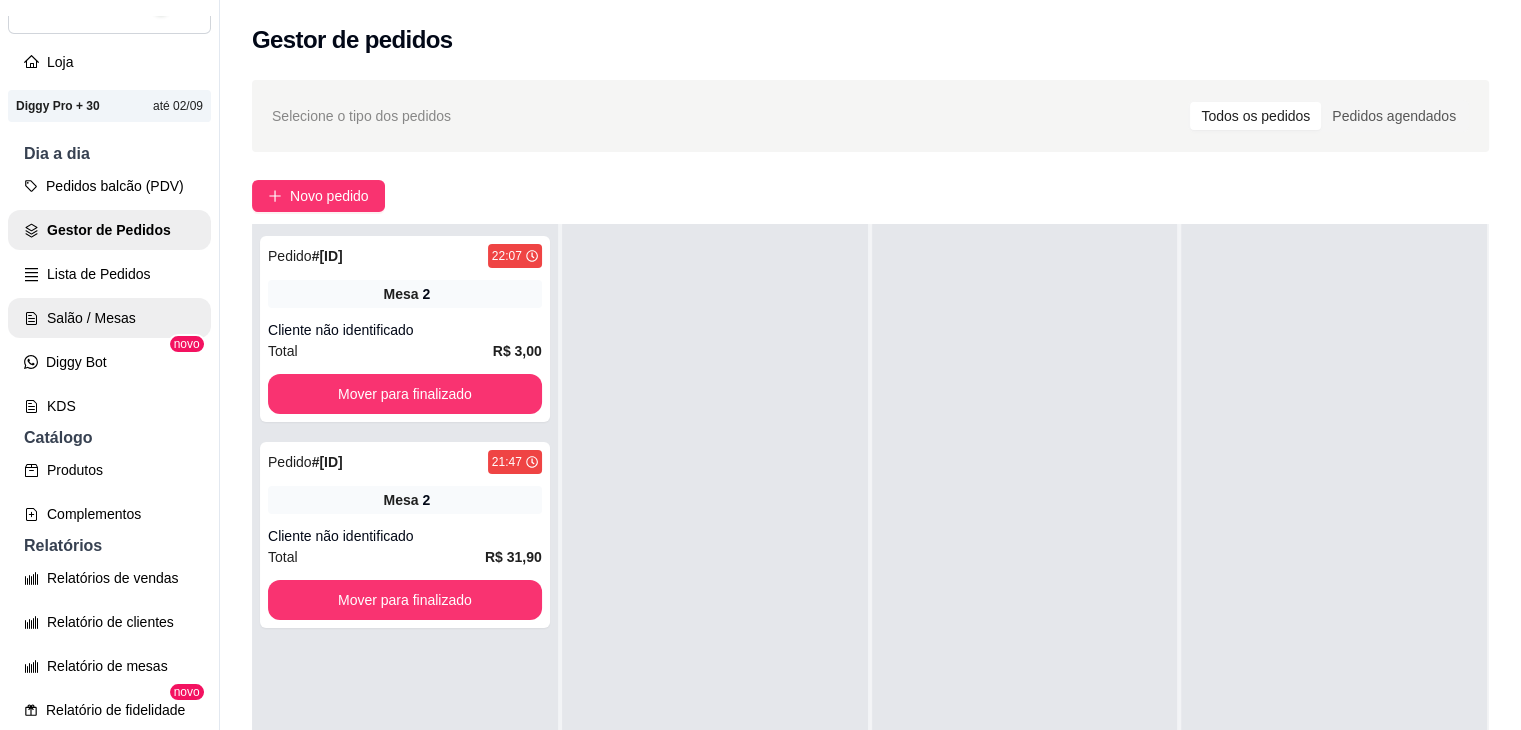 click on "Salão / Mesas" at bounding box center (109, 318) 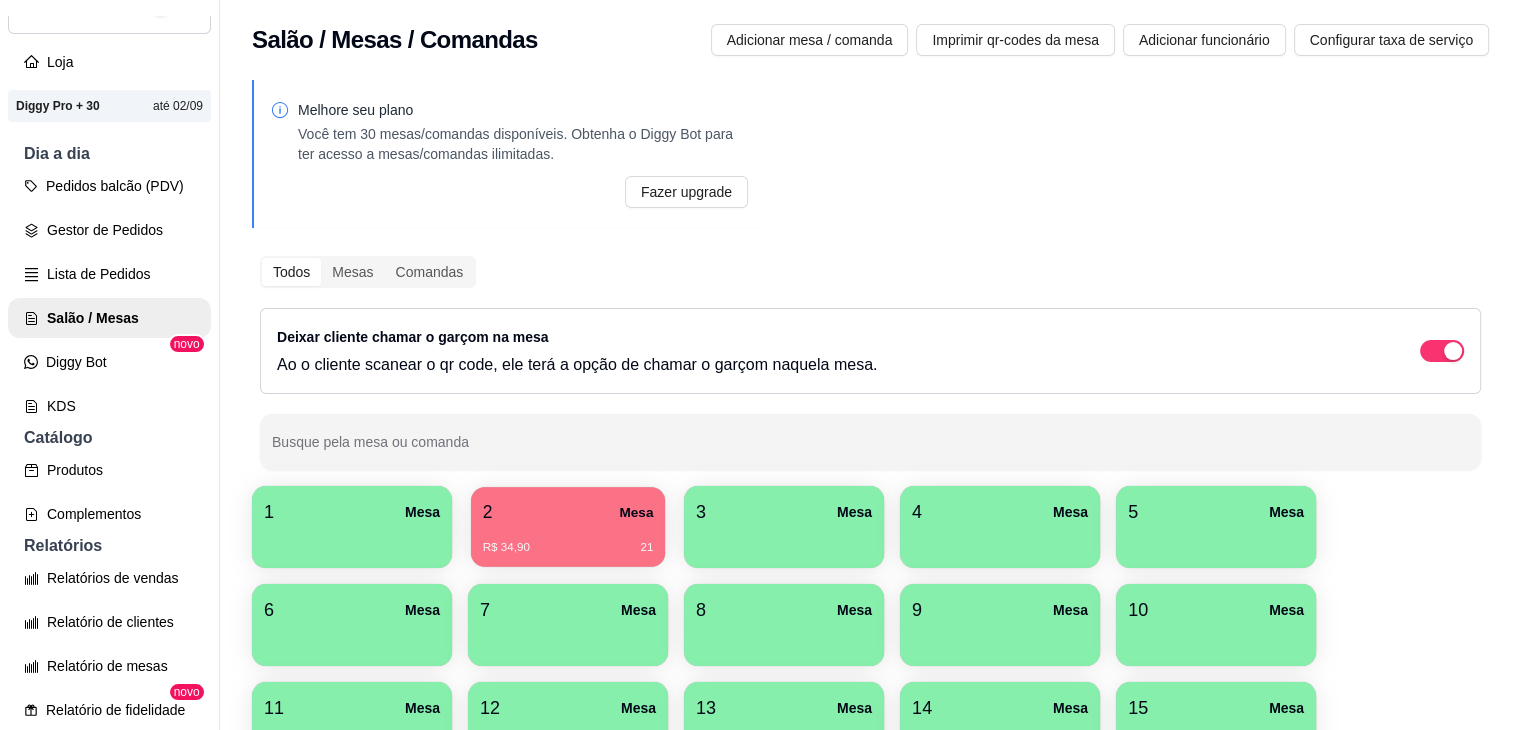 click on "R$ 34,90 21" at bounding box center [568, 548] 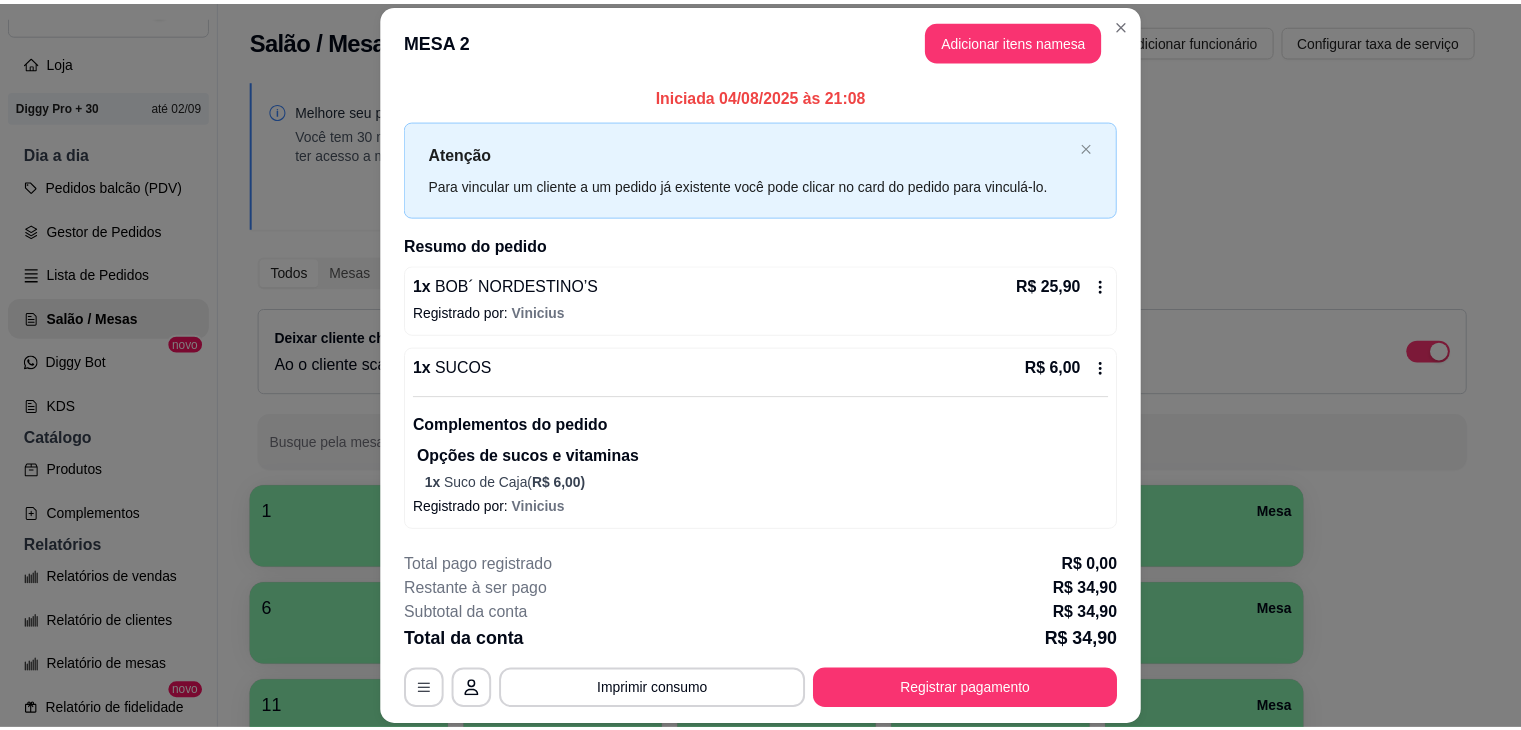 scroll, scrollTop: 80, scrollLeft: 0, axis: vertical 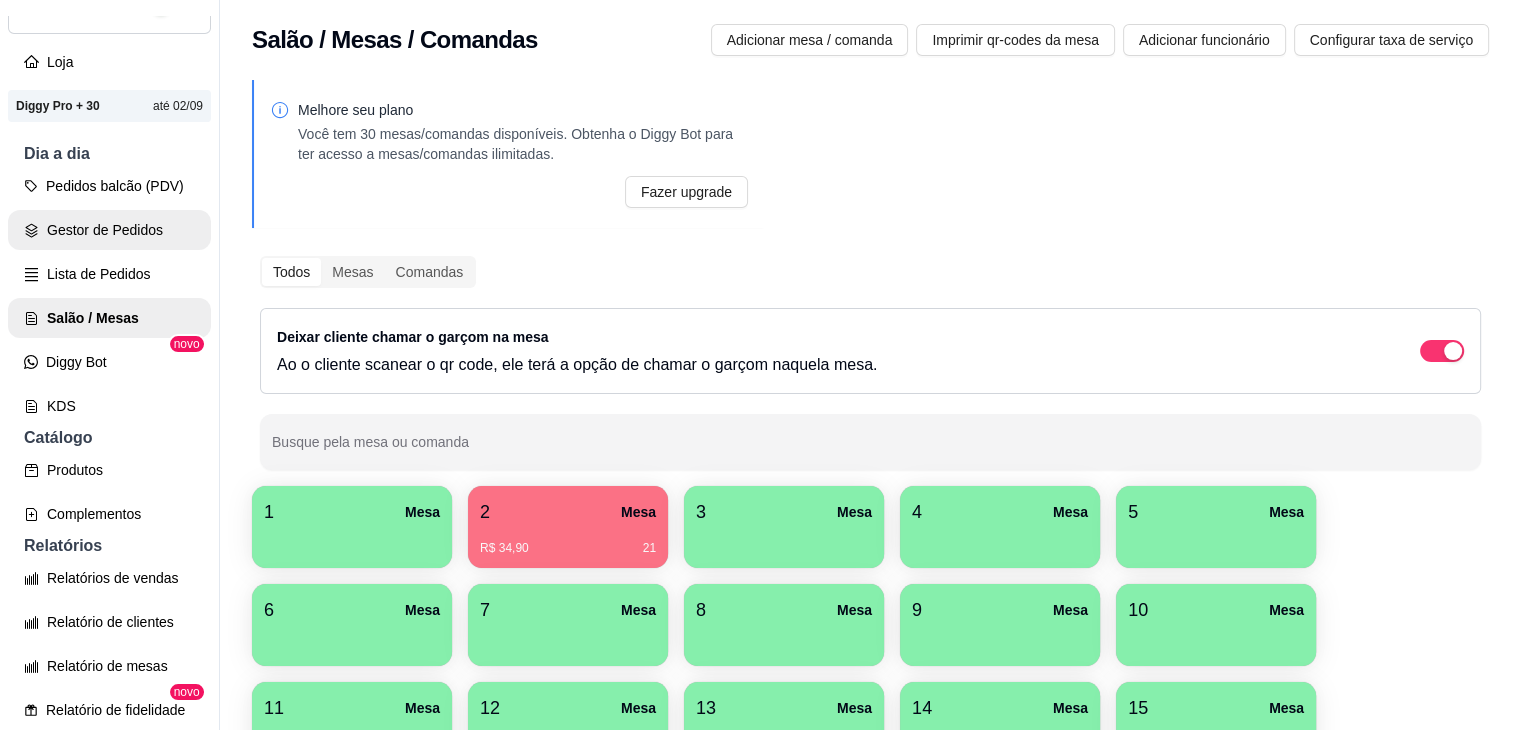 click on "Gestor de Pedidos" at bounding box center (109, 230) 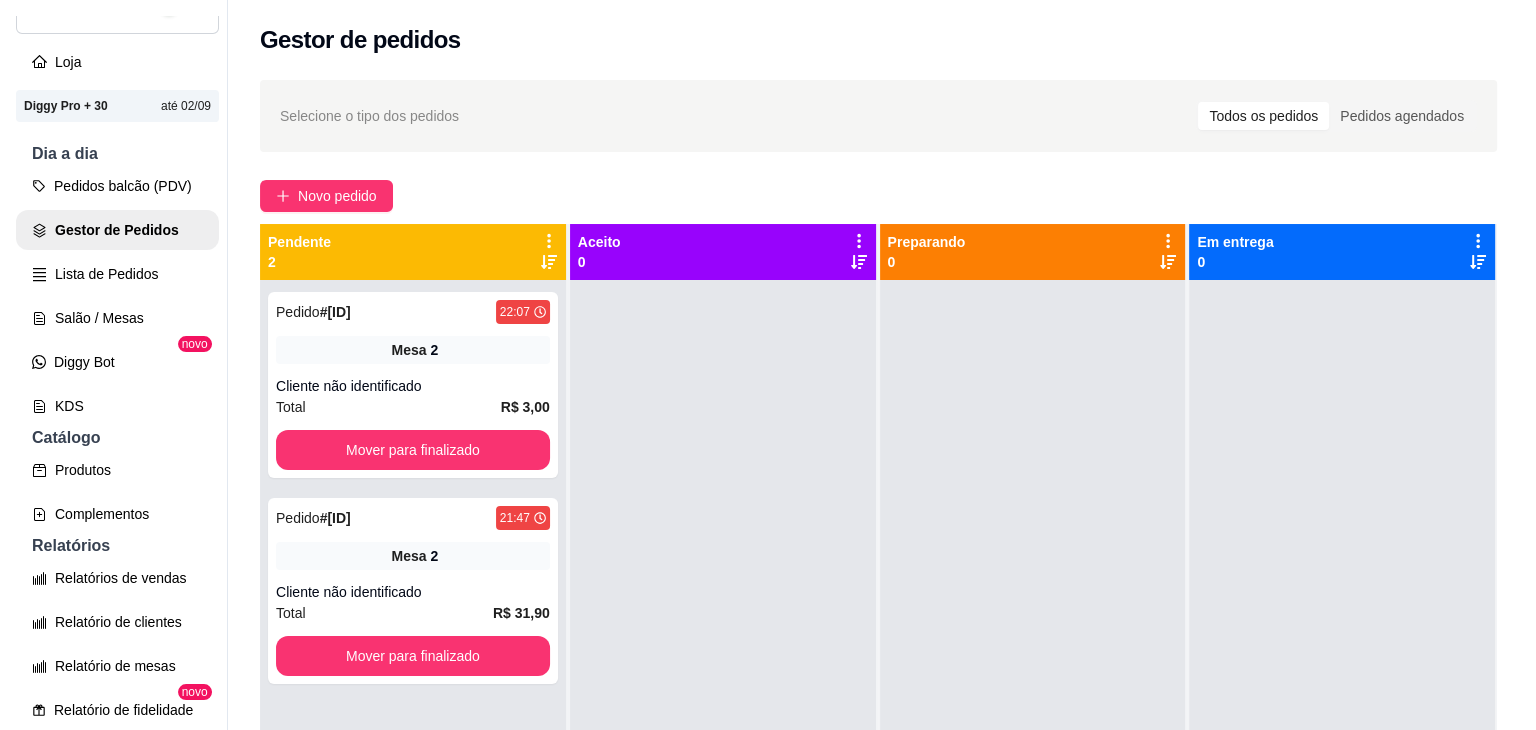 scroll, scrollTop: 56, scrollLeft: 0, axis: vertical 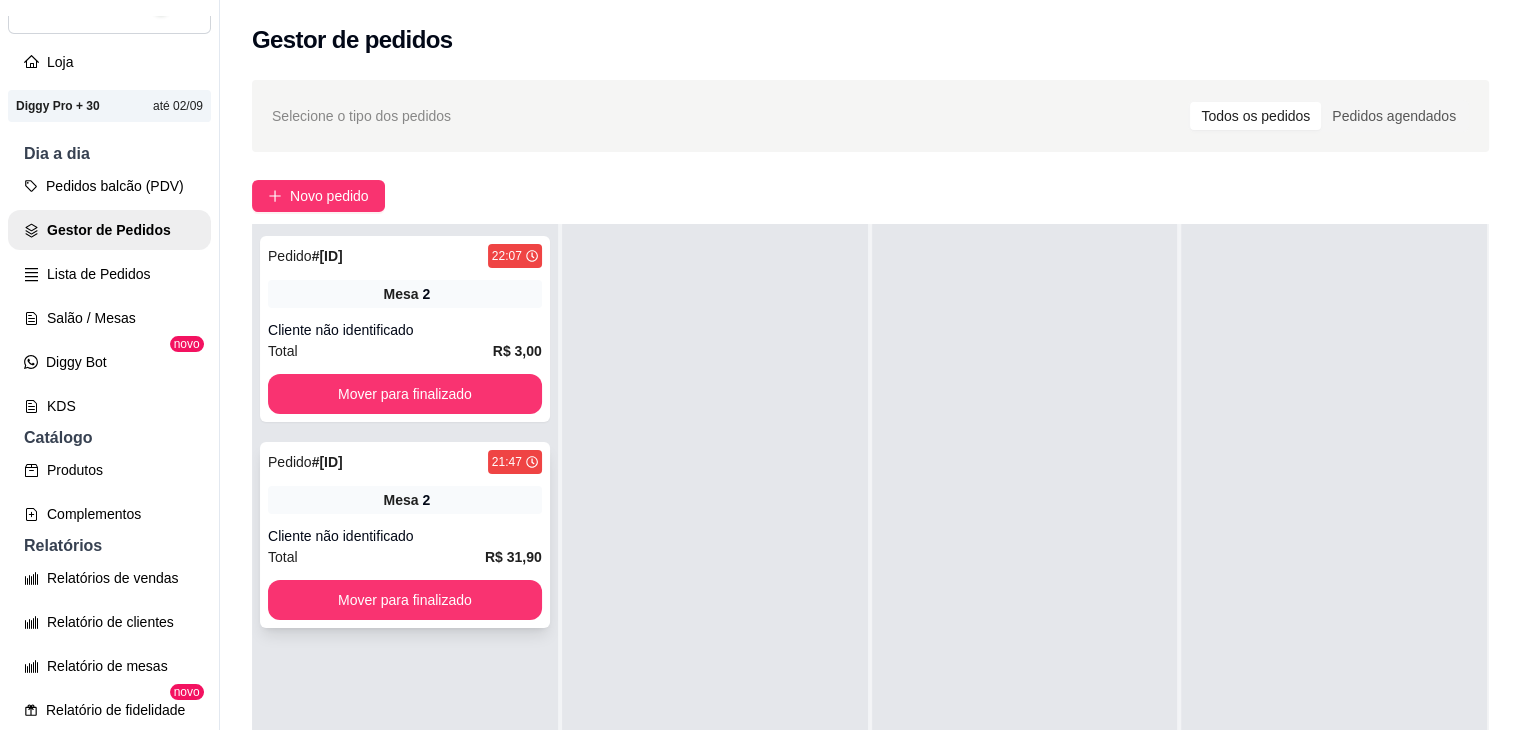 click on "Mesa 2" at bounding box center (405, 500) 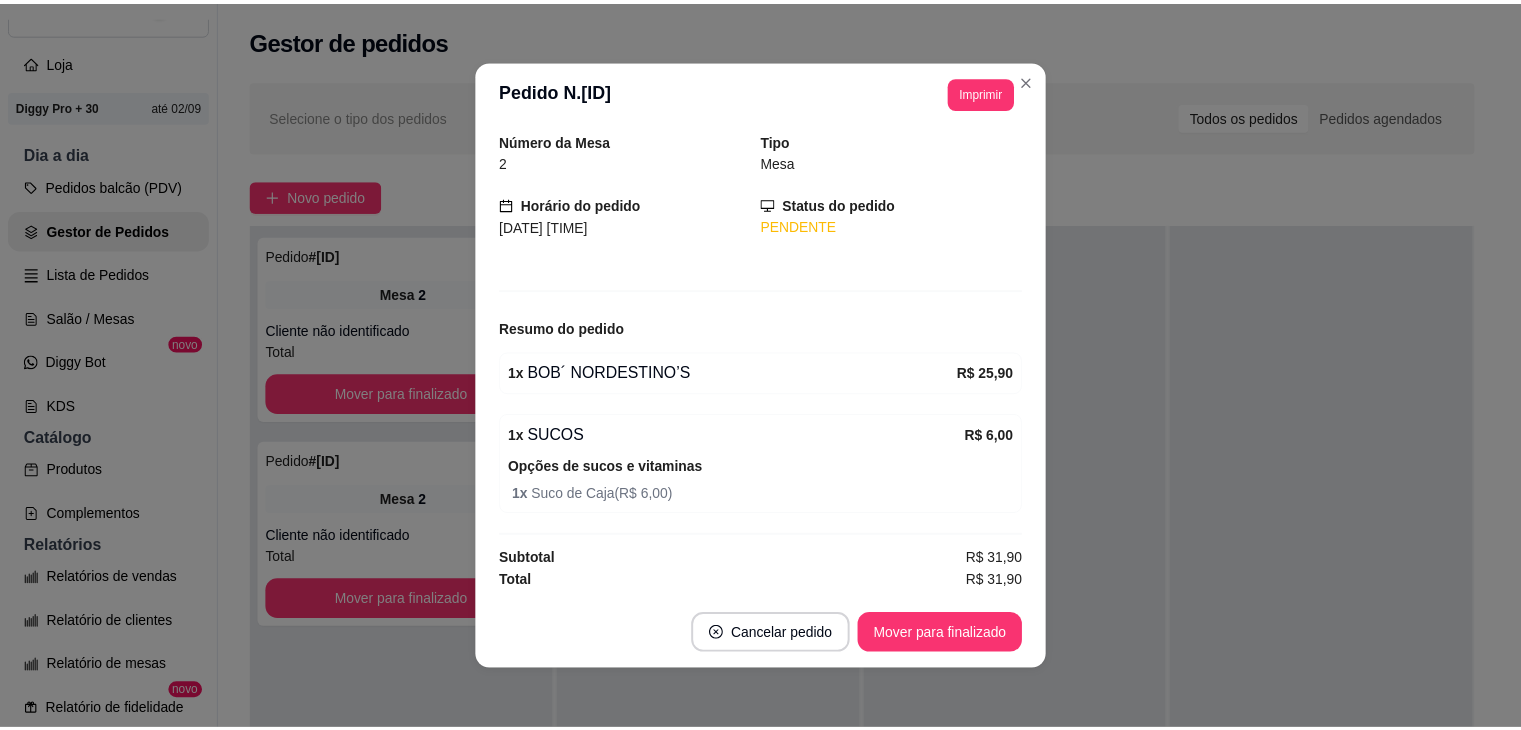 scroll, scrollTop: 0, scrollLeft: 0, axis: both 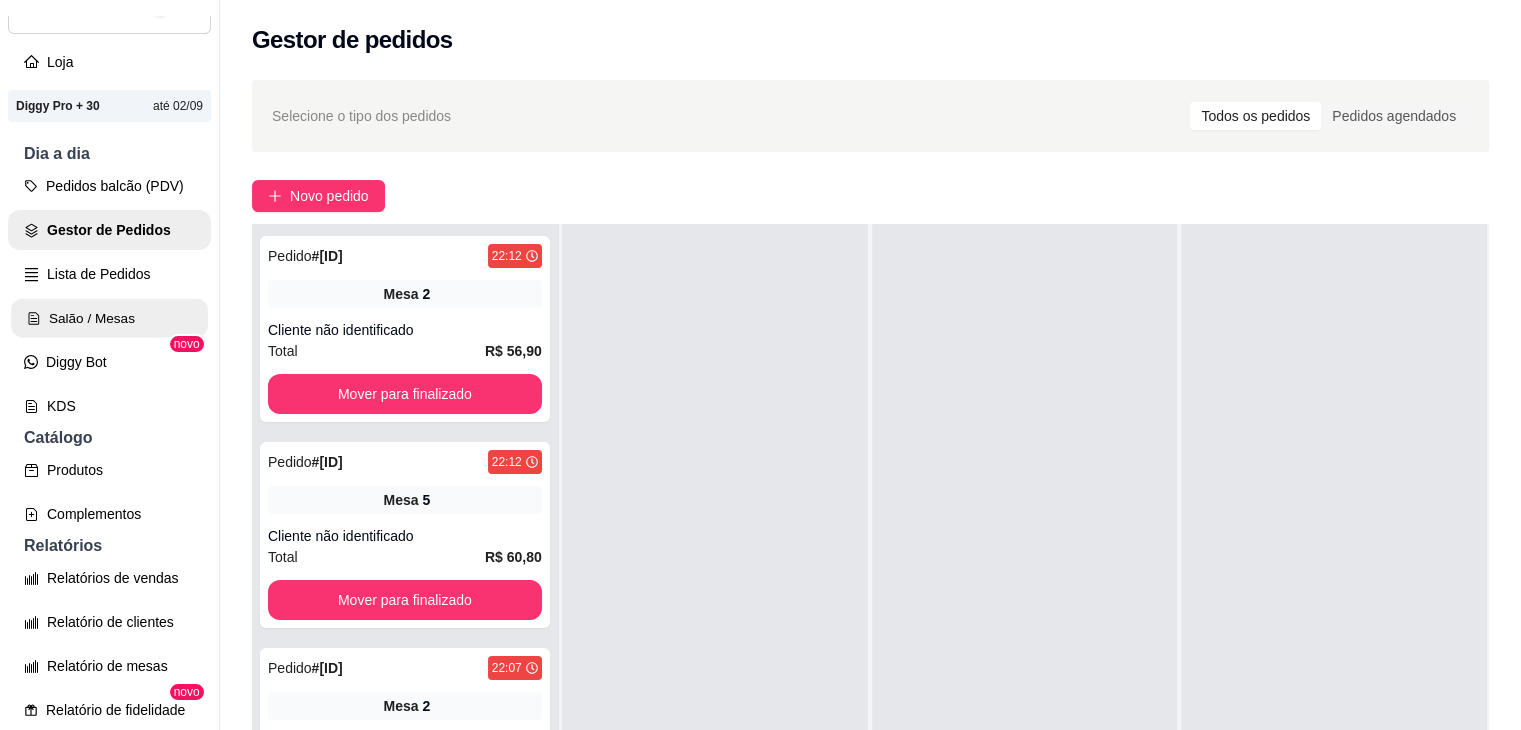 click on "Salão / Mesas" at bounding box center [109, 318] 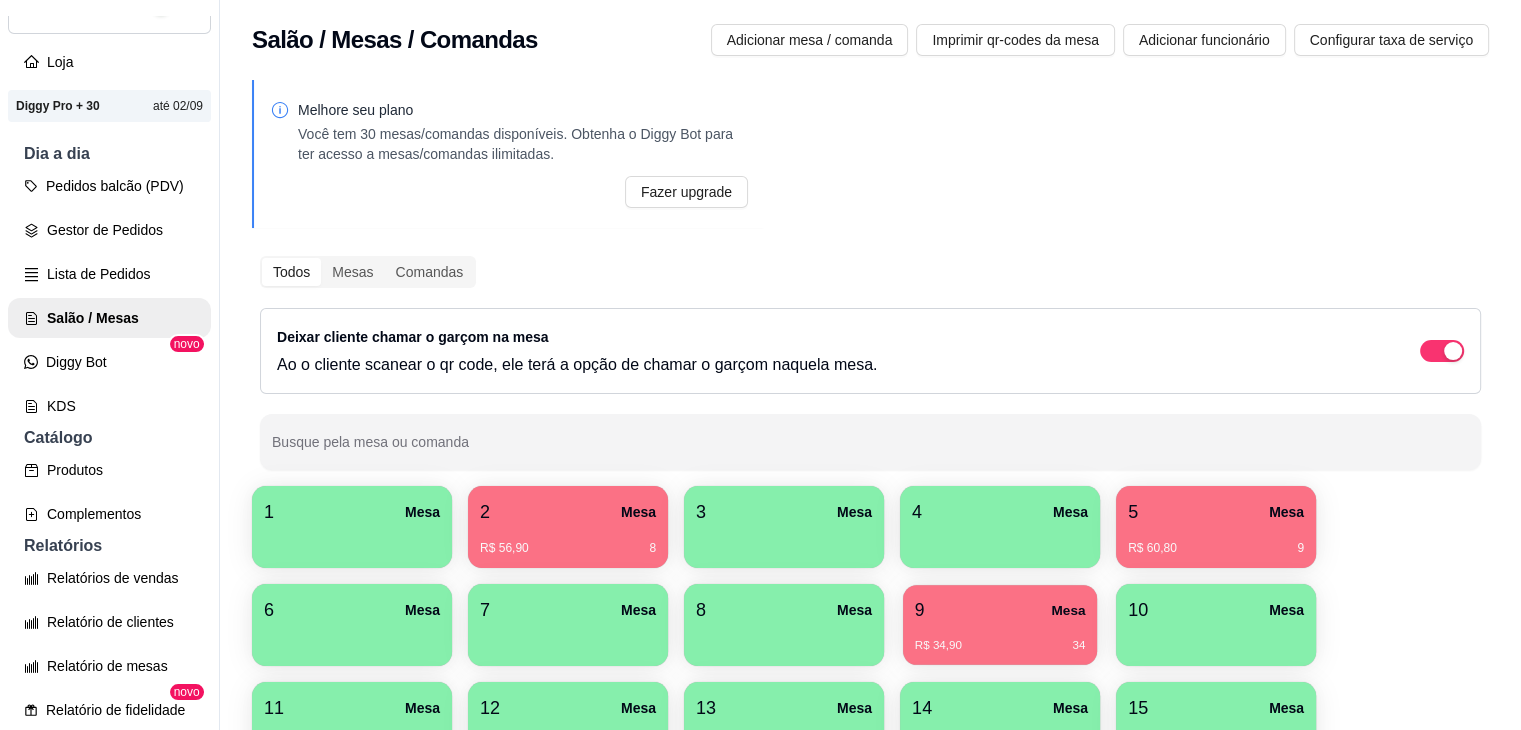 click on "9 Mesa" at bounding box center (1000, 610) 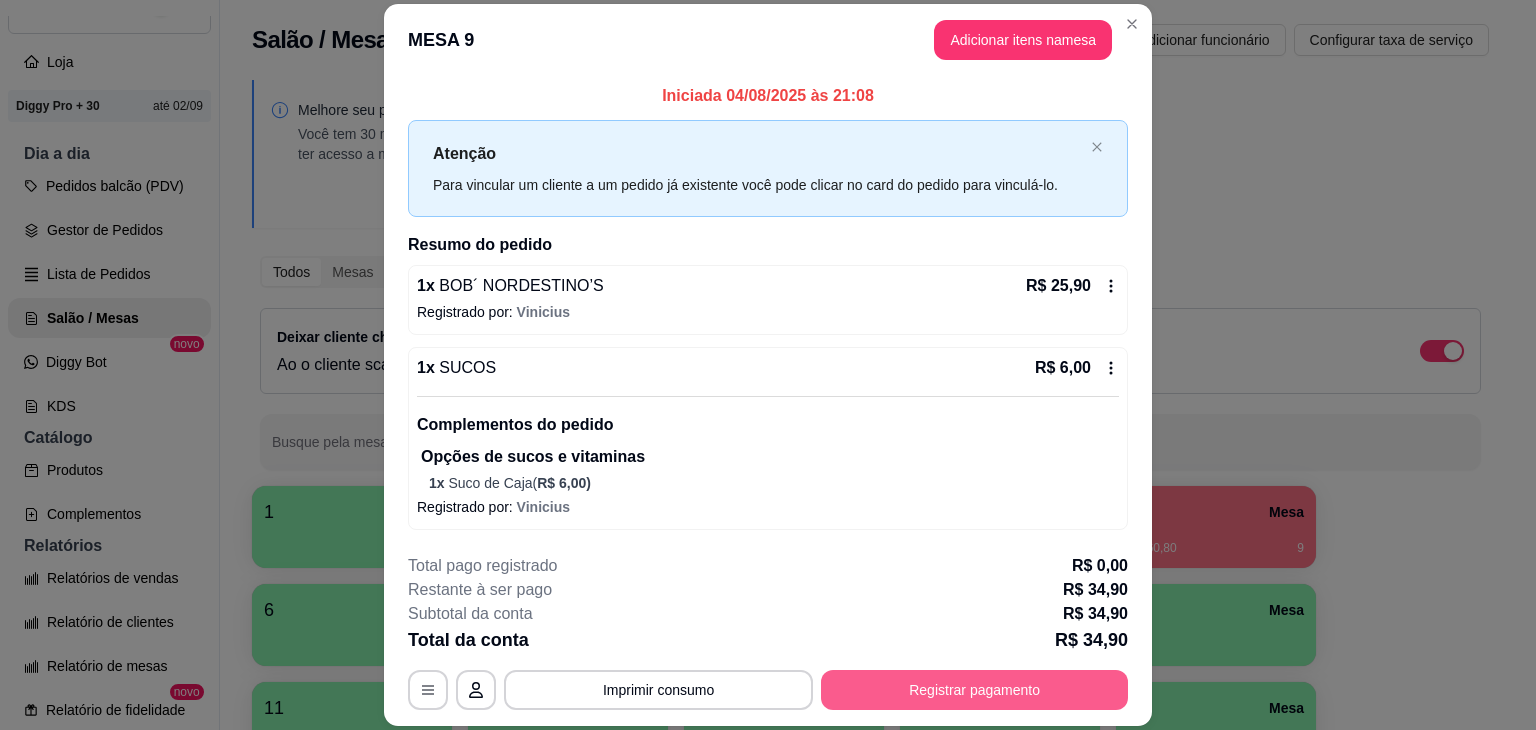 click on "Registrar pagamento" at bounding box center (974, 690) 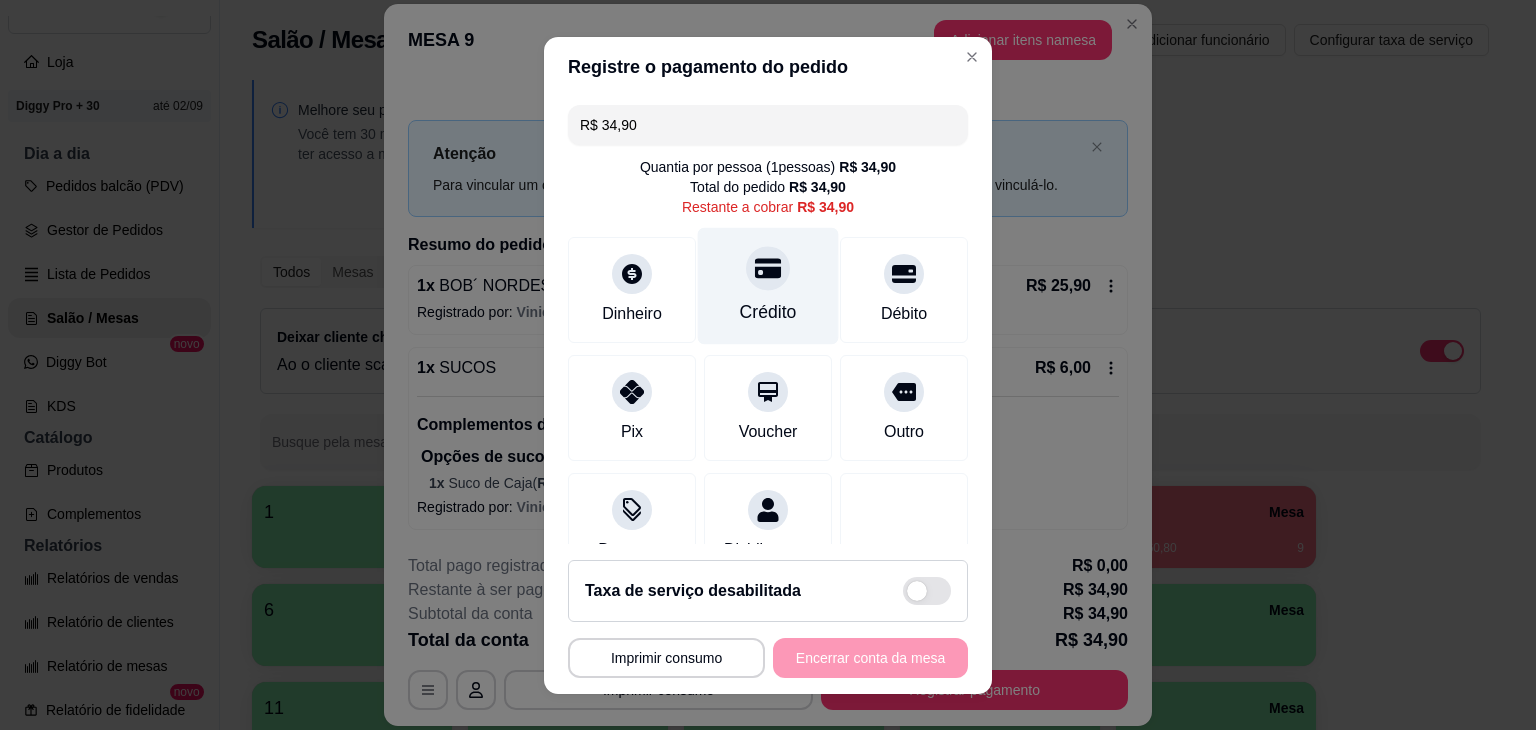 click on "Crédito" at bounding box center (768, 312) 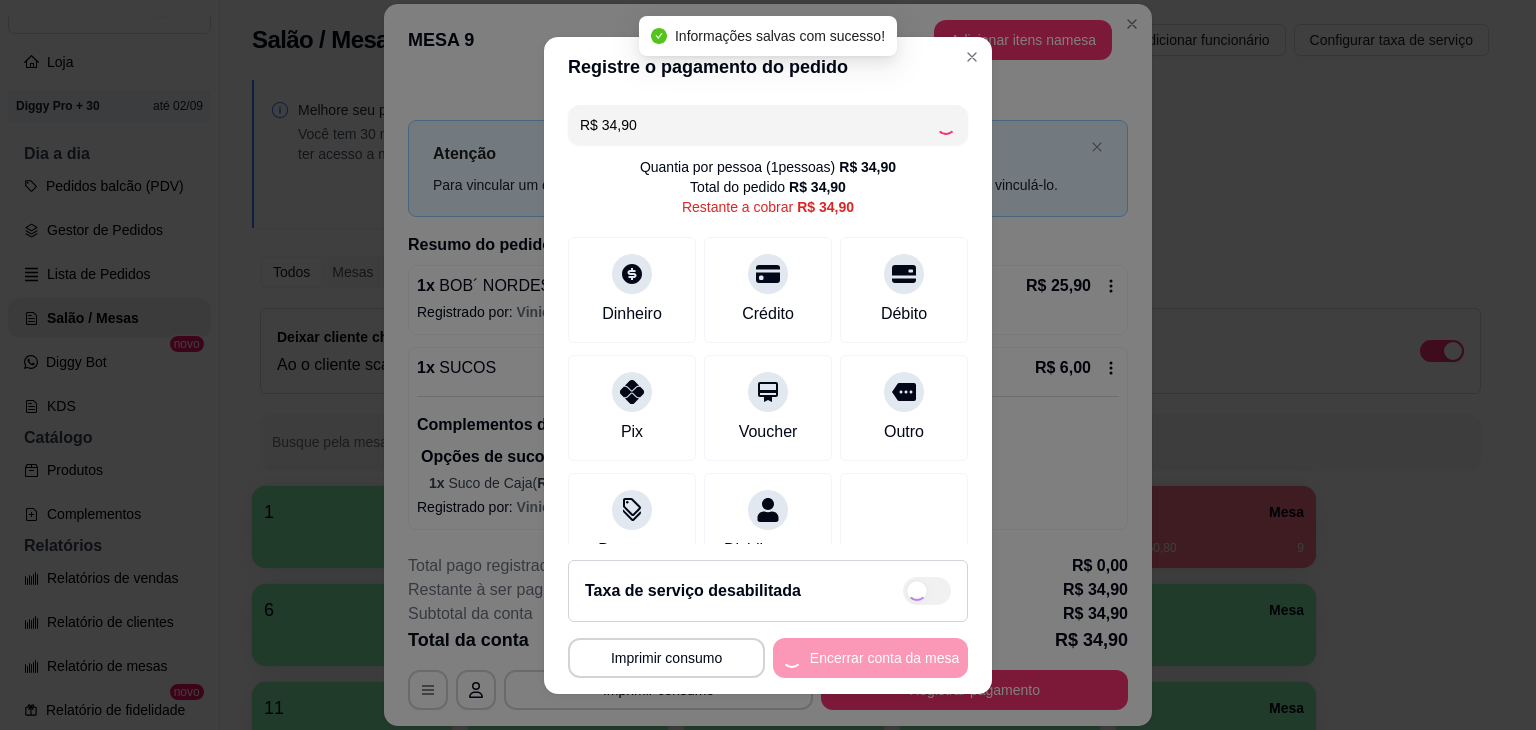 type on "R$ 0,00" 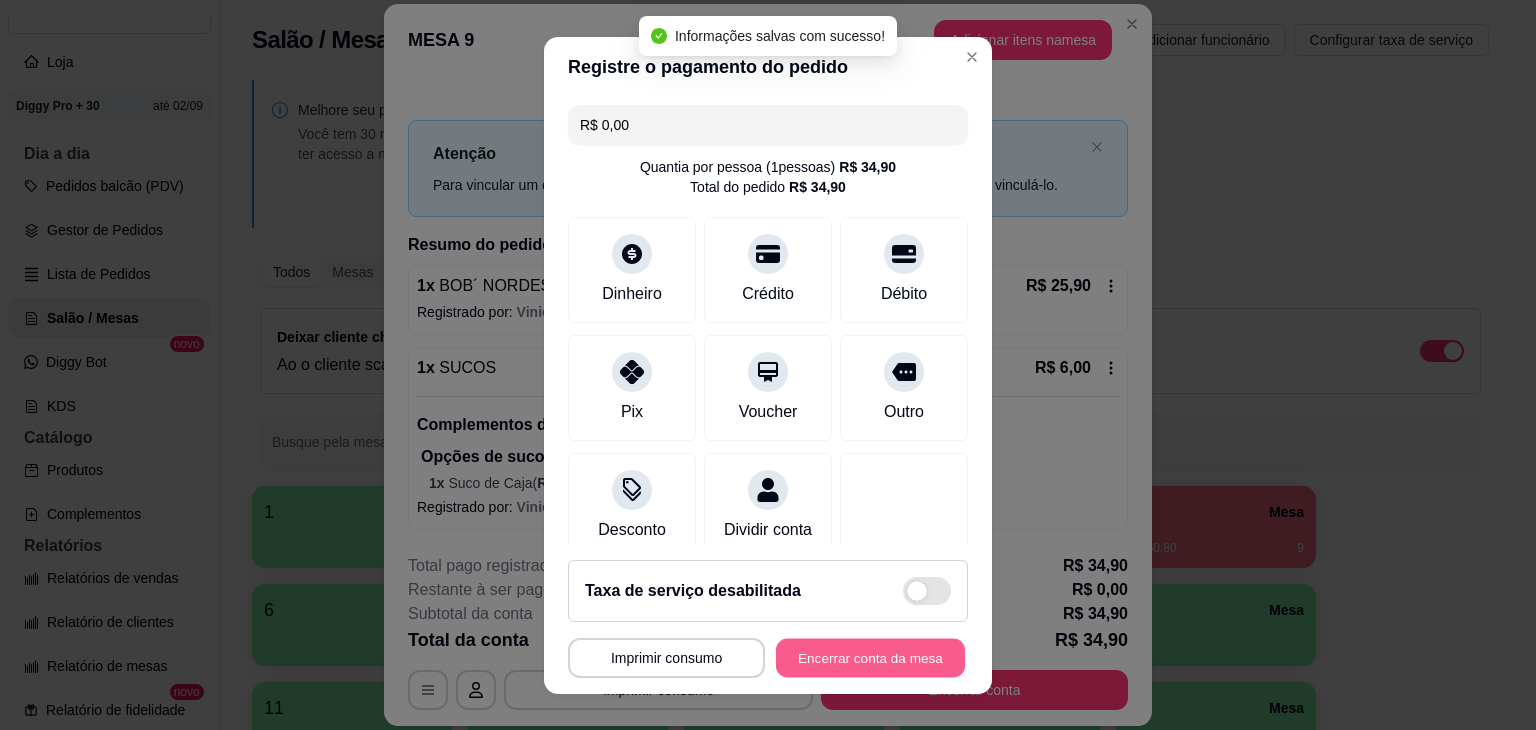 click on "Encerrar conta da mesa" at bounding box center (870, 657) 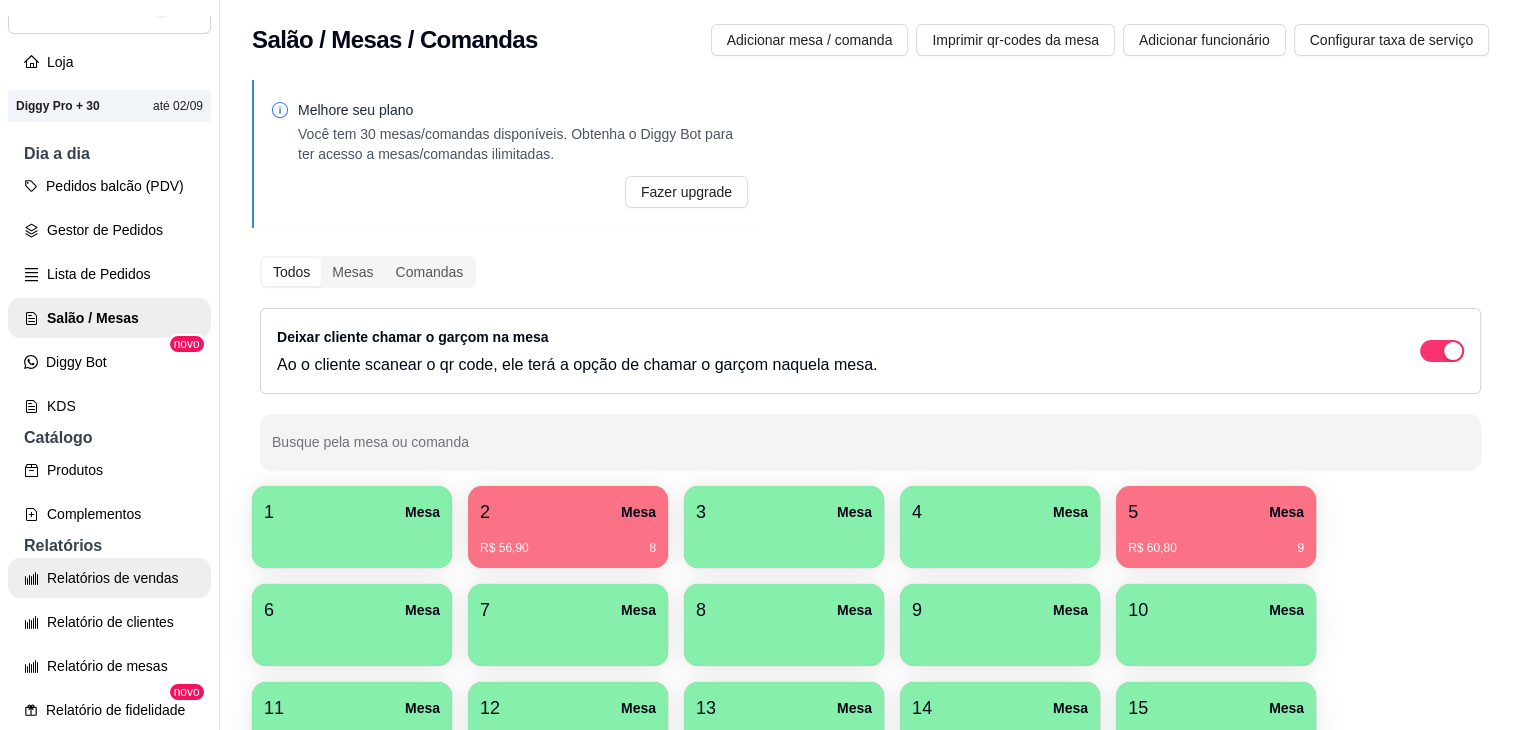 click on "Relatórios de vendas" at bounding box center [109, 578] 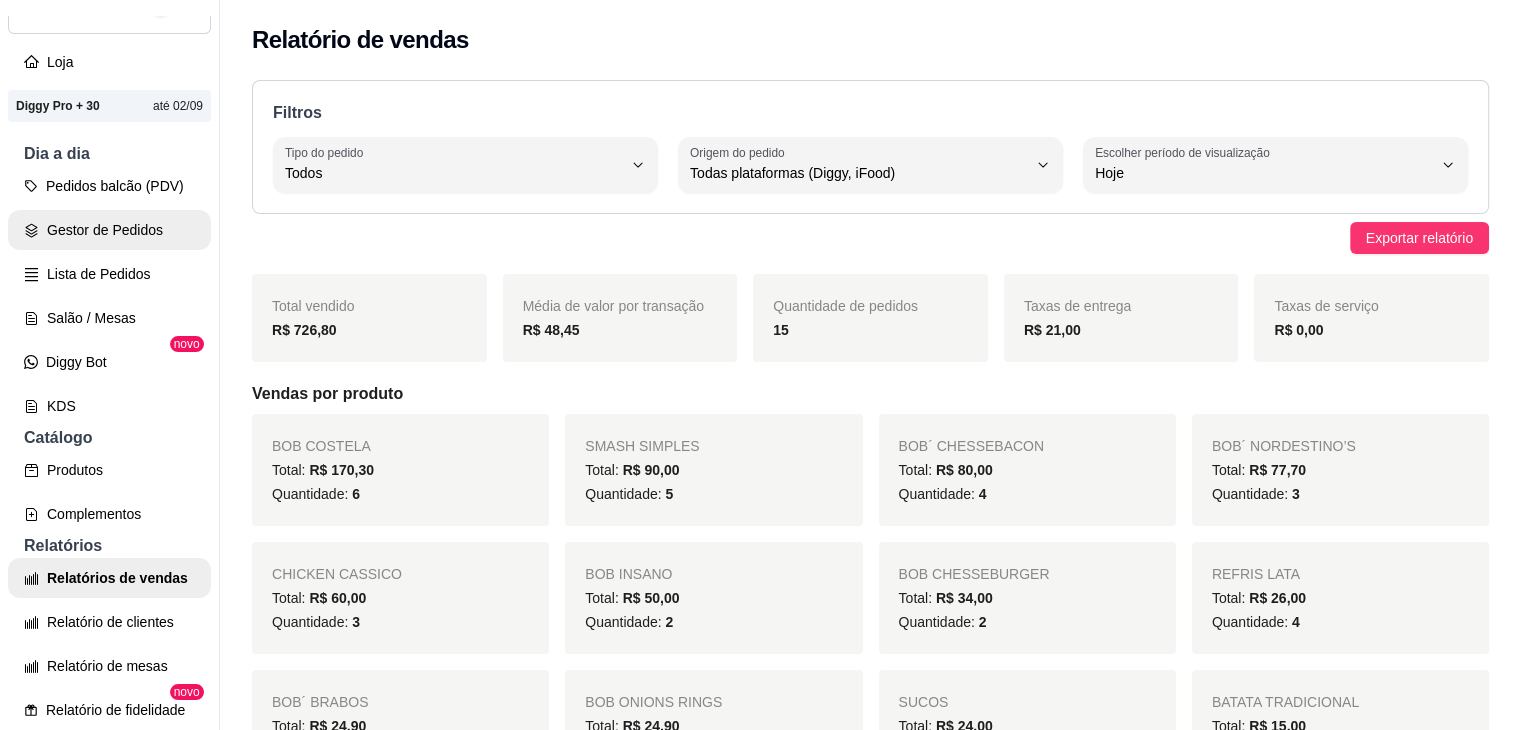 click on "Gestor de Pedidos" at bounding box center [109, 230] 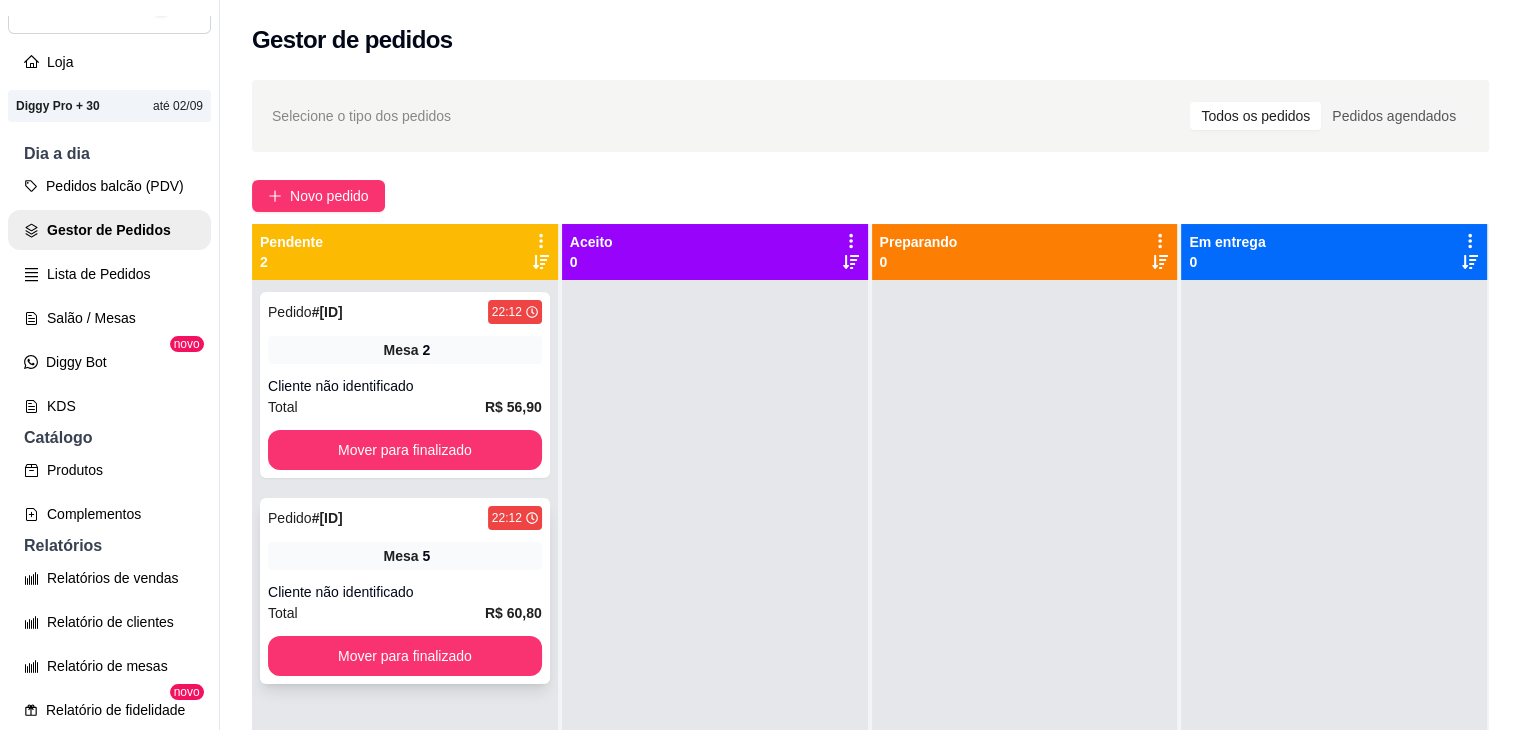 scroll, scrollTop: 56, scrollLeft: 0, axis: vertical 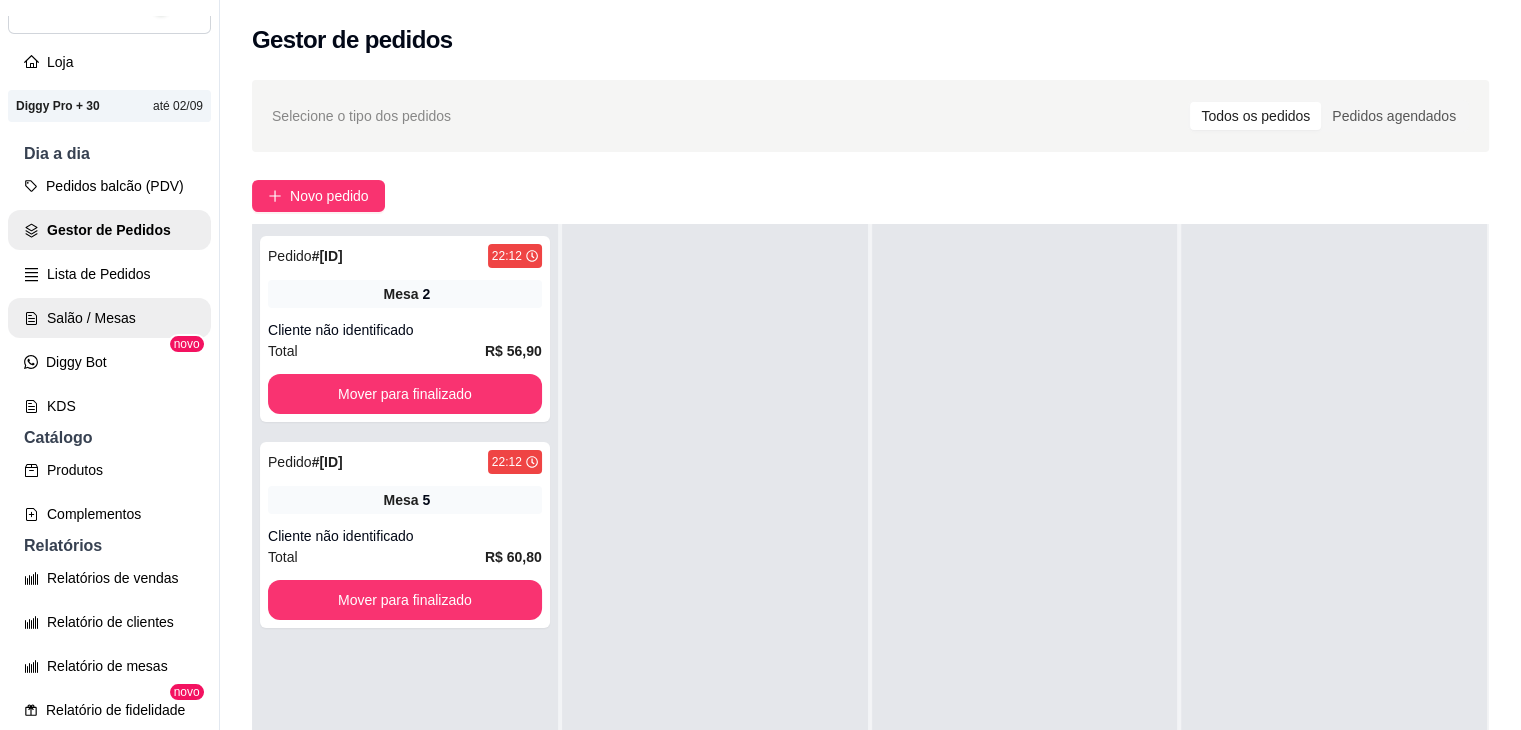 click on "Salão / Mesas" at bounding box center (109, 318) 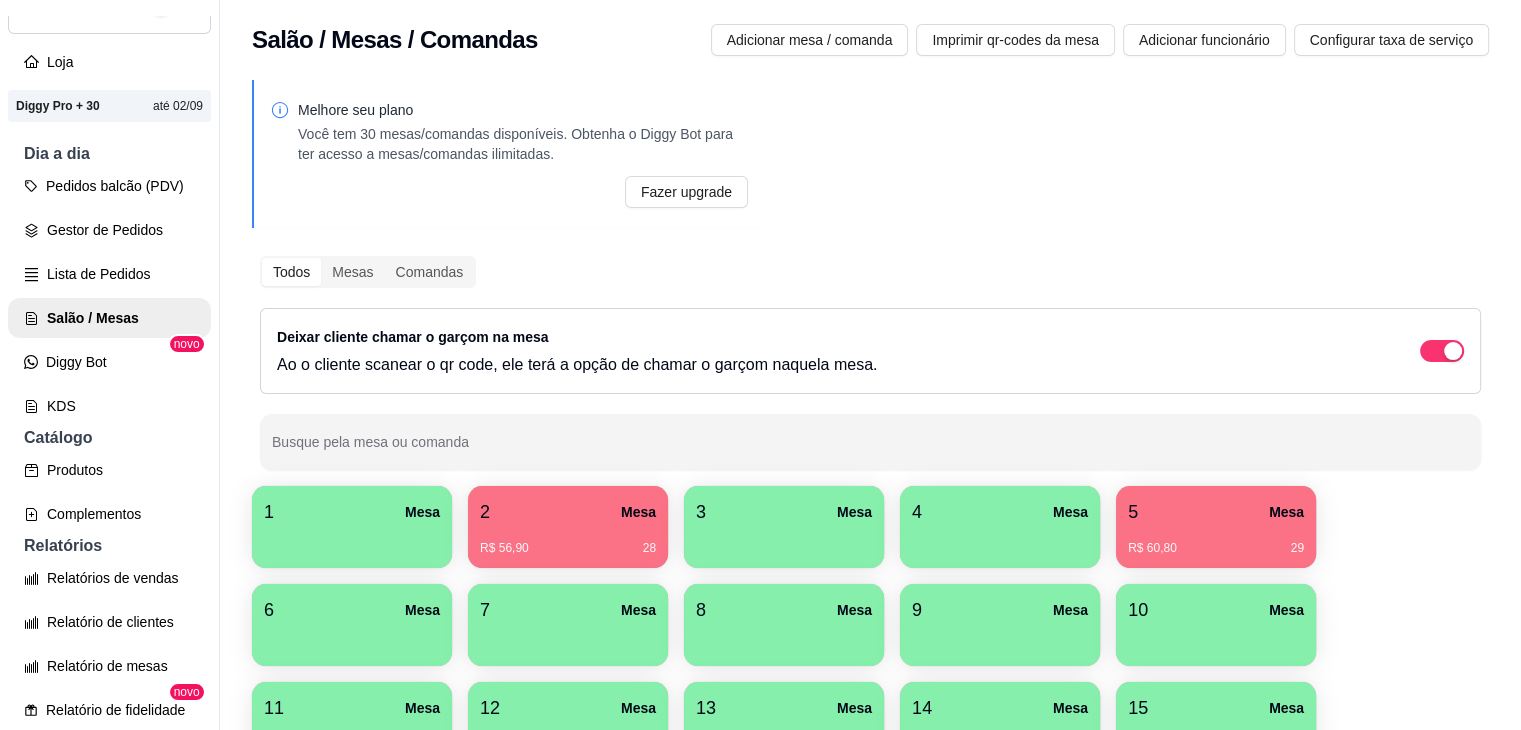 click on "R$ 56,90 28" at bounding box center [568, 541] 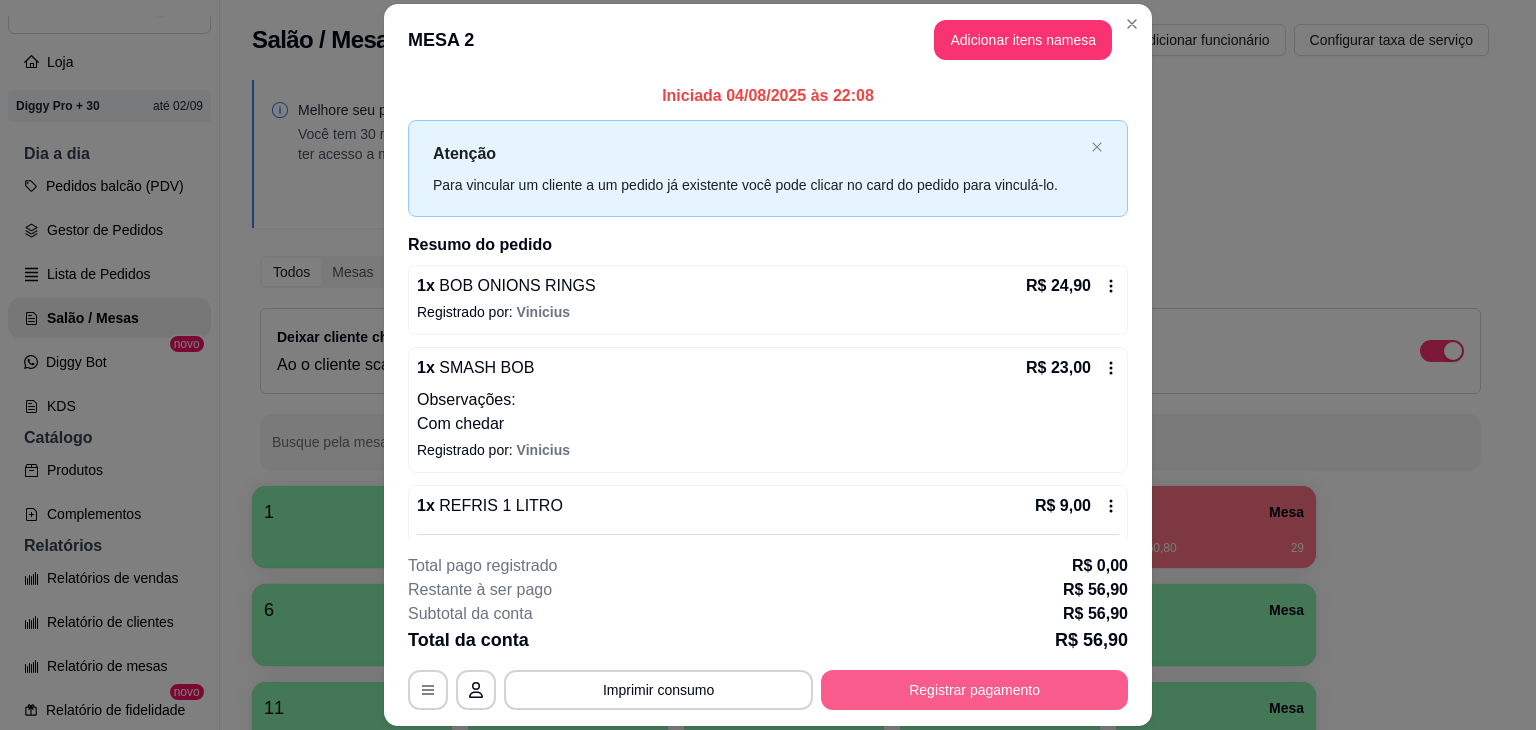 click on "Registrar pagamento" at bounding box center (974, 690) 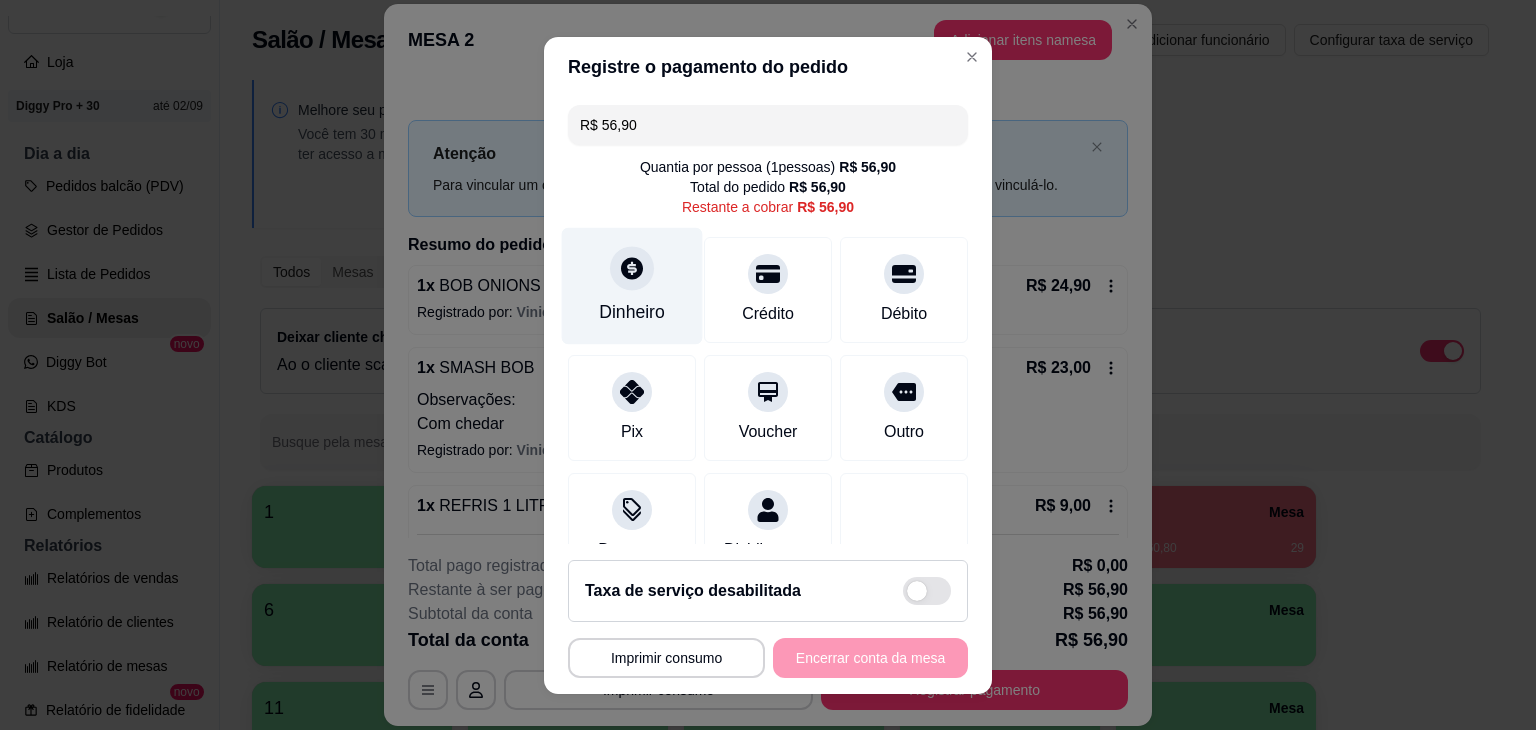 click on "Dinheiro" at bounding box center [632, 285] 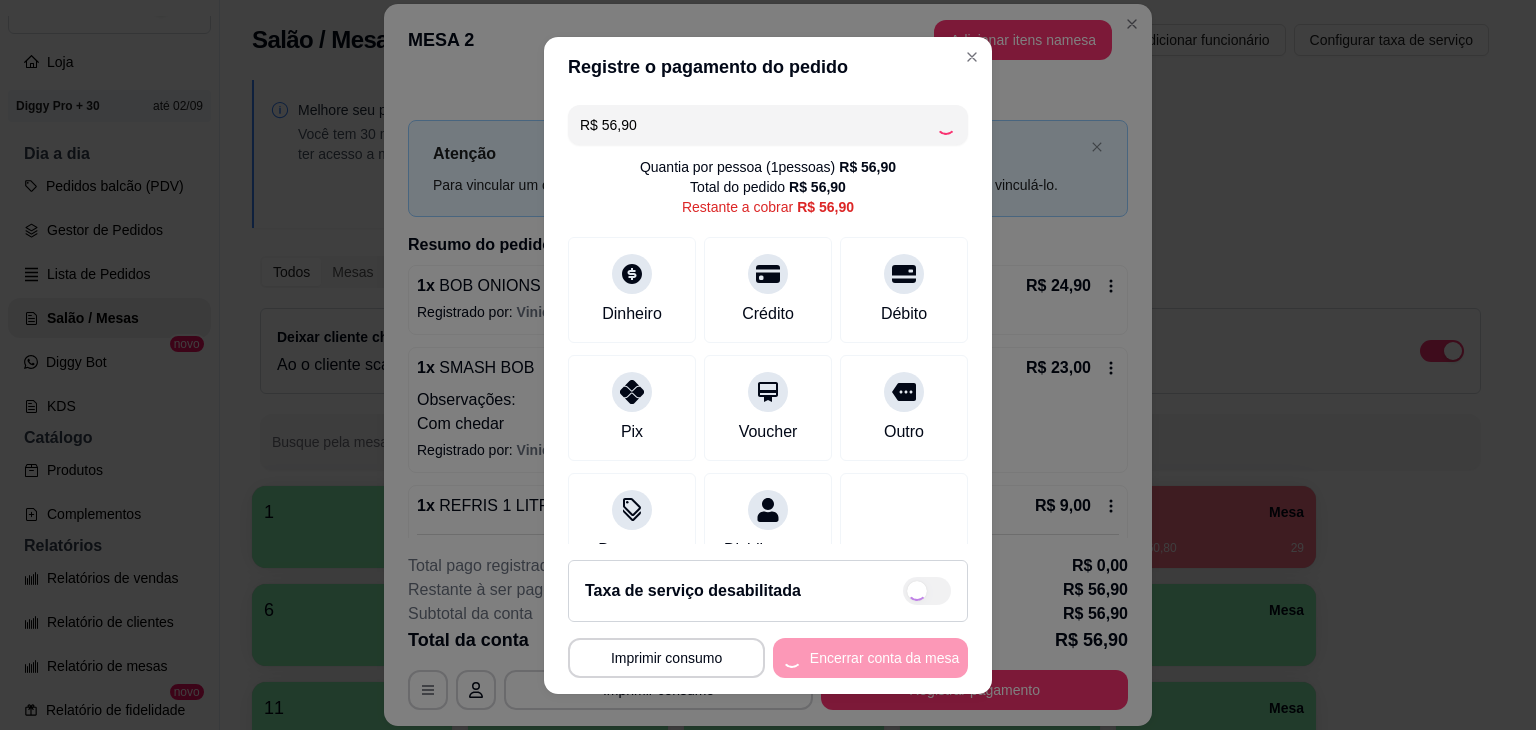 click on "**********" at bounding box center (768, 658) 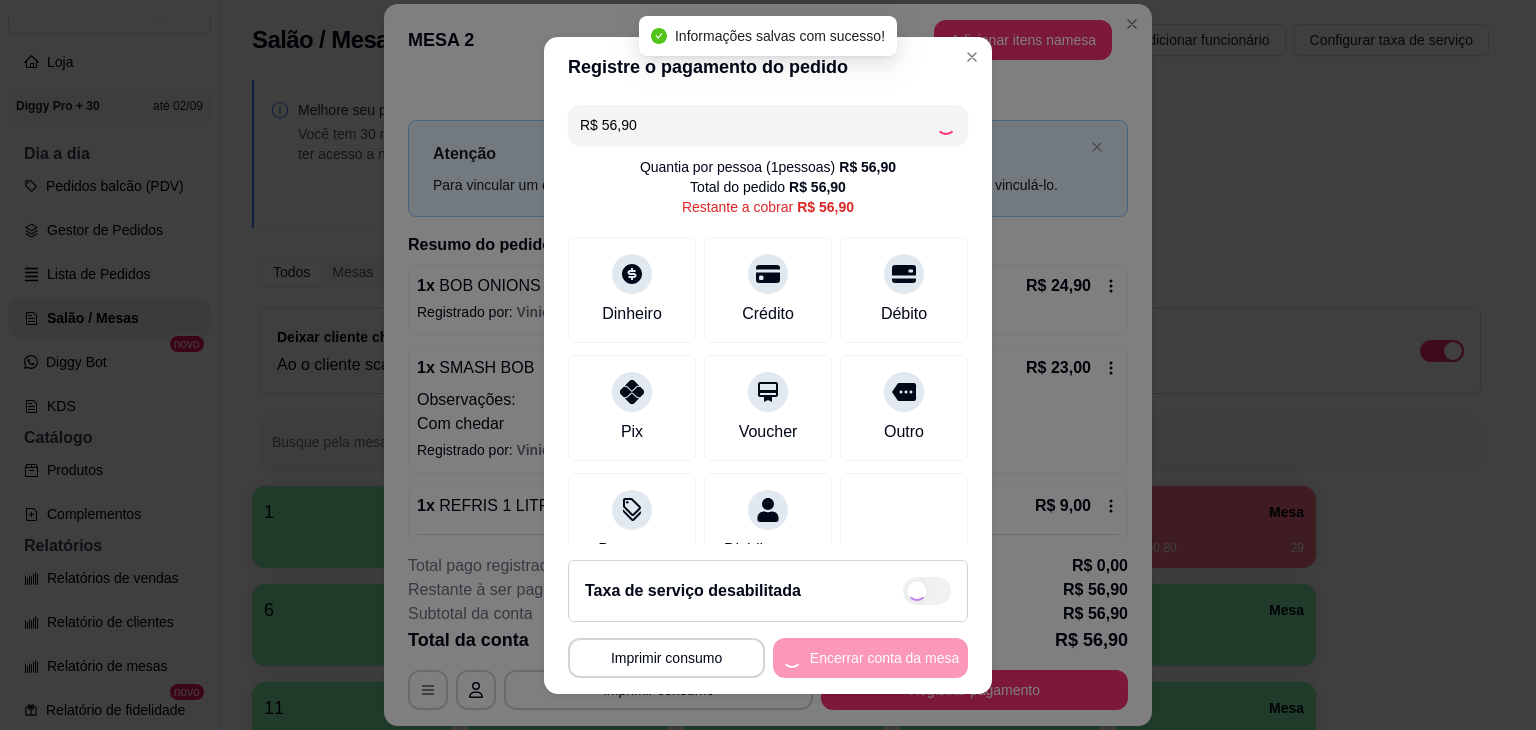 type on "R$ 0,00" 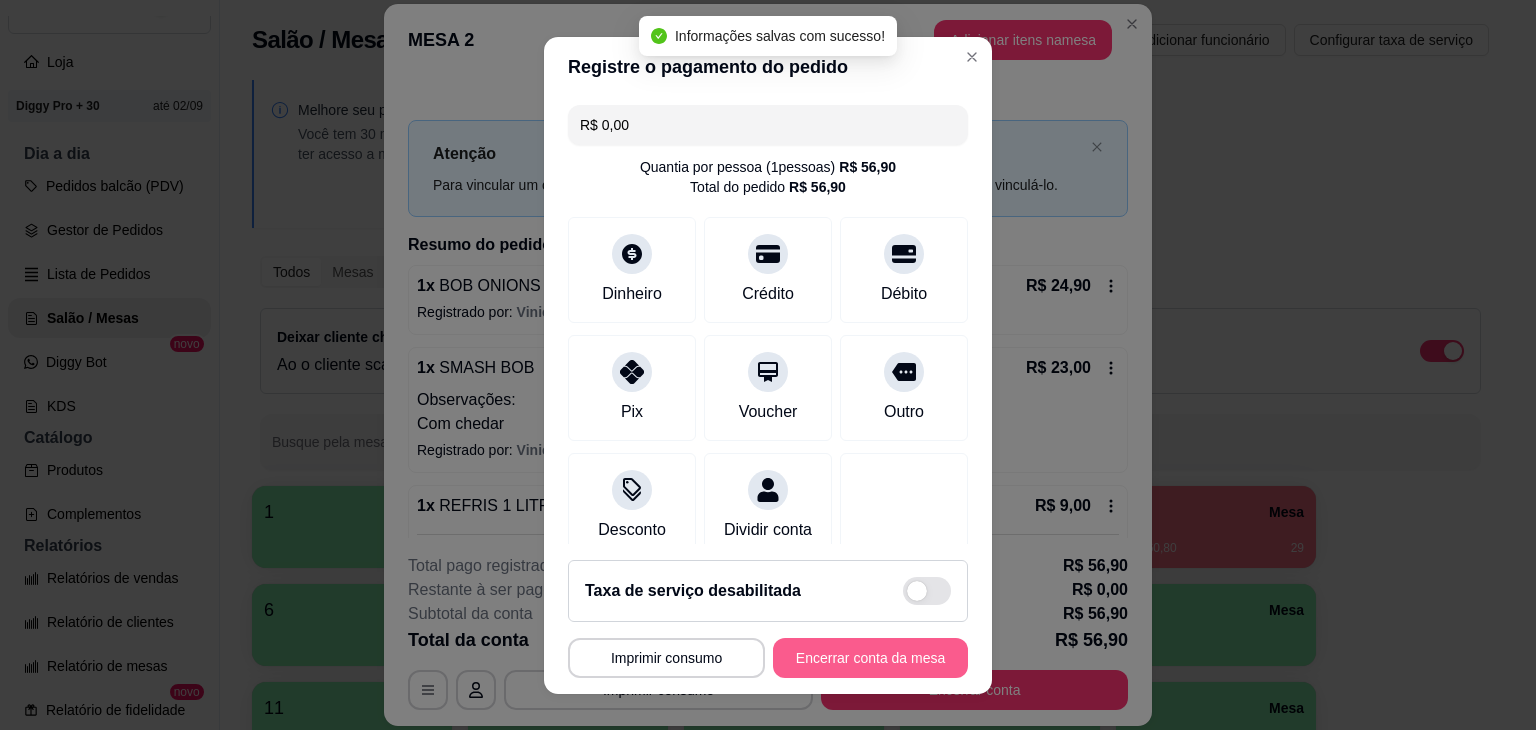 click on "Encerrar conta da mesa" at bounding box center [870, 658] 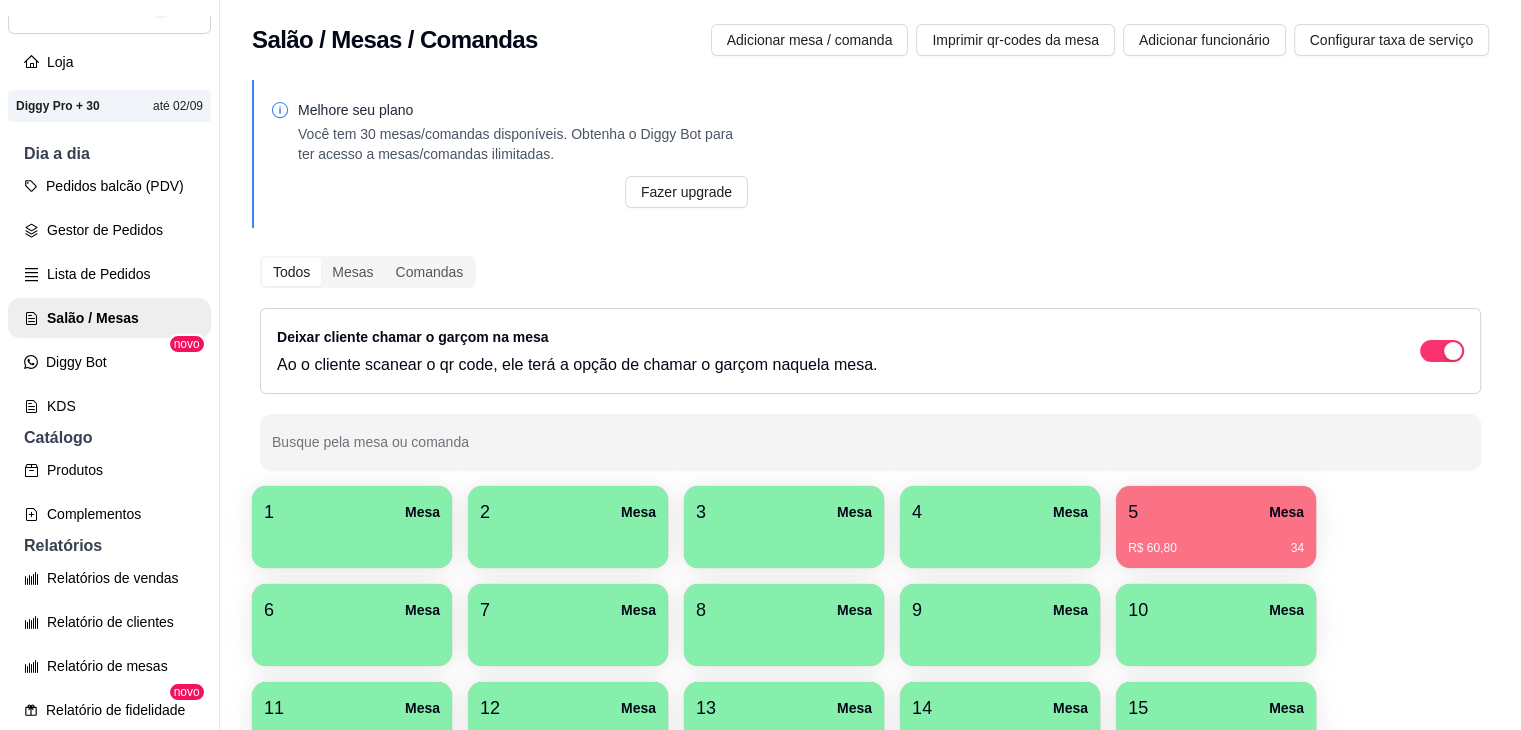 click on "R$ 60,80 34" at bounding box center [1216, 548] 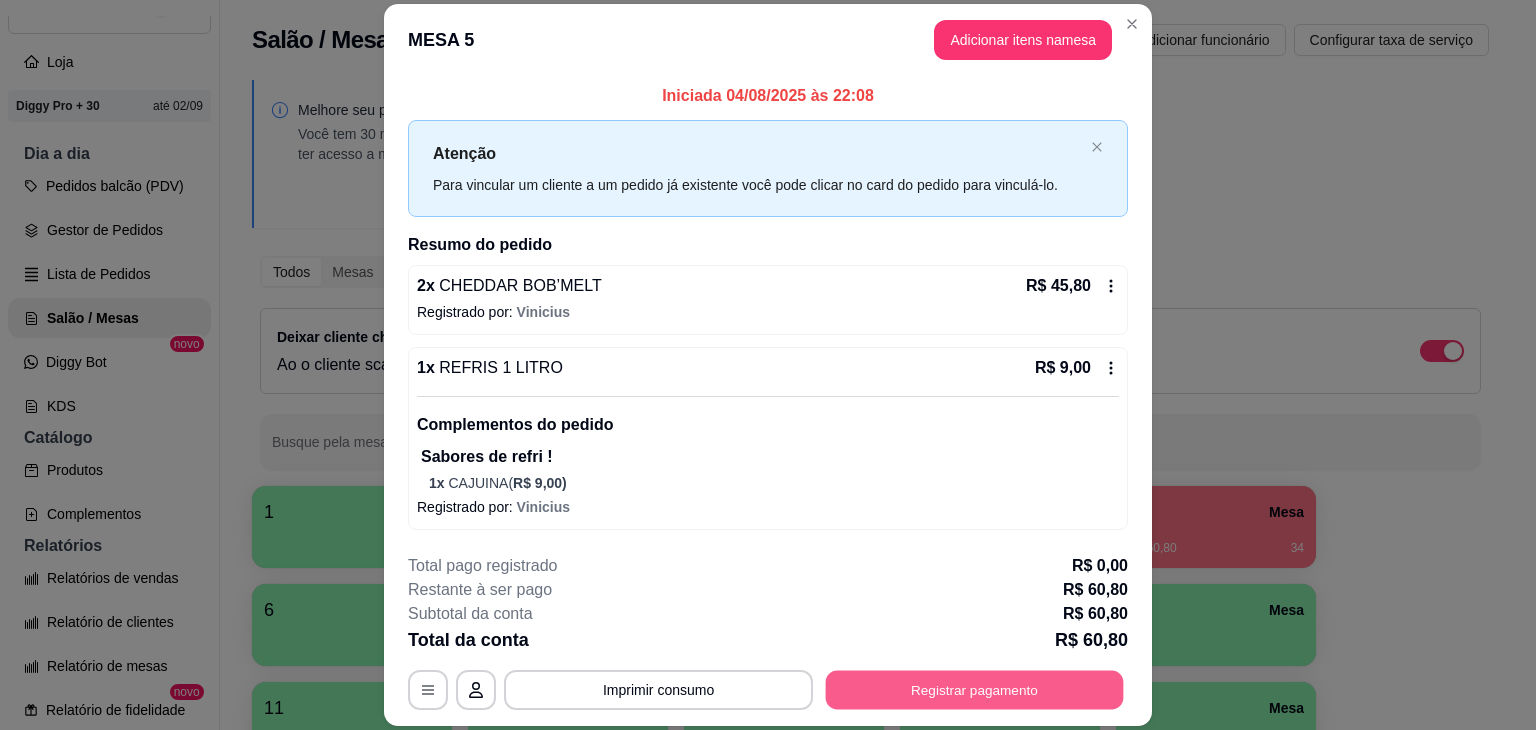 click on "Registrar pagamento" at bounding box center [975, 690] 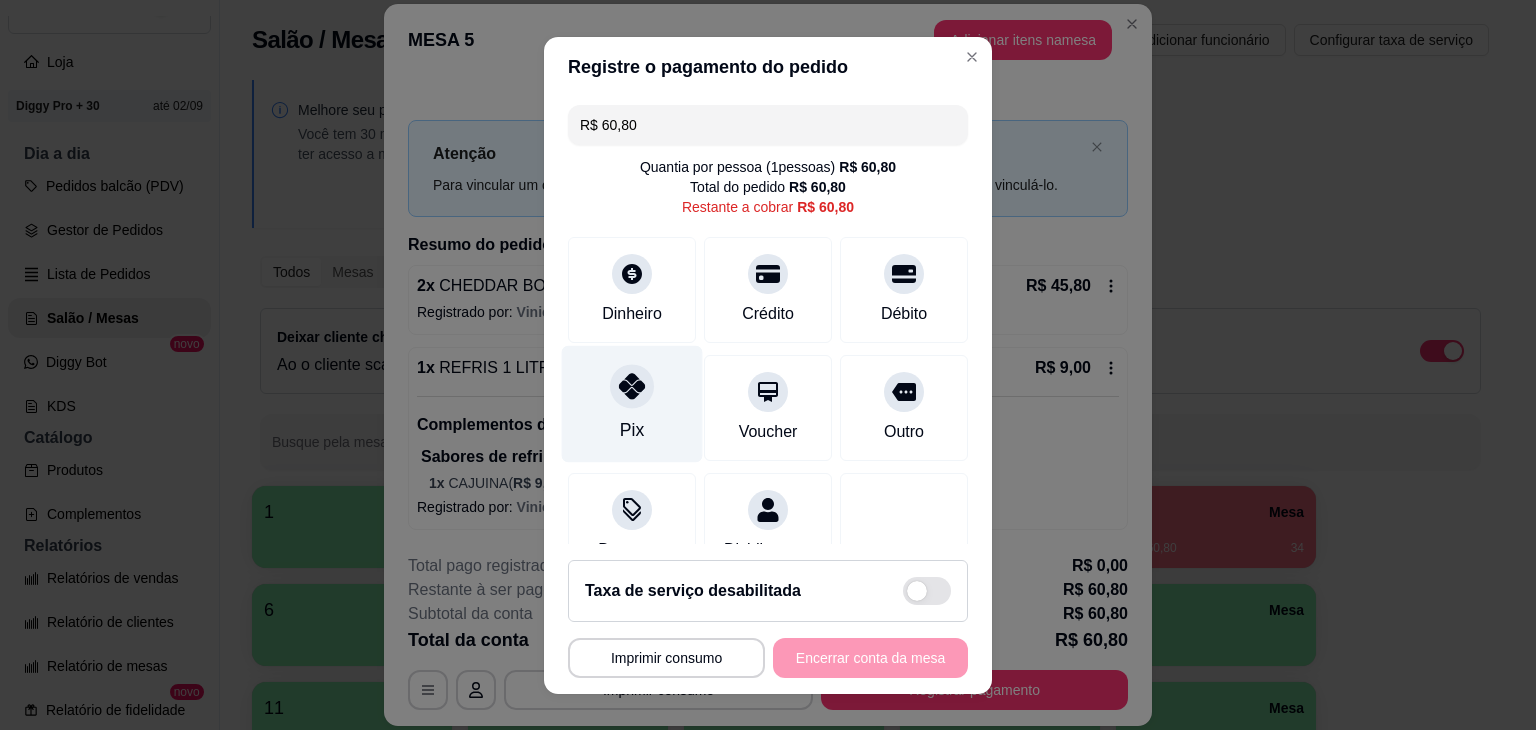 click on "Pix" at bounding box center [632, 403] 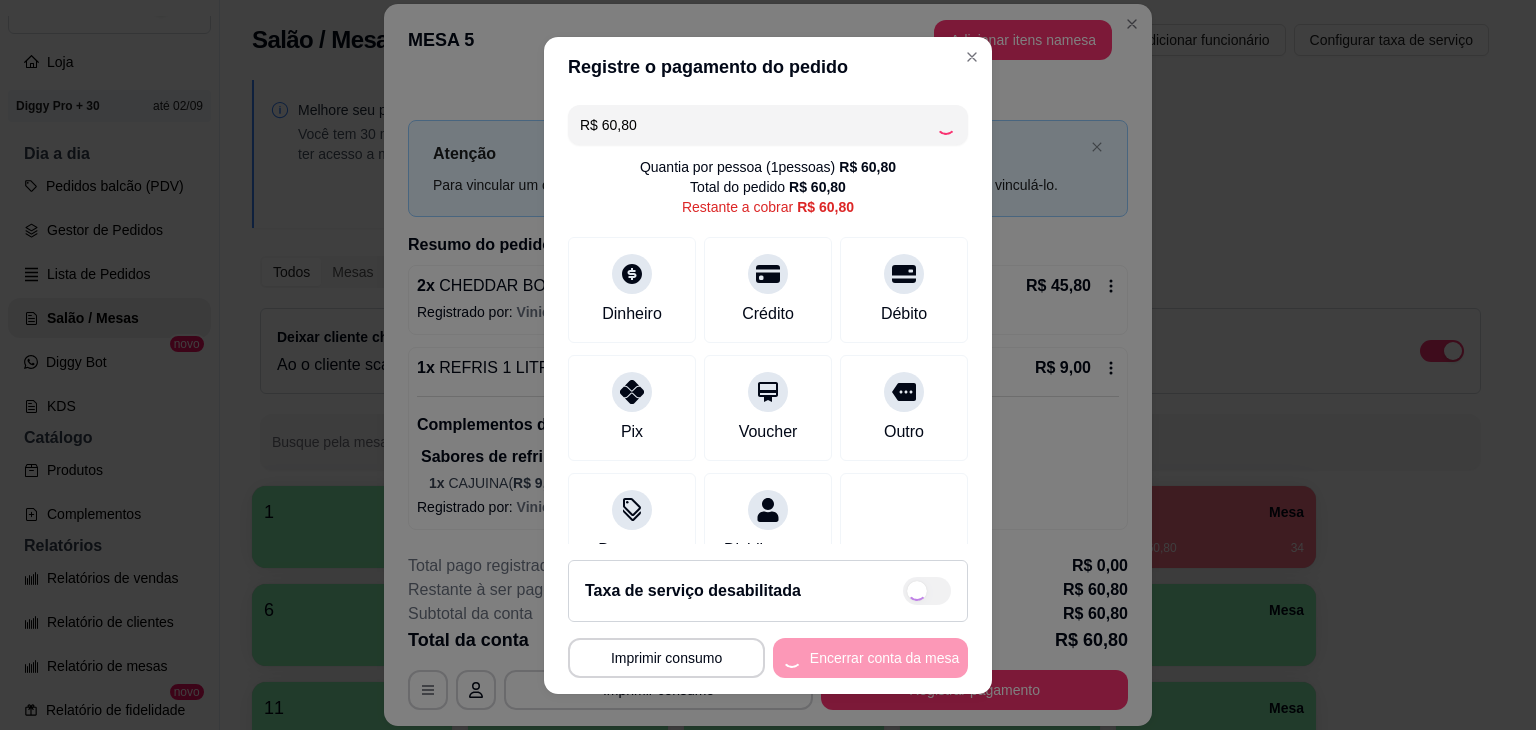 type on "R$ 0,00" 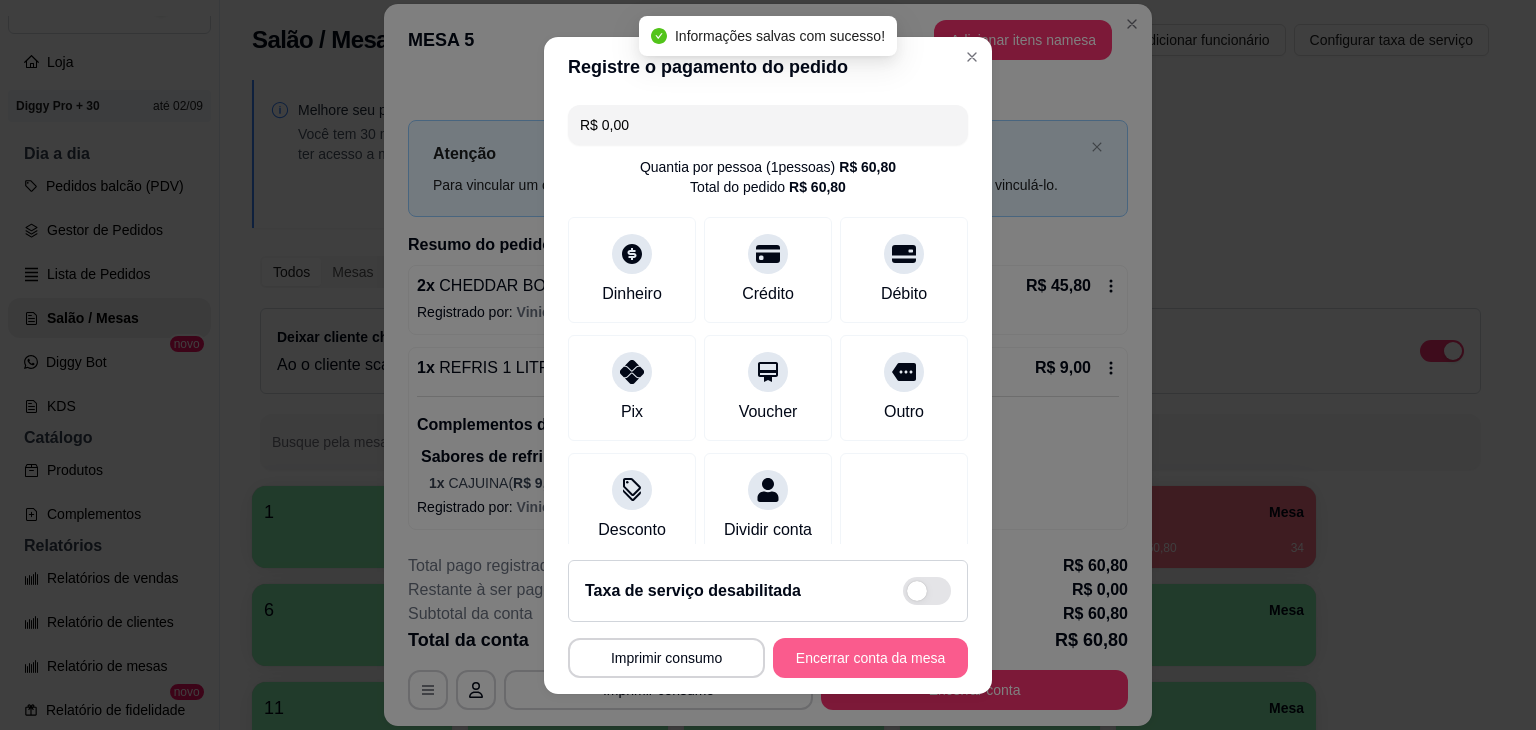 click on "Encerrar conta da mesa" at bounding box center [870, 658] 